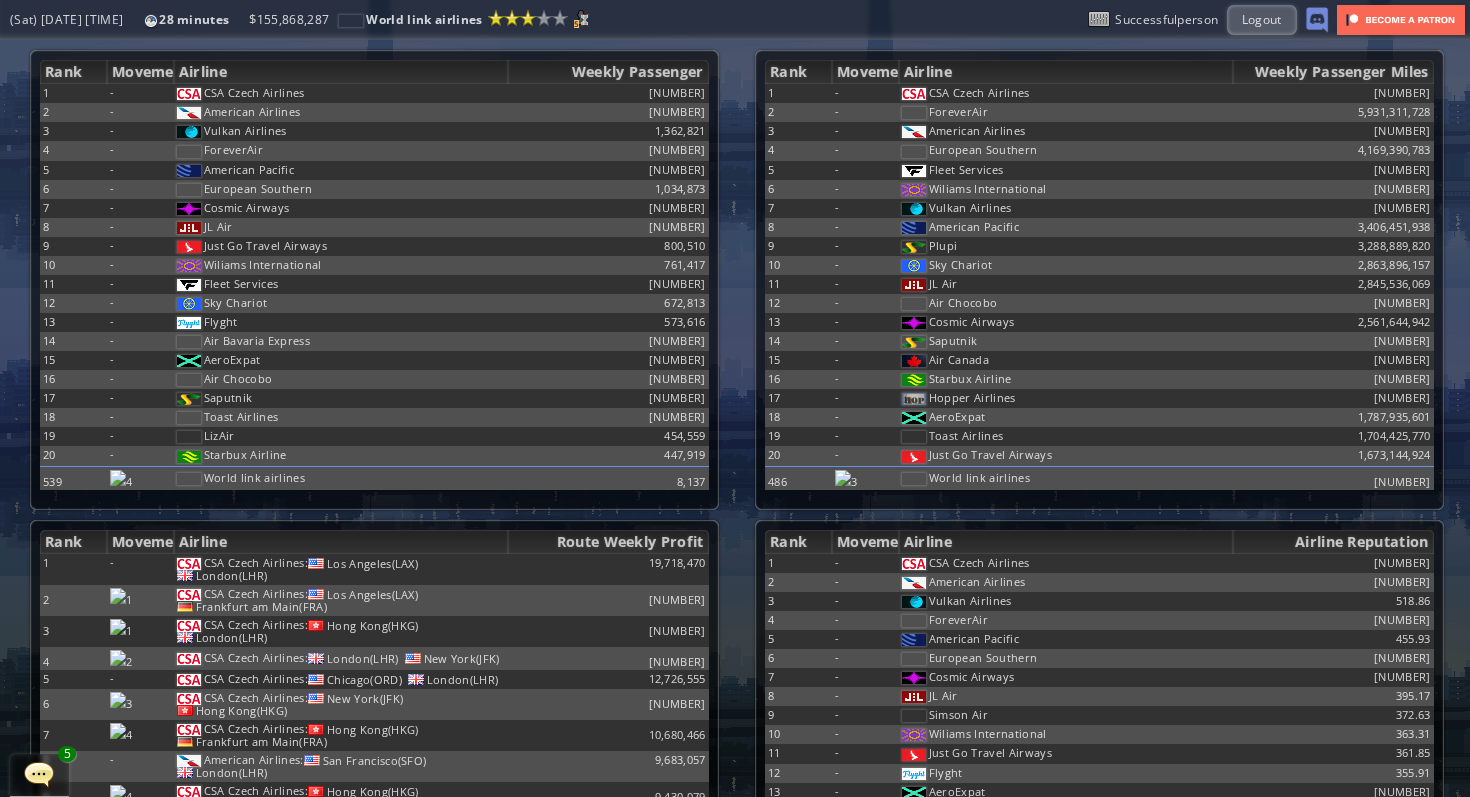 scroll, scrollTop: 0, scrollLeft: 0, axis: both 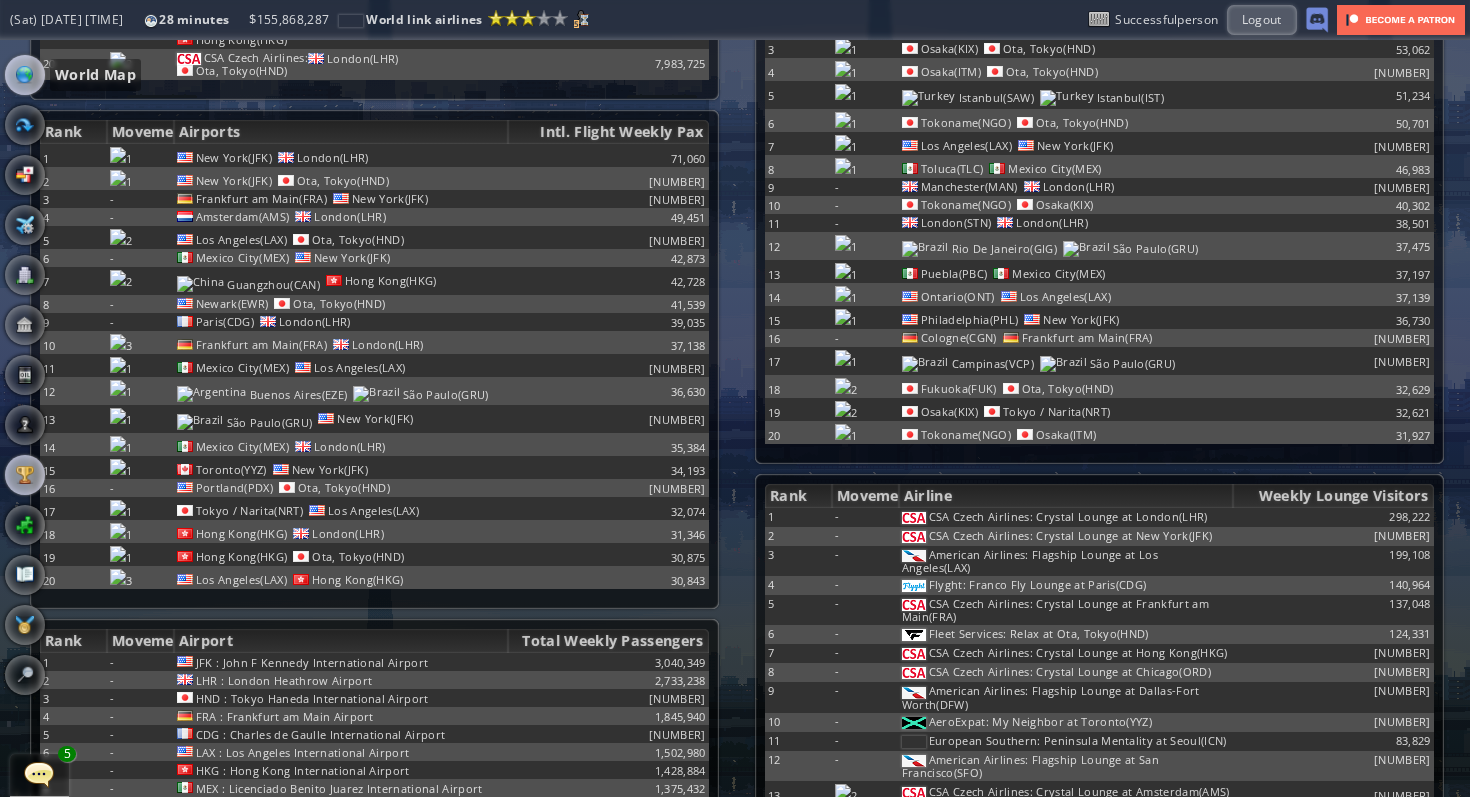 click at bounding box center [25, 75] 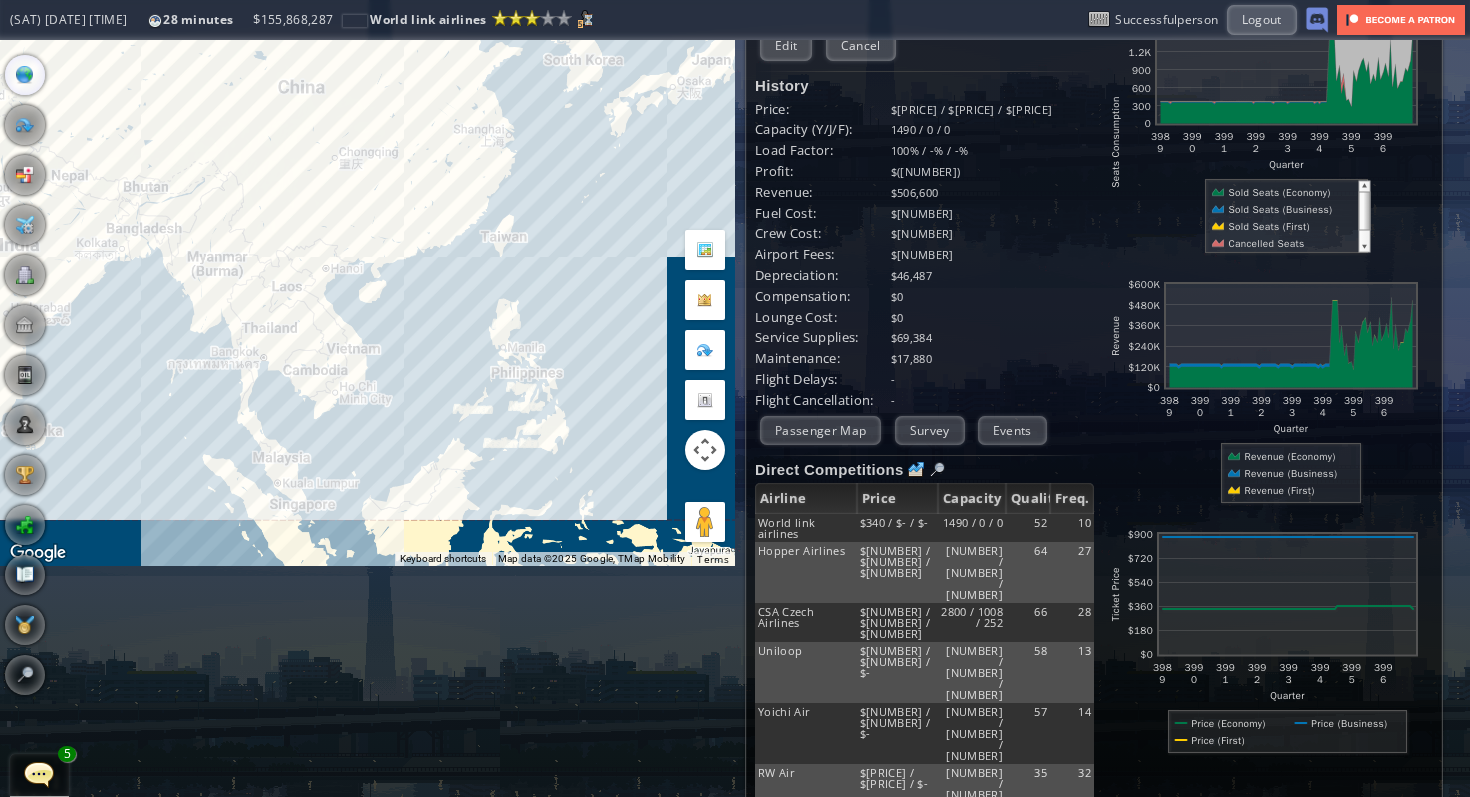scroll, scrollTop: 372, scrollLeft: 0, axis: vertical 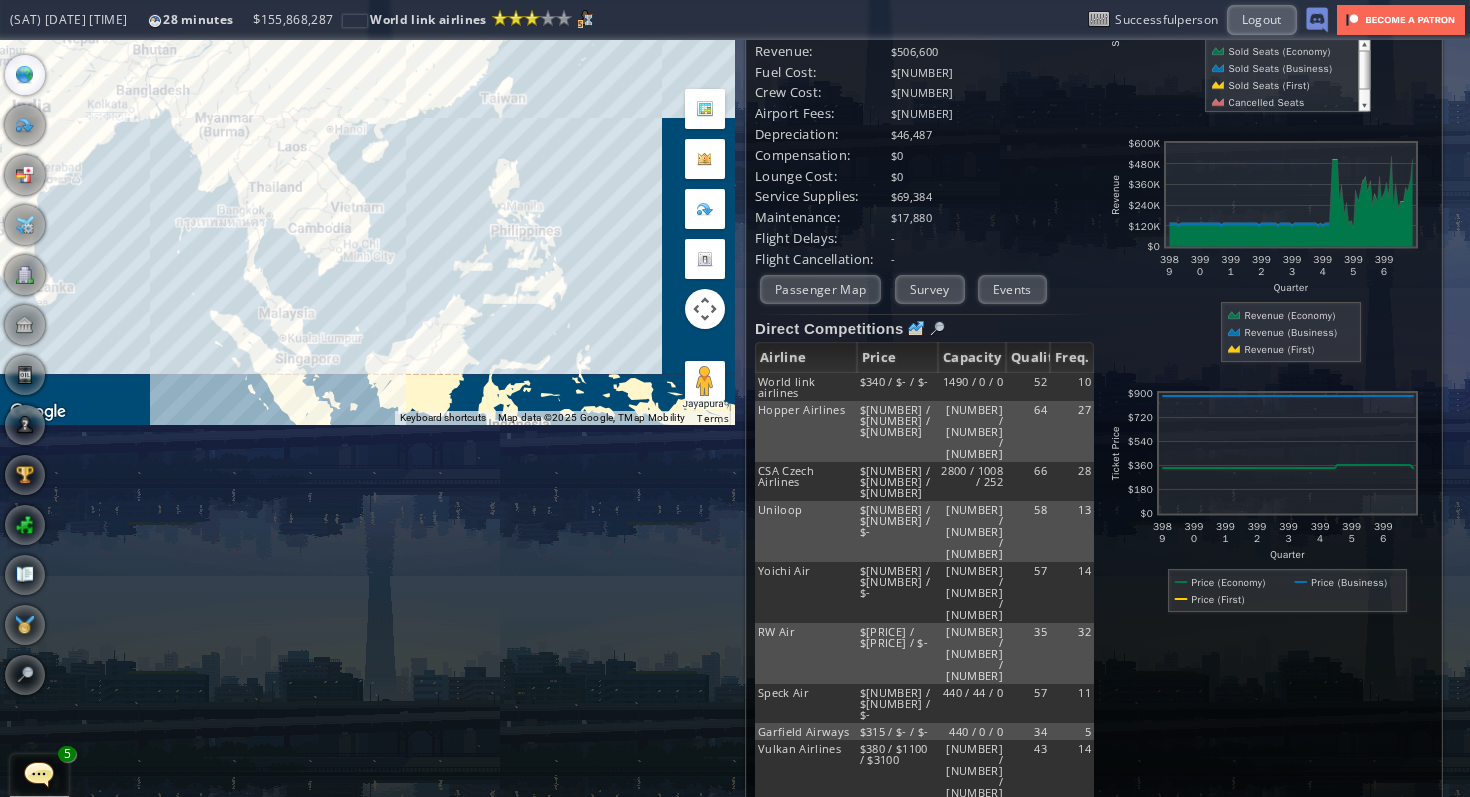 drag, startPoint x: 475, startPoint y: 320, endPoint x: 475, endPoint y: 288, distance: 32 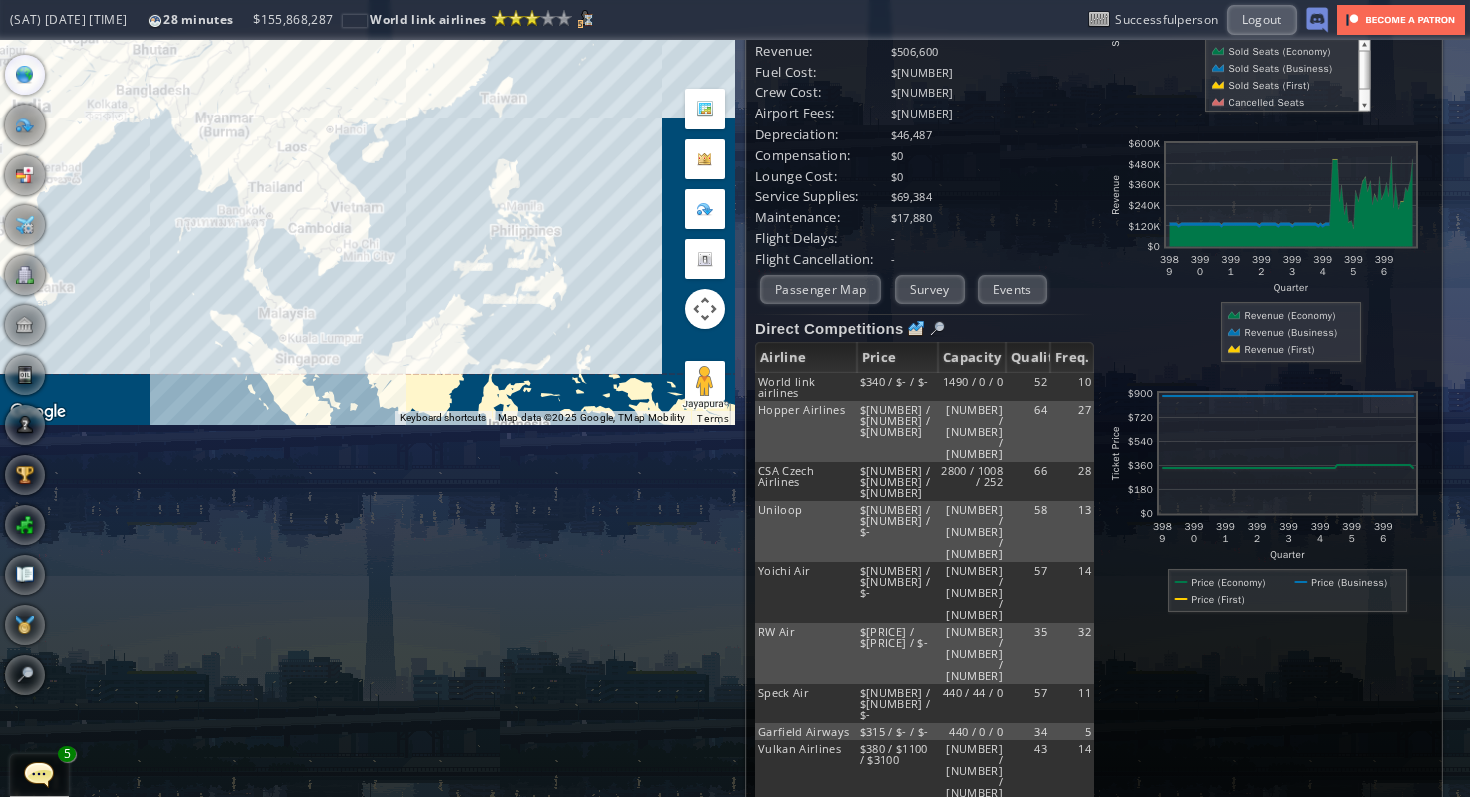 click on "To navigate, press the arrow keys." at bounding box center [367, 46] 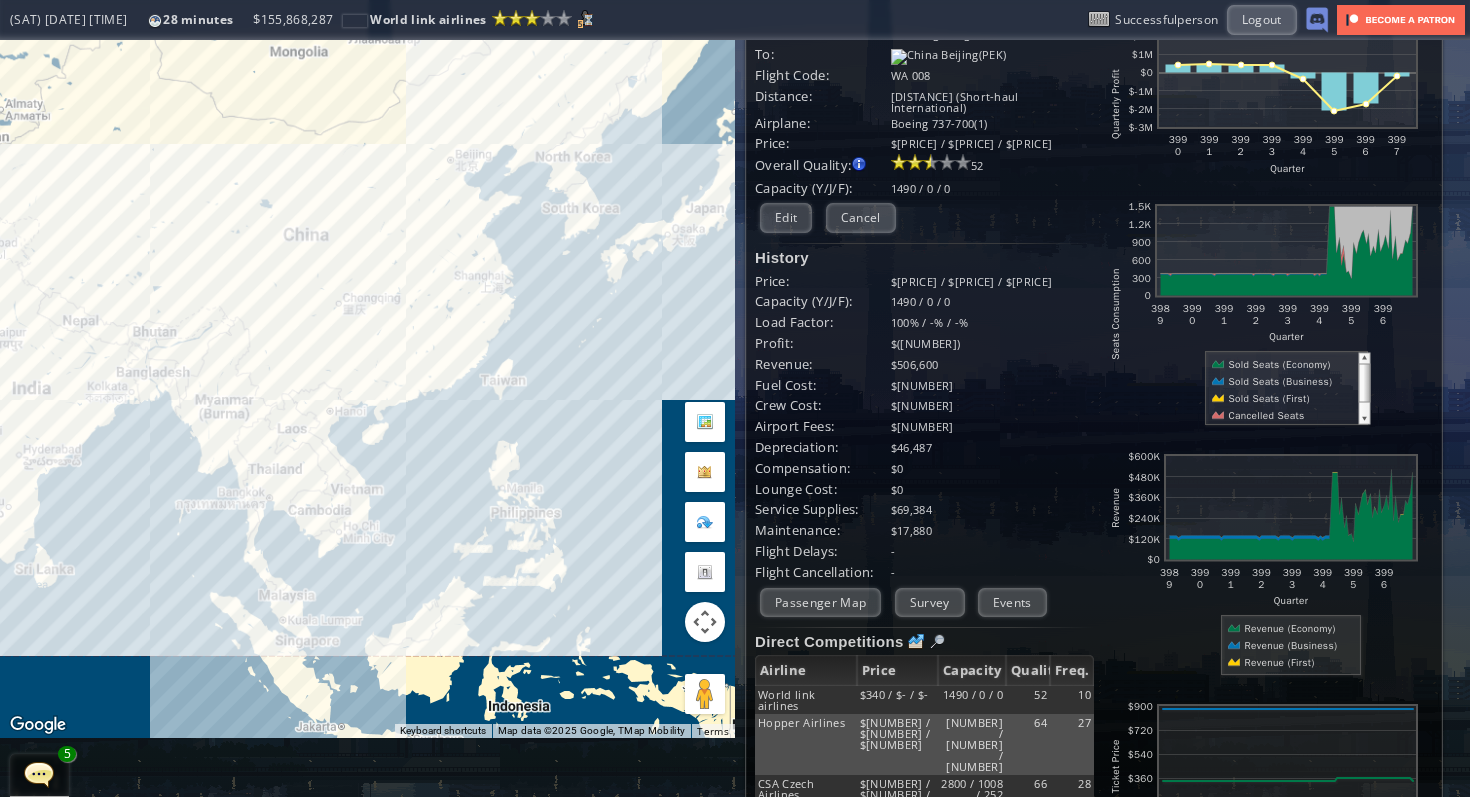 scroll, scrollTop: 0, scrollLeft: 0, axis: both 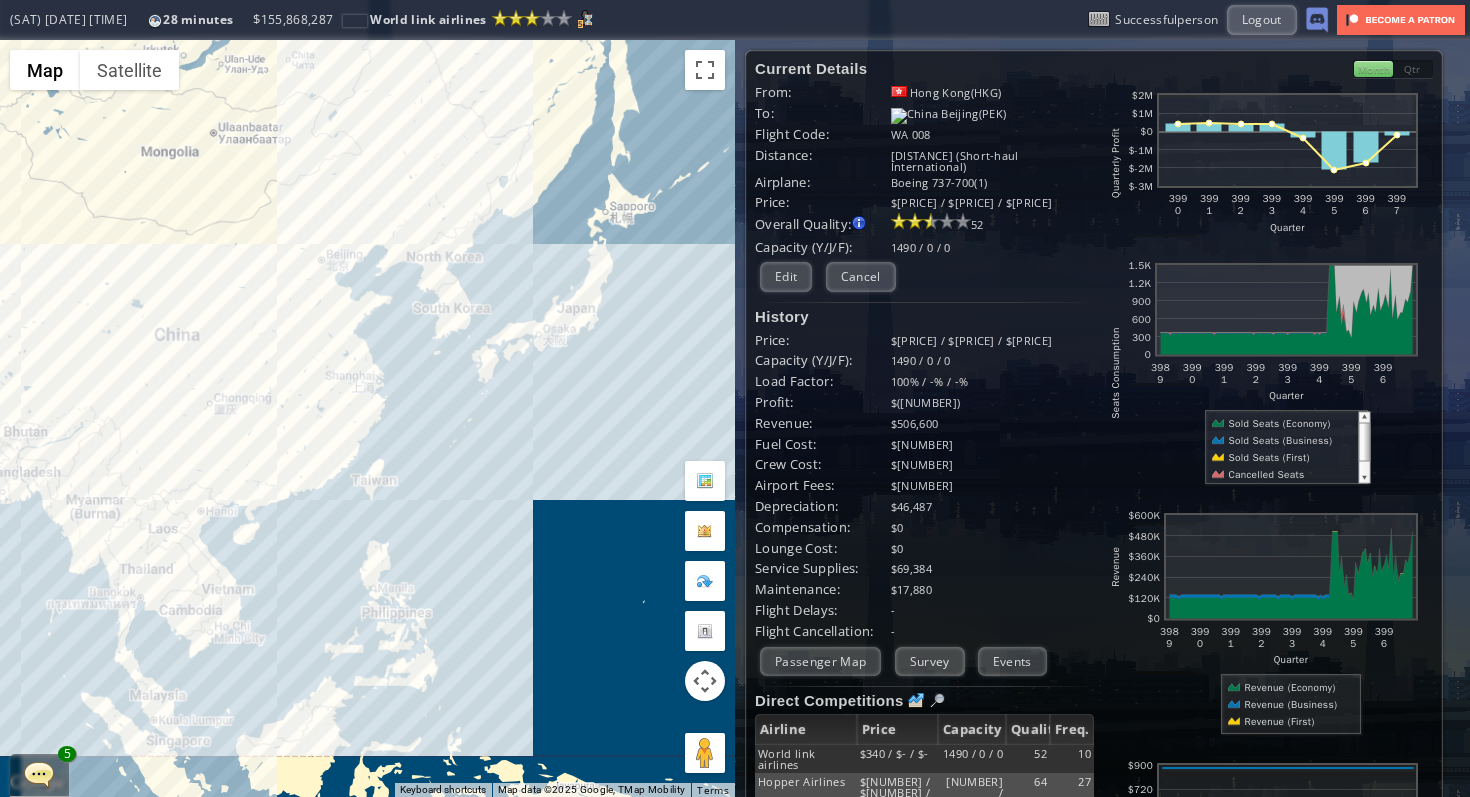 drag, startPoint x: 488, startPoint y: 361, endPoint x: 353, endPoint y: 402, distance: 141.08862 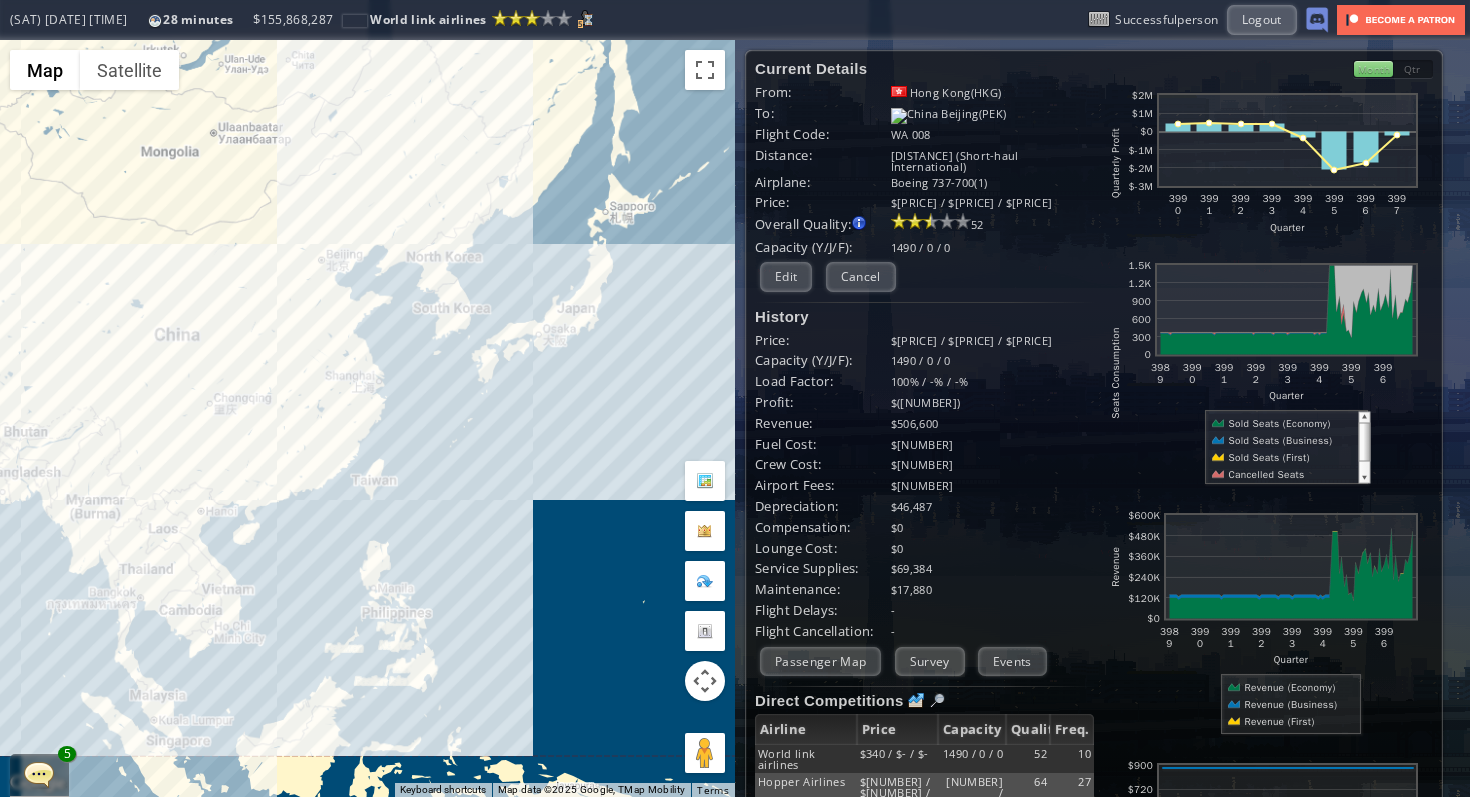 click on "To navigate, press the arrow keys." at bounding box center [367, 418] 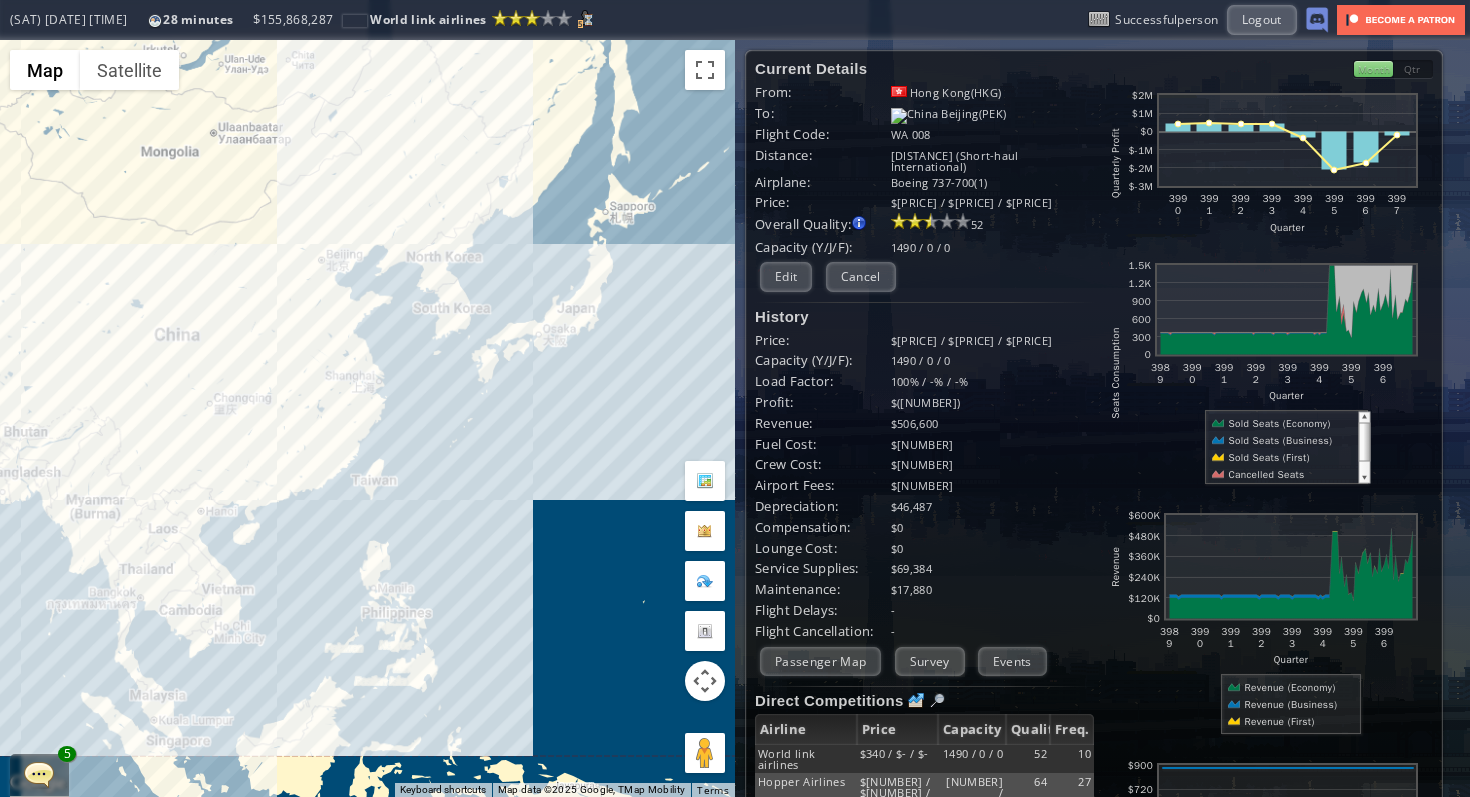 drag, startPoint x: 520, startPoint y: 351, endPoint x: 311, endPoint y: 372, distance: 210.05237 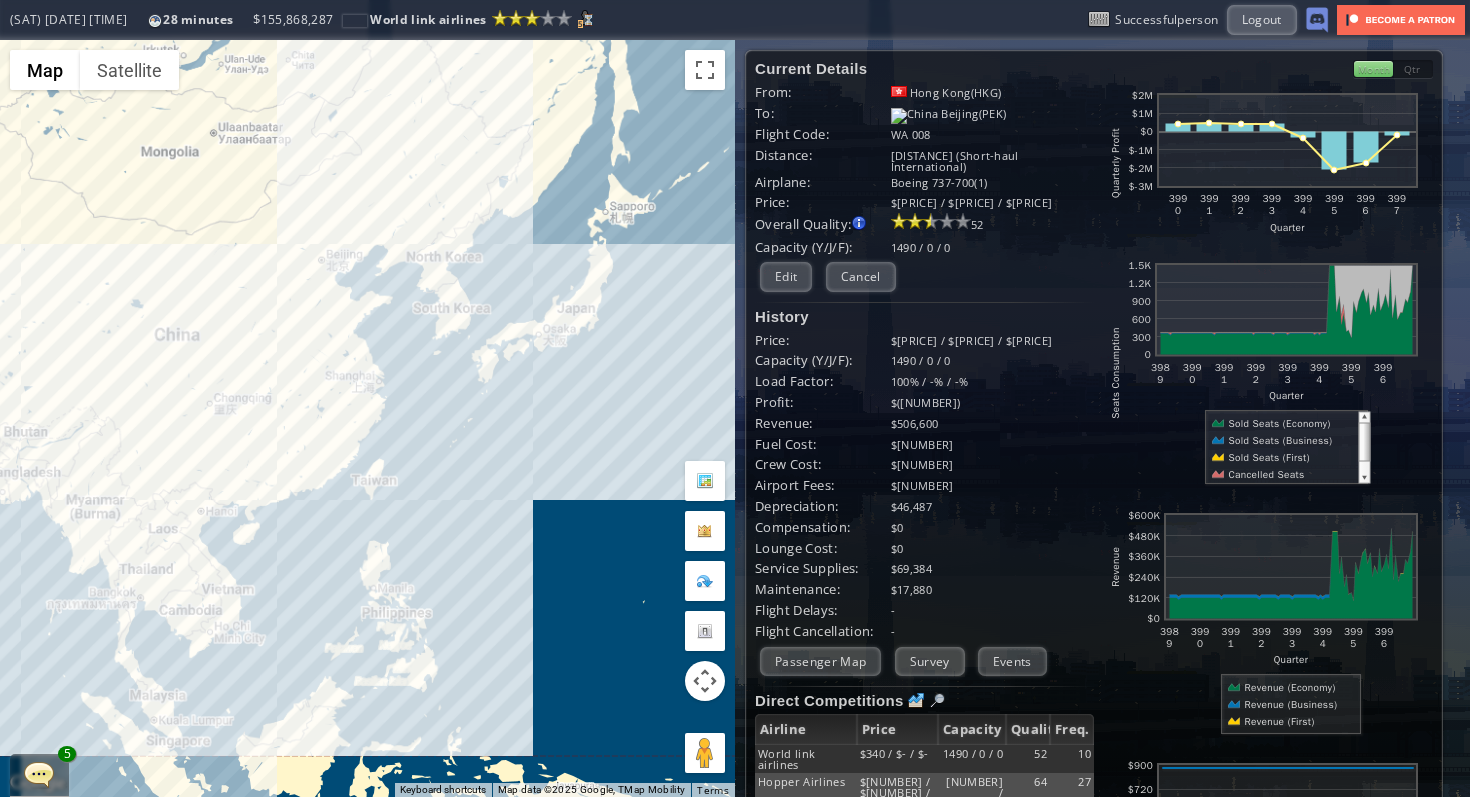 click on "To navigate, press the arrow keys." at bounding box center [367, 418] 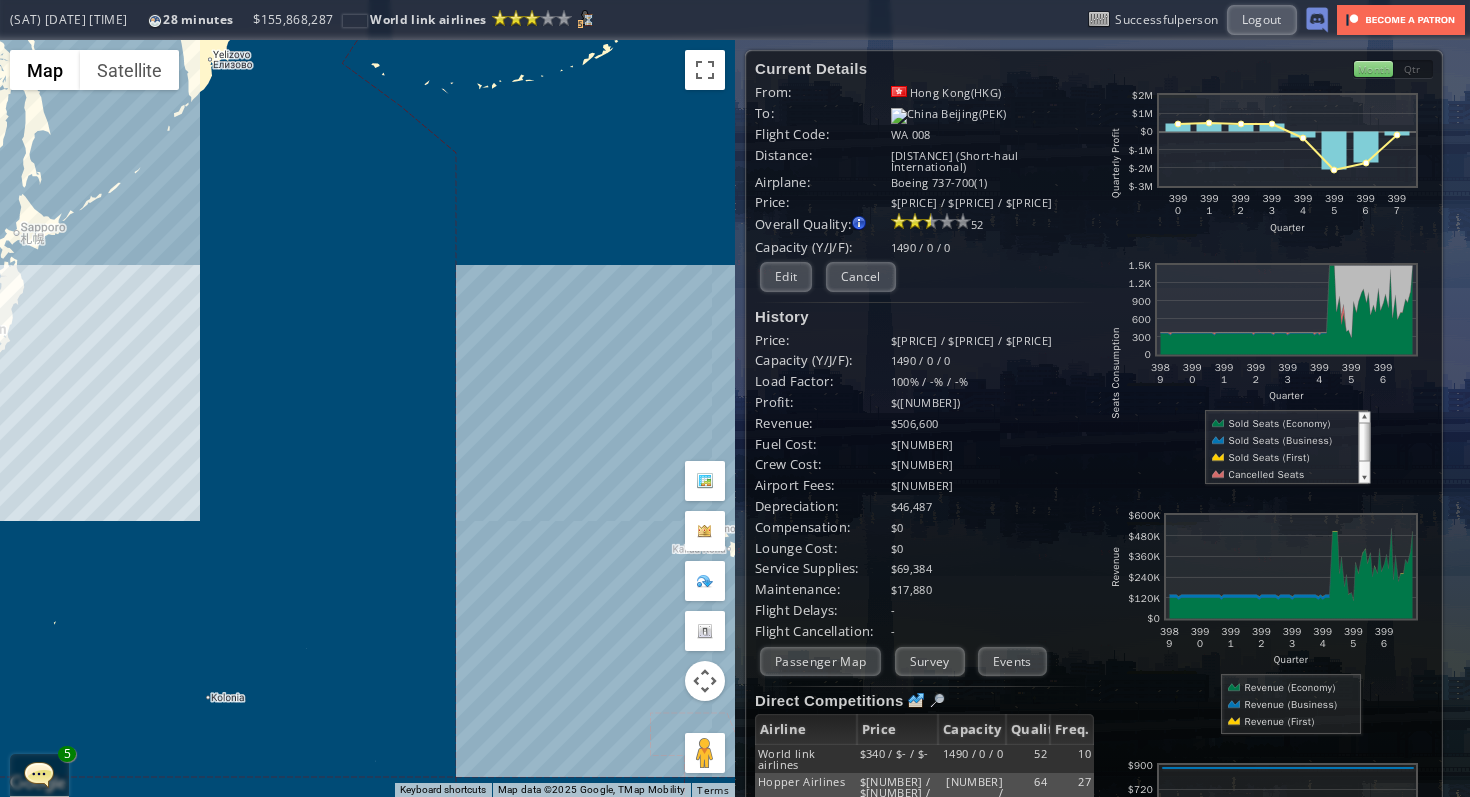drag, startPoint x: 469, startPoint y: 348, endPoint x: 278, endPoint y: 377, distance: 193.18903 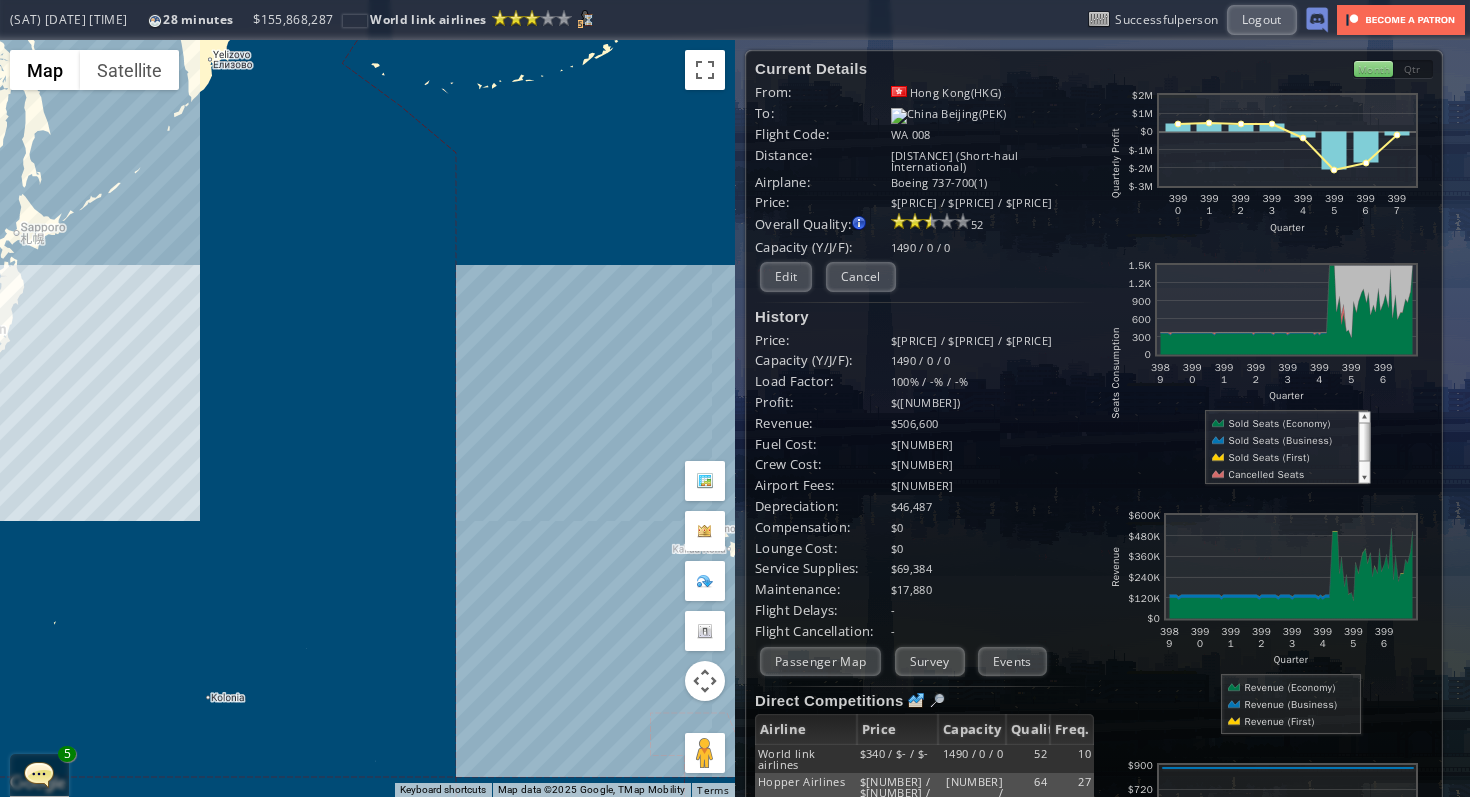 click on "To navigate, press the arrow keys." at bounding box center (367, 418) 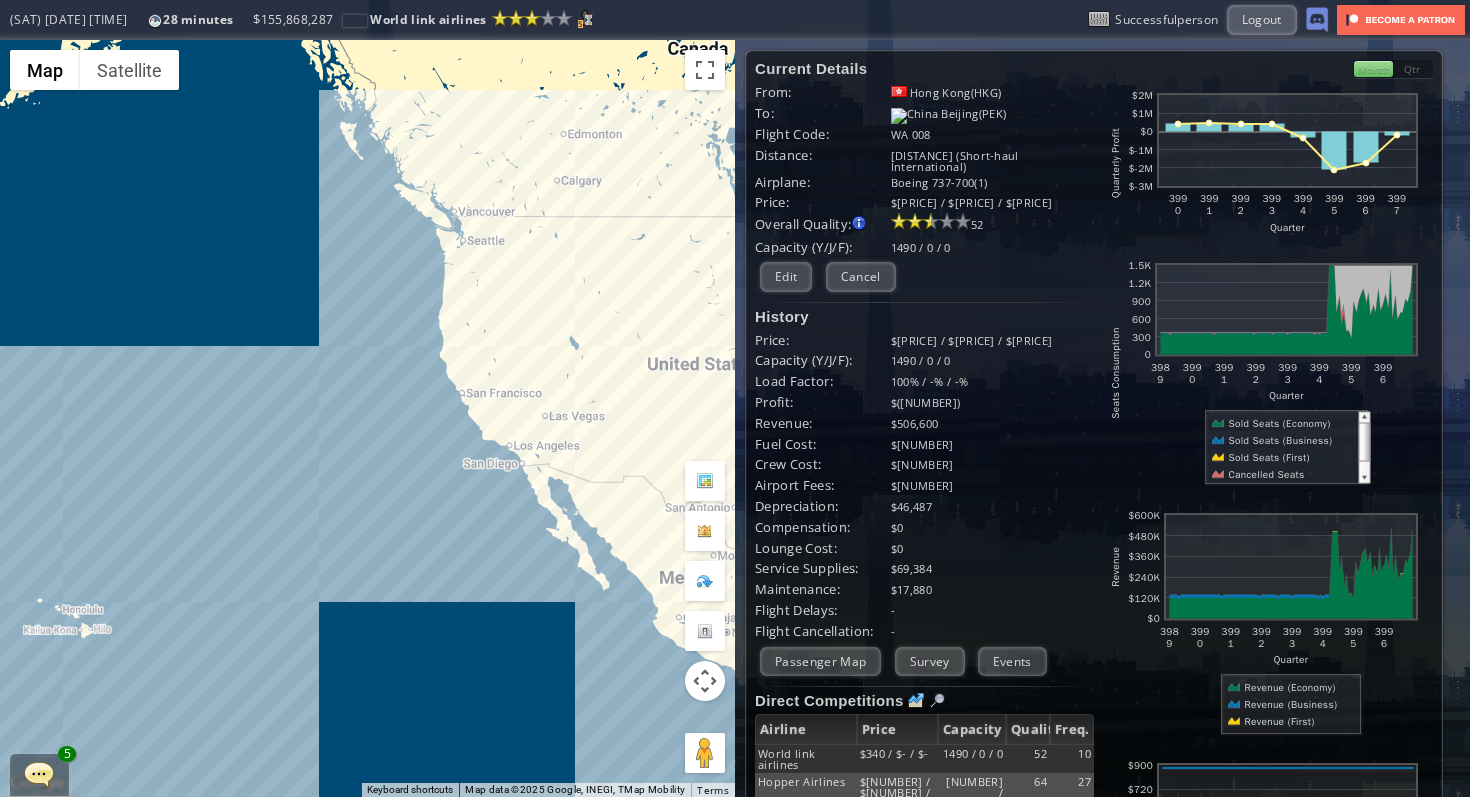 drag, startPoint x: 436, startPoint y: 324, endPoint x: 248, endPoint y: 325, distance: 188.00266 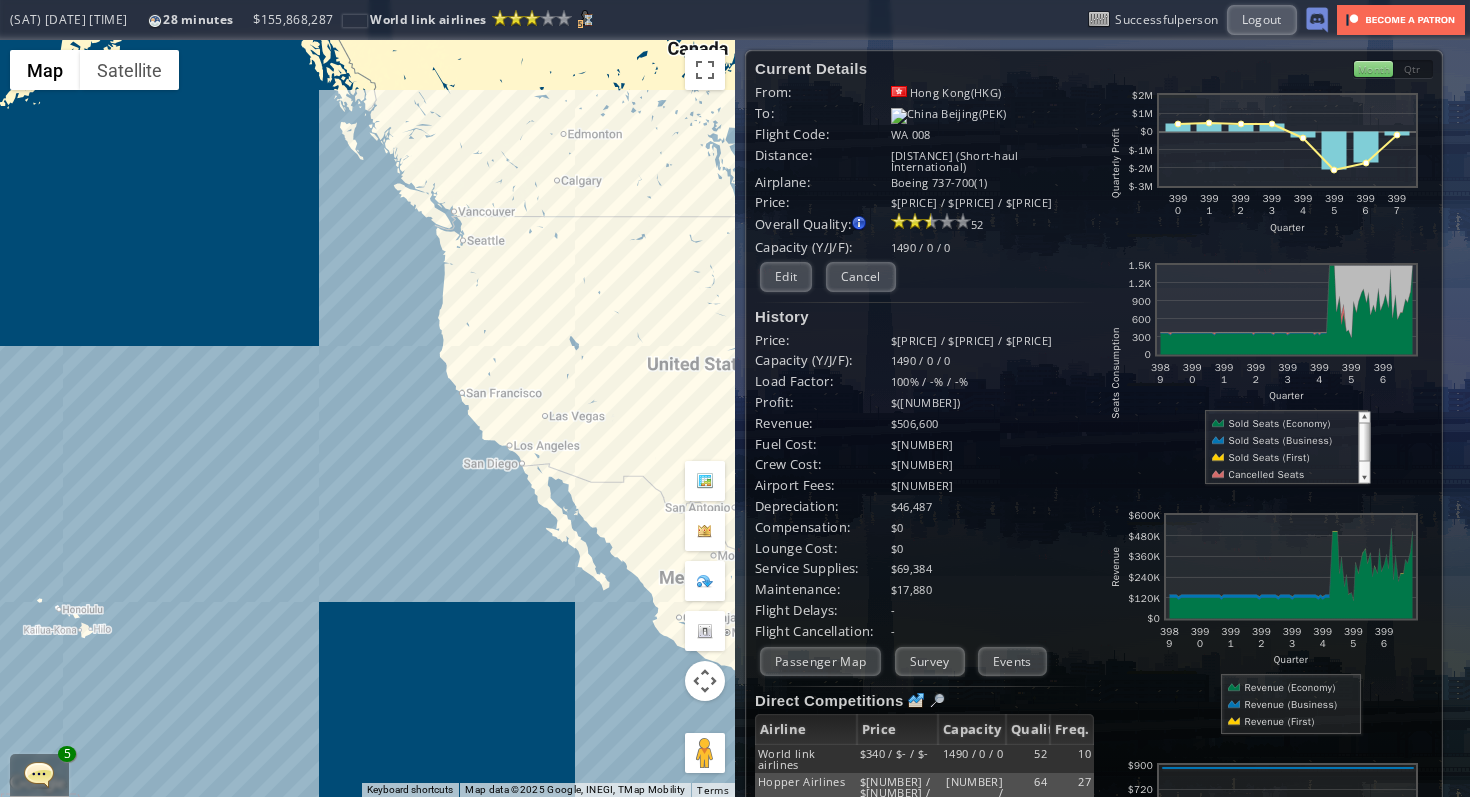 click on "To navigate, press the arrow keys." at bounding box center (367, 418) 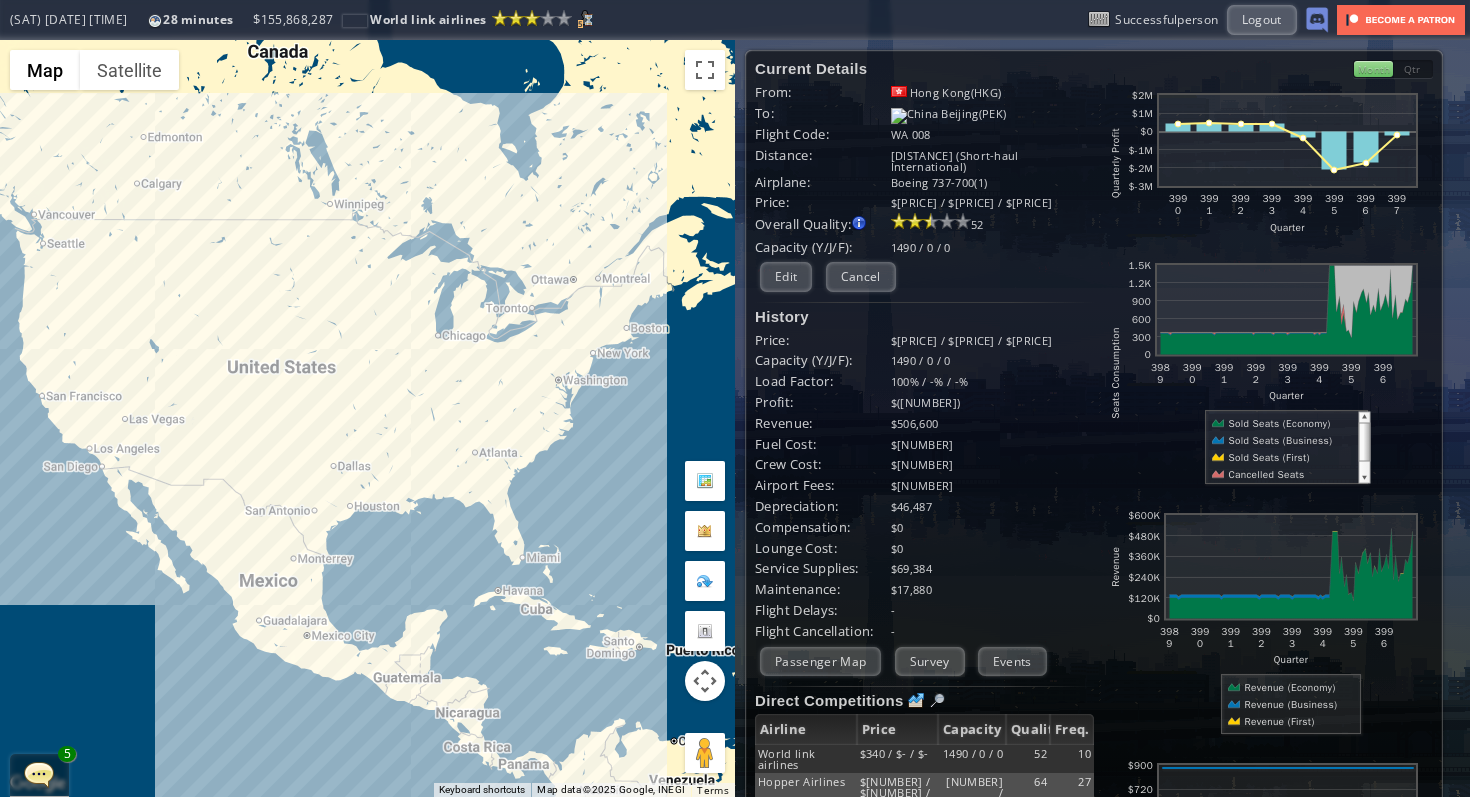 click on "To navigate, press the arrow keys." at bounding box center (367, 418) 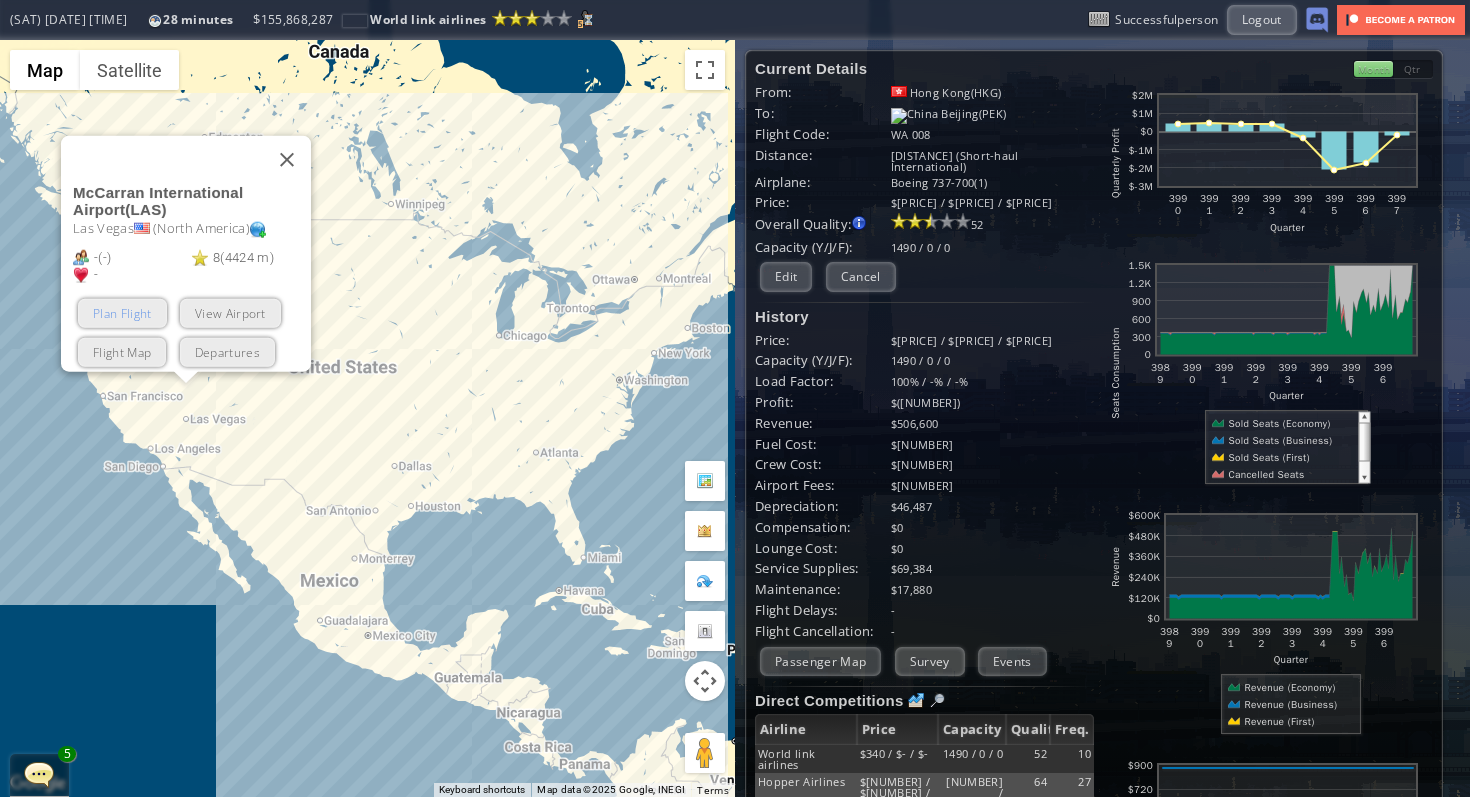 click on "Plan Flight" at bounding box center [122, 312] 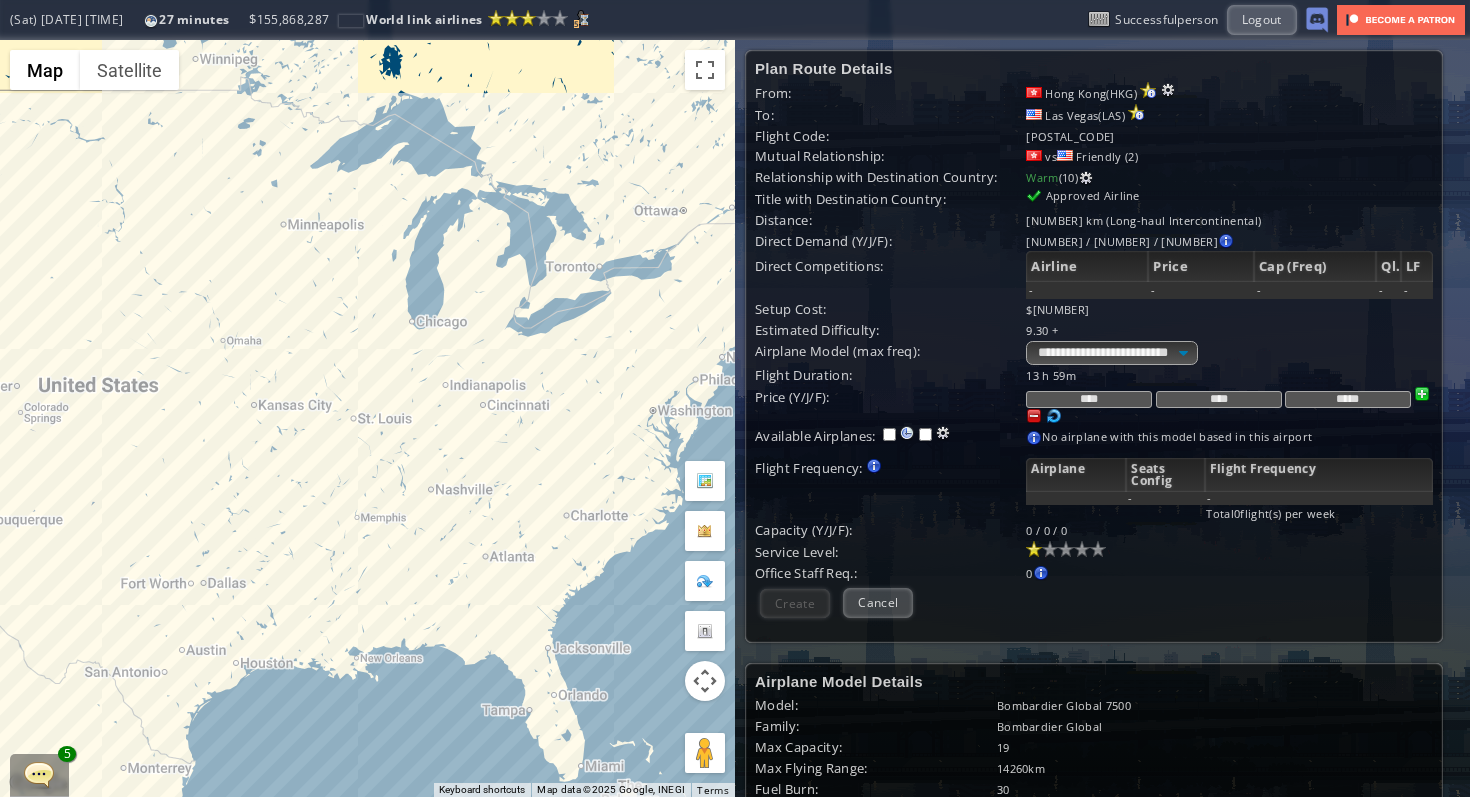 click on "To navigate, press the arrow keys." at bounding box center [367, 418] 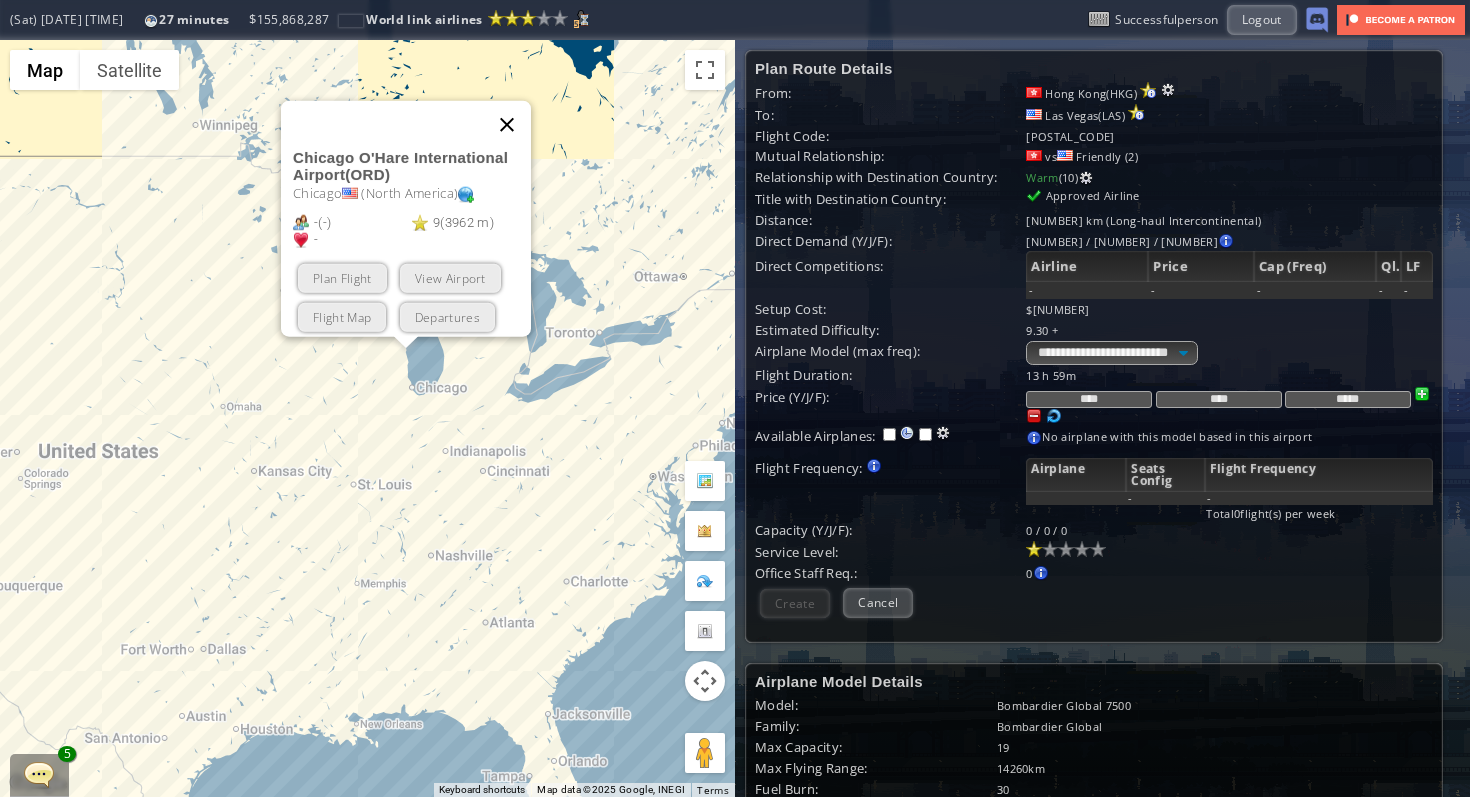 click at bounding box center [507, 124] 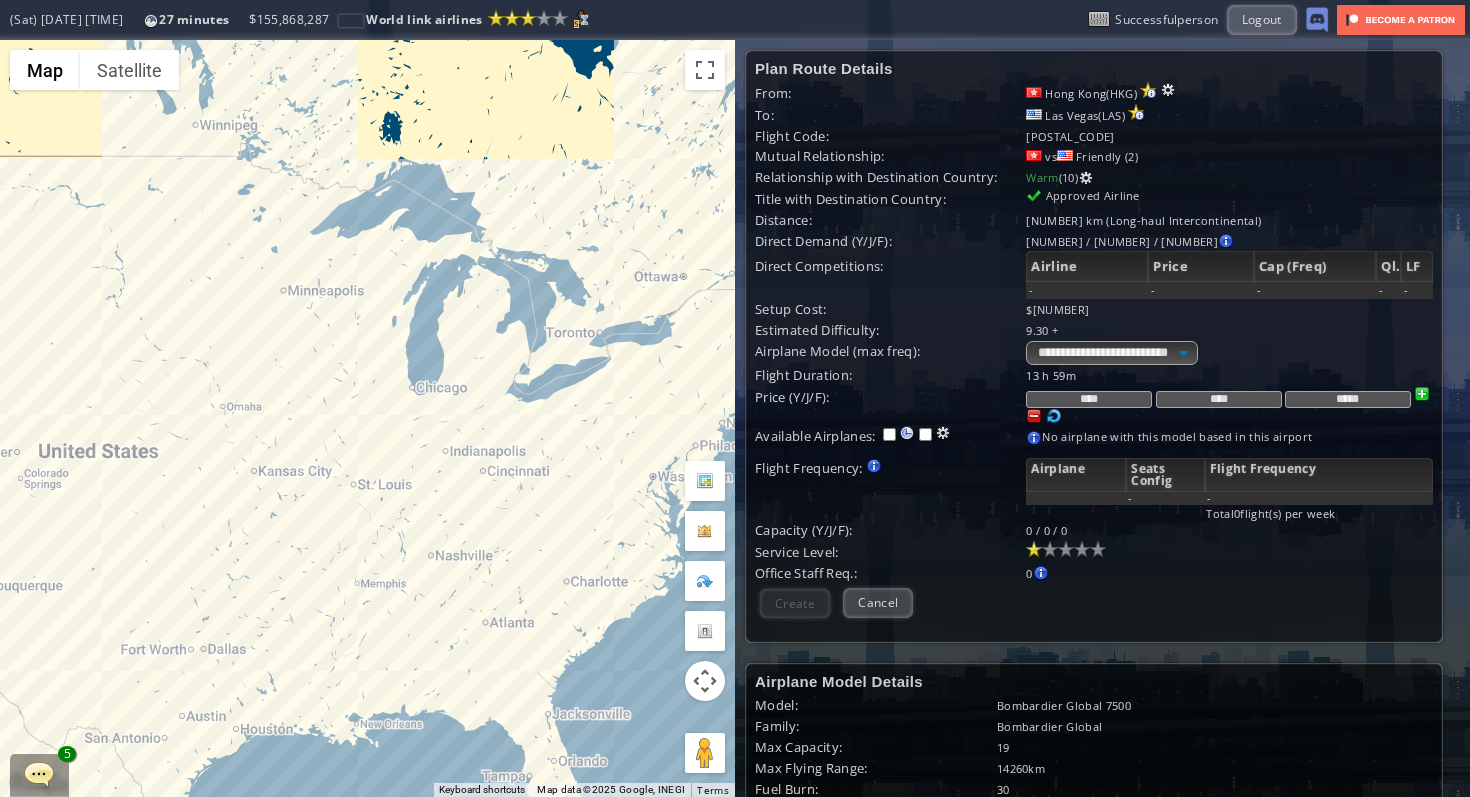 click on "To navigate, press the arrow keys." at bounding box center (367, 418) 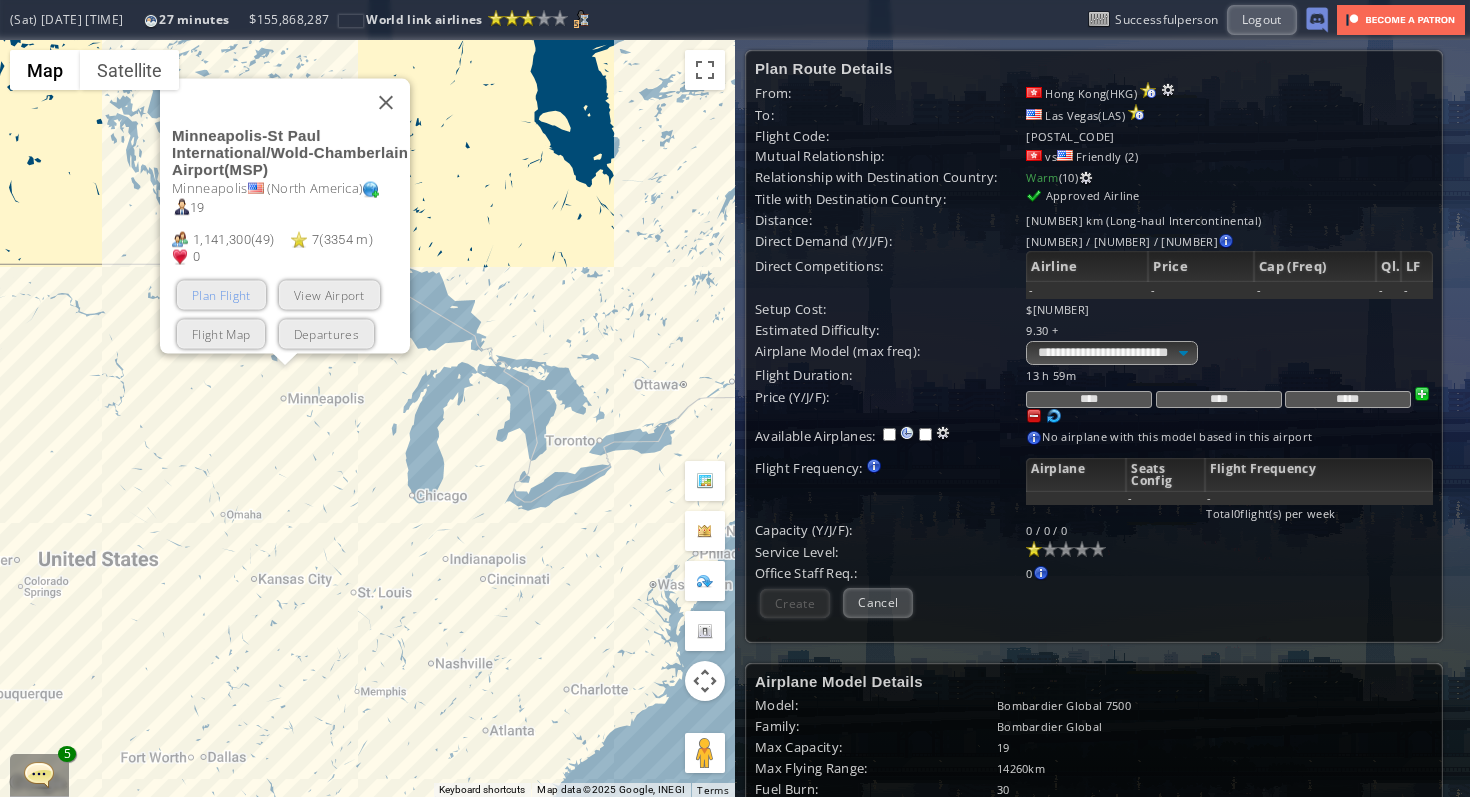 click on "Plan Flight" at bounding box center [221, 294] 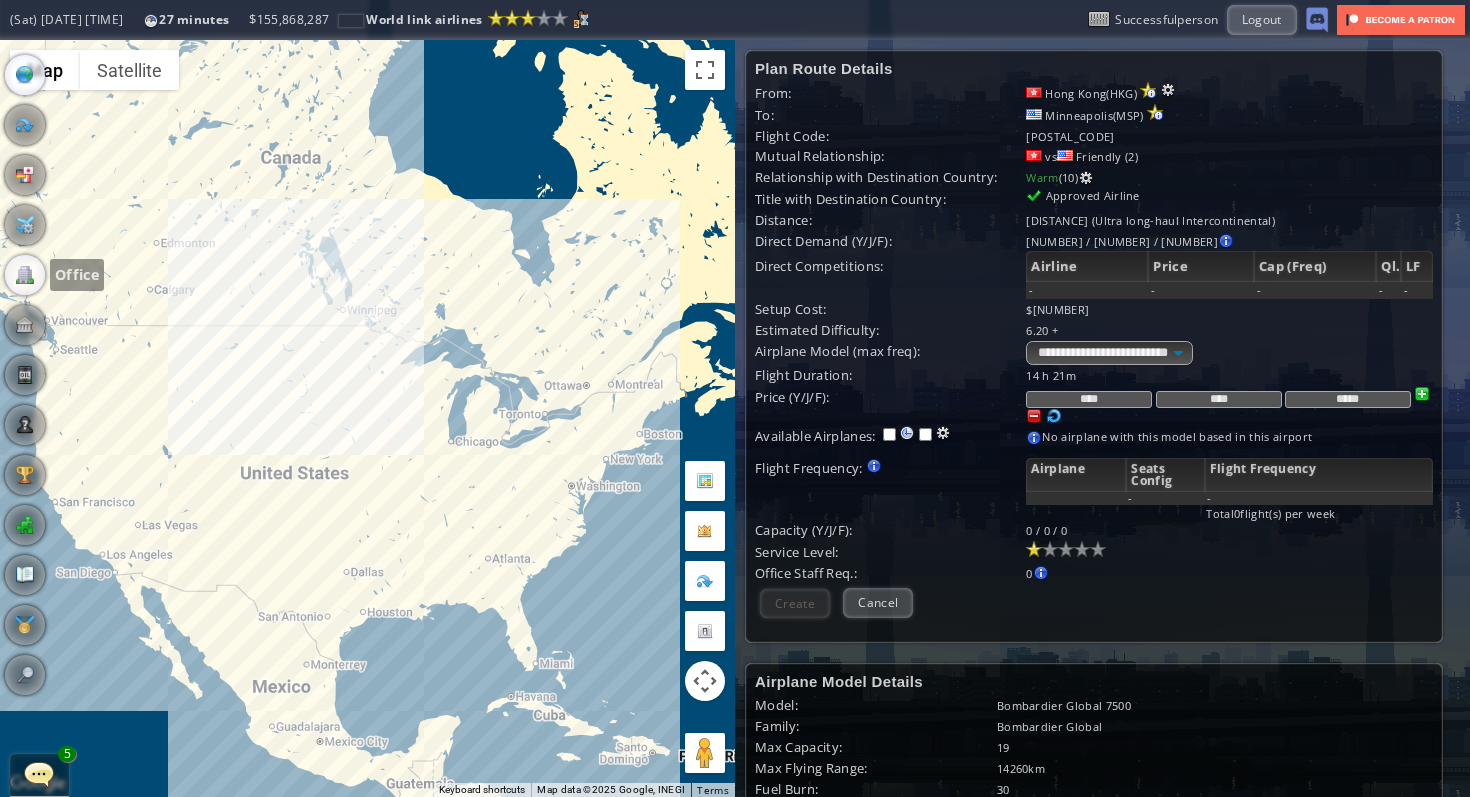 click at bounding box center (25, 275) 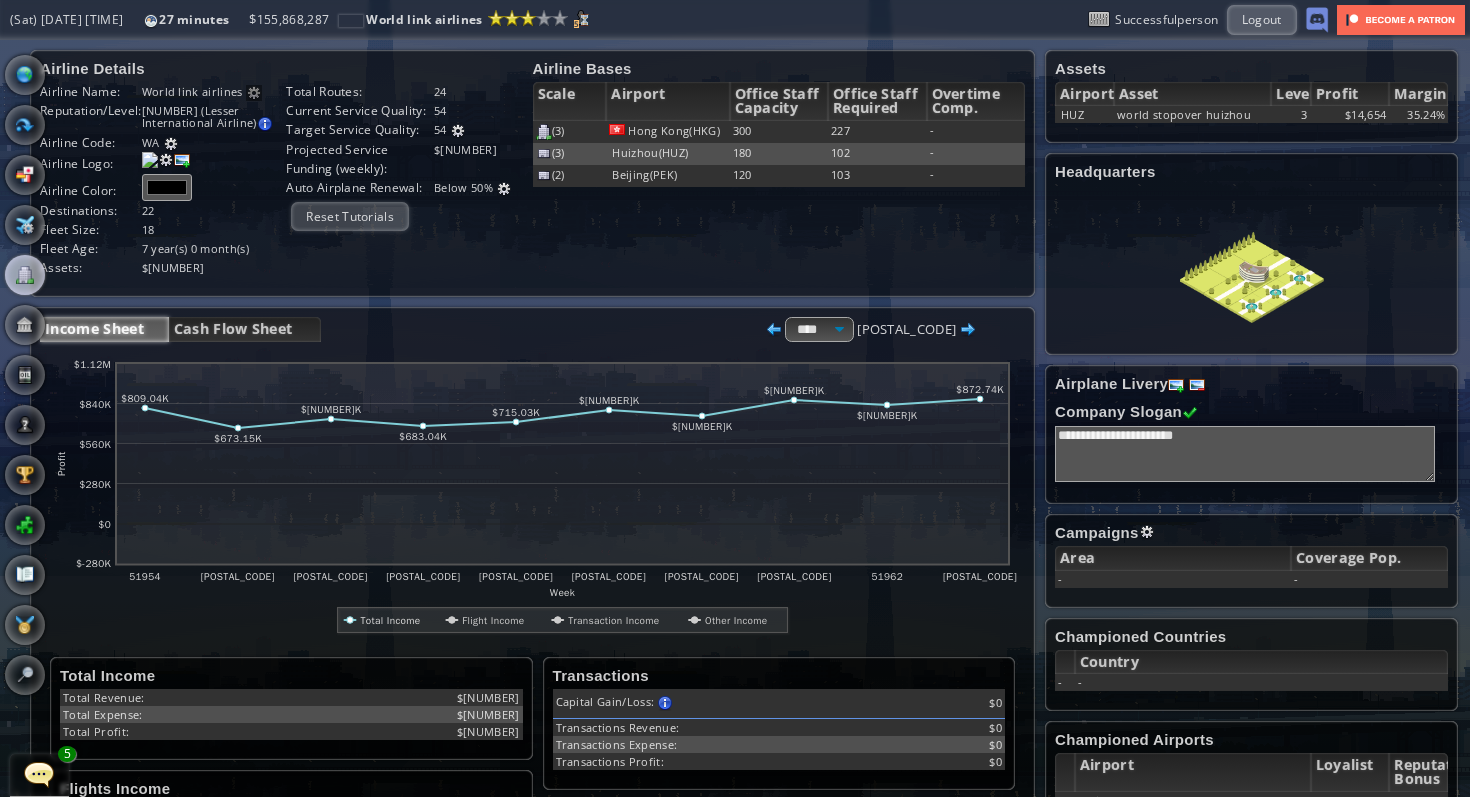 click on "Country" at bounding box center [25, 175] 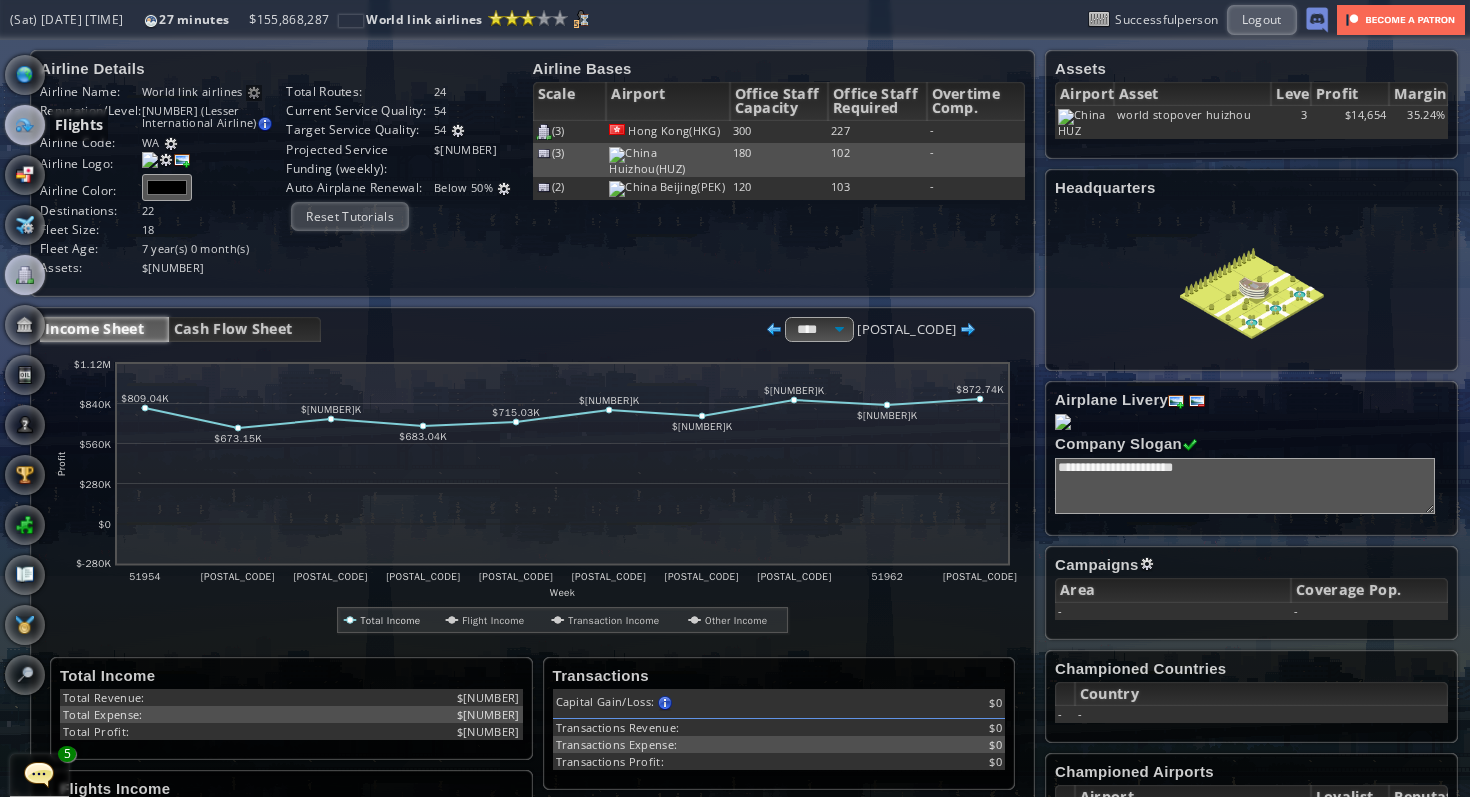 click at bounding box center (25, 125) 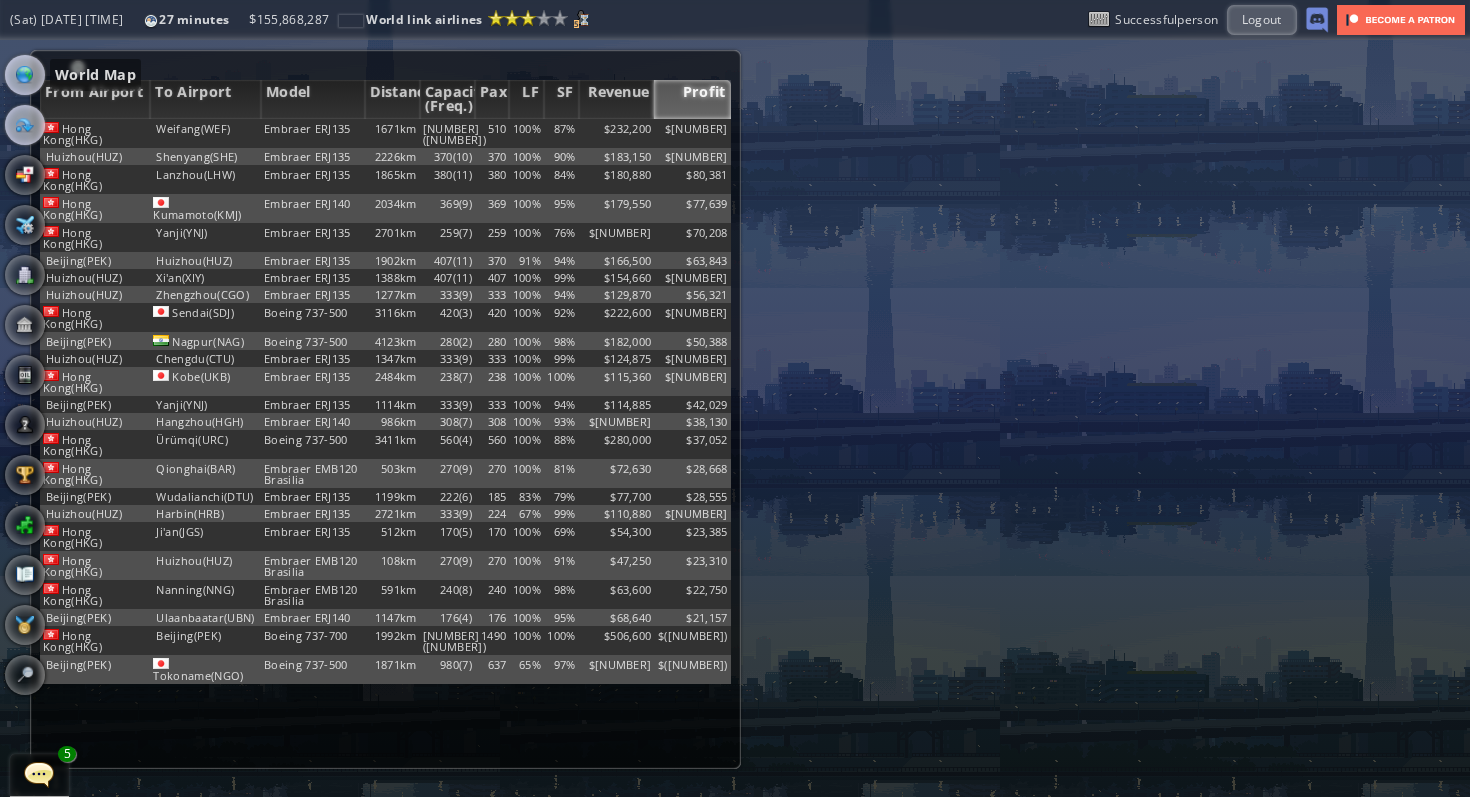 click at bounding box center (25, 75) 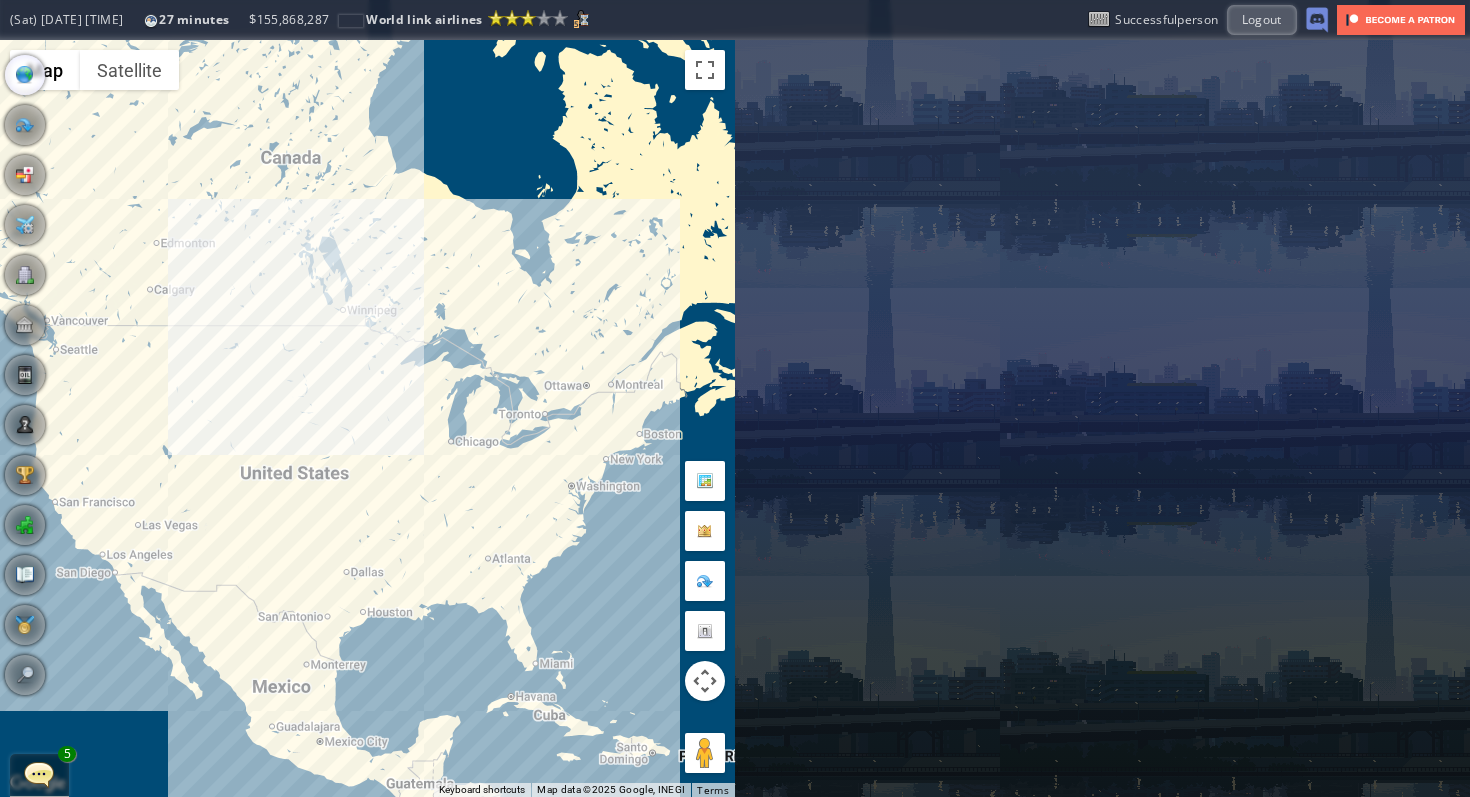 drag, startPoint x: 356, startPoint y: 263, endPoint x: 656, endPoint y: 248, distance: 300.37476 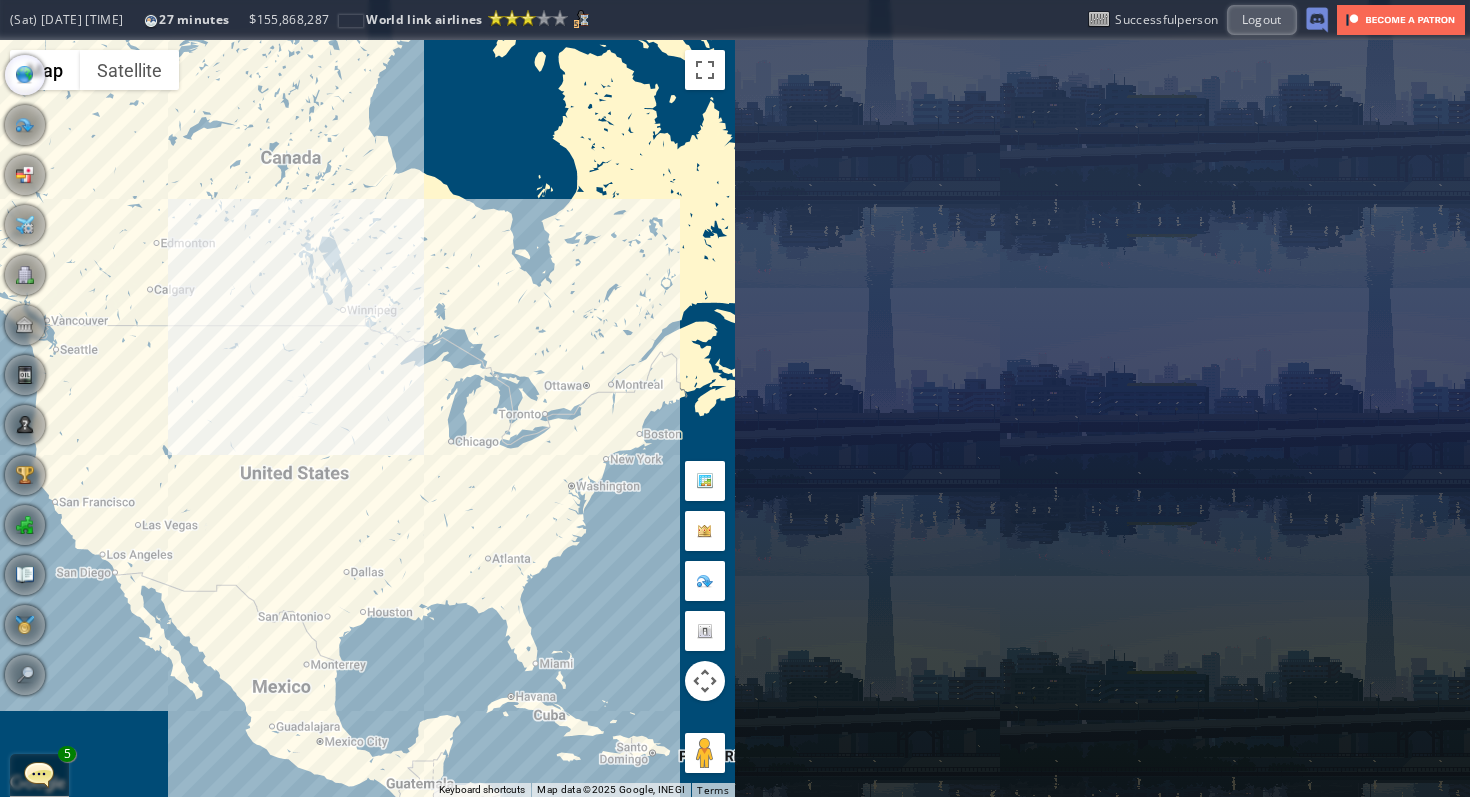 click on "To navigate, press the arrow keys." at bounding box center [367, 418] 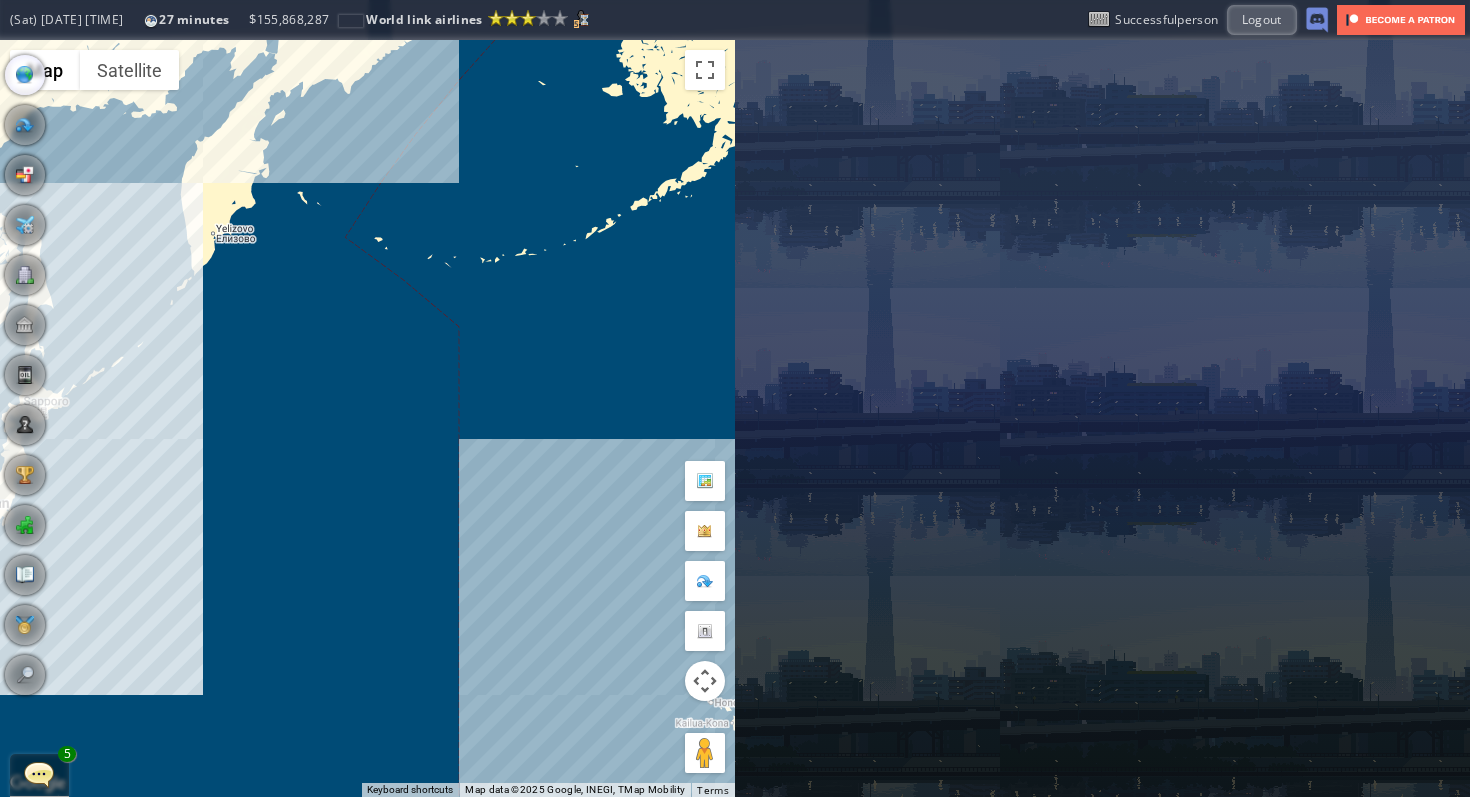 drag, startPoint x: 324, startPoint y: 311, endPoint x: 477, endPoint y: 344, distance: 156.51837 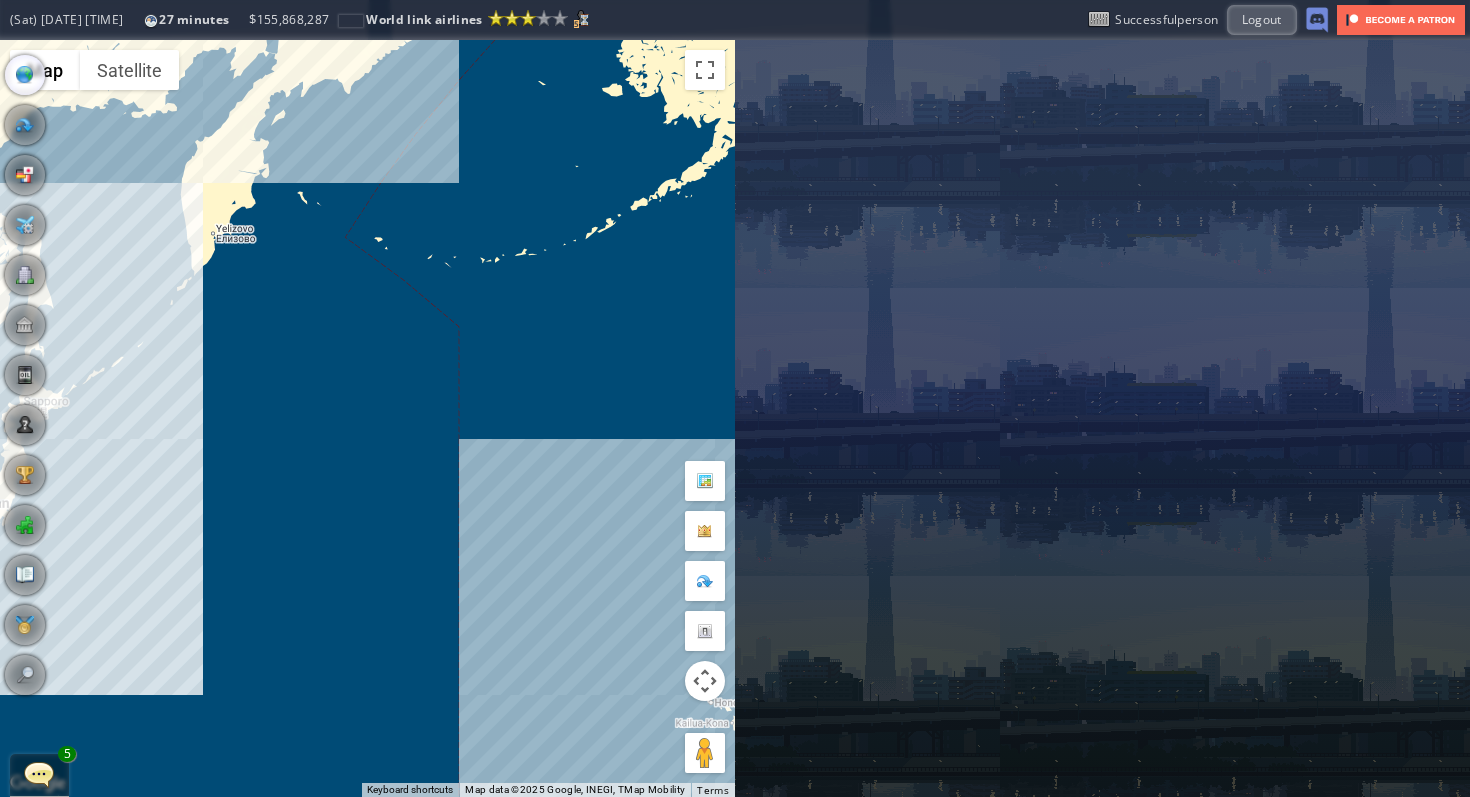 click on "To navigate, press the arrow keys." at bounding box center (367, 418) 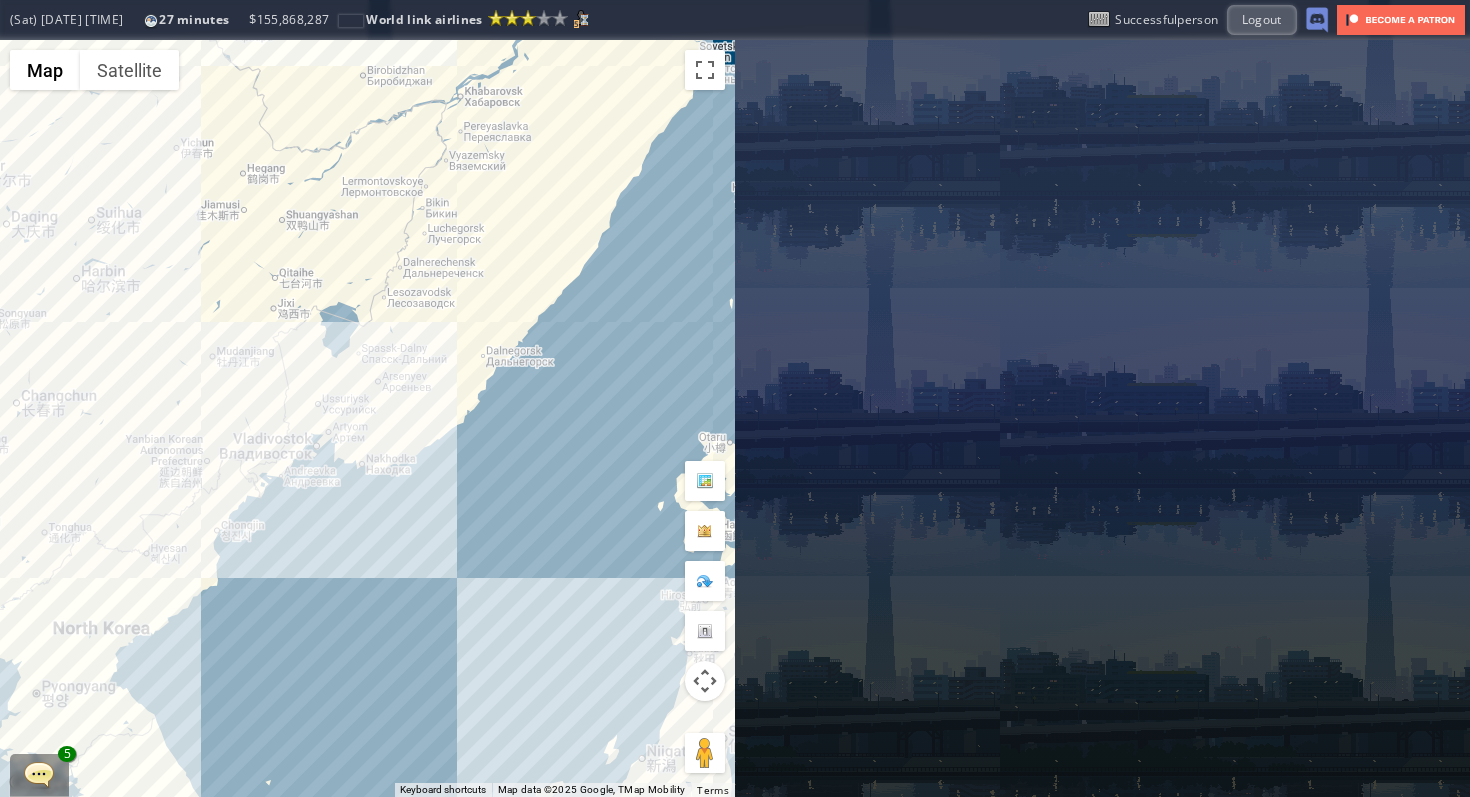 click on "To navigate, press the arrow keys." at bounding box center (367, 418) 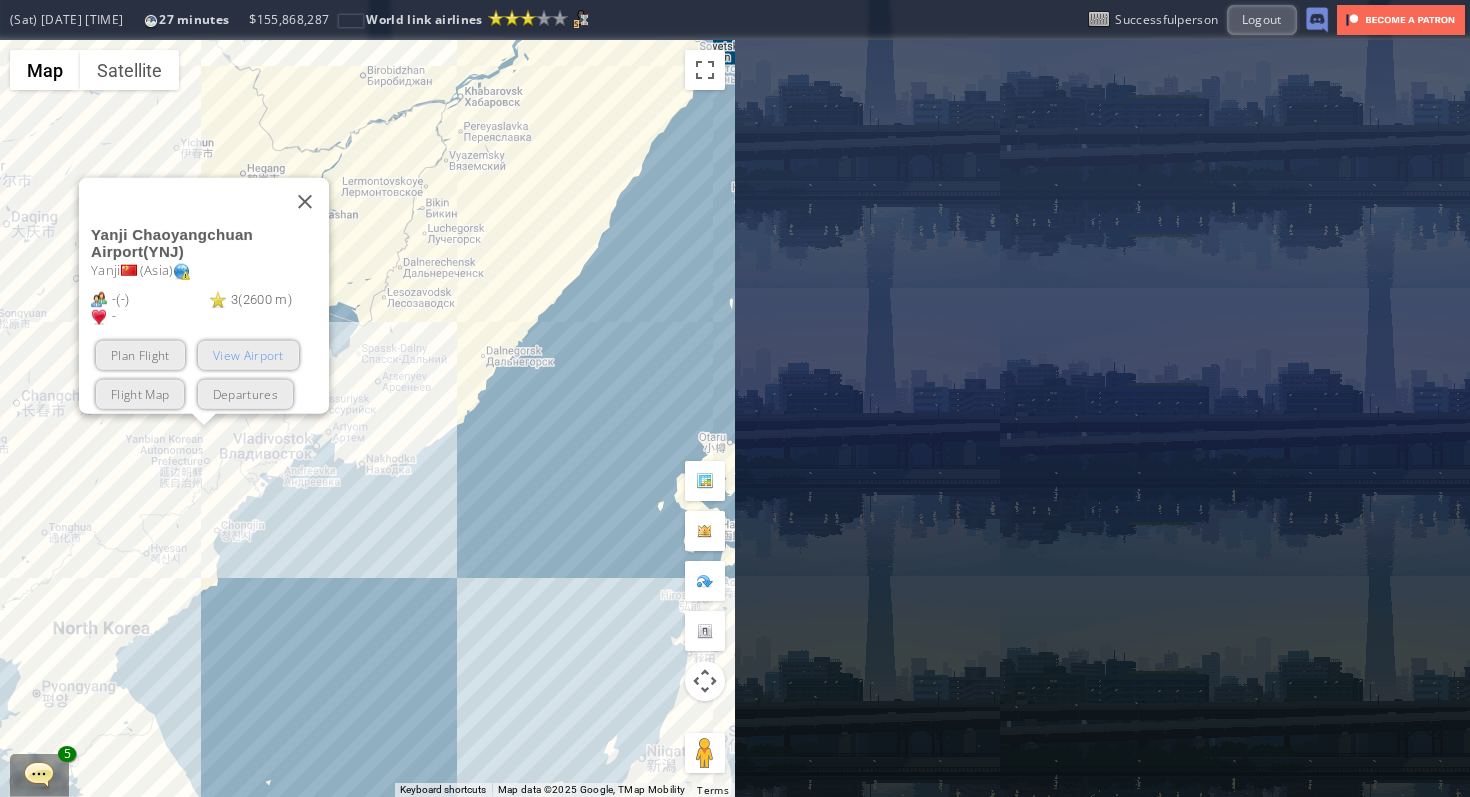 click on "View Airport" at bounding box center [247, 354] 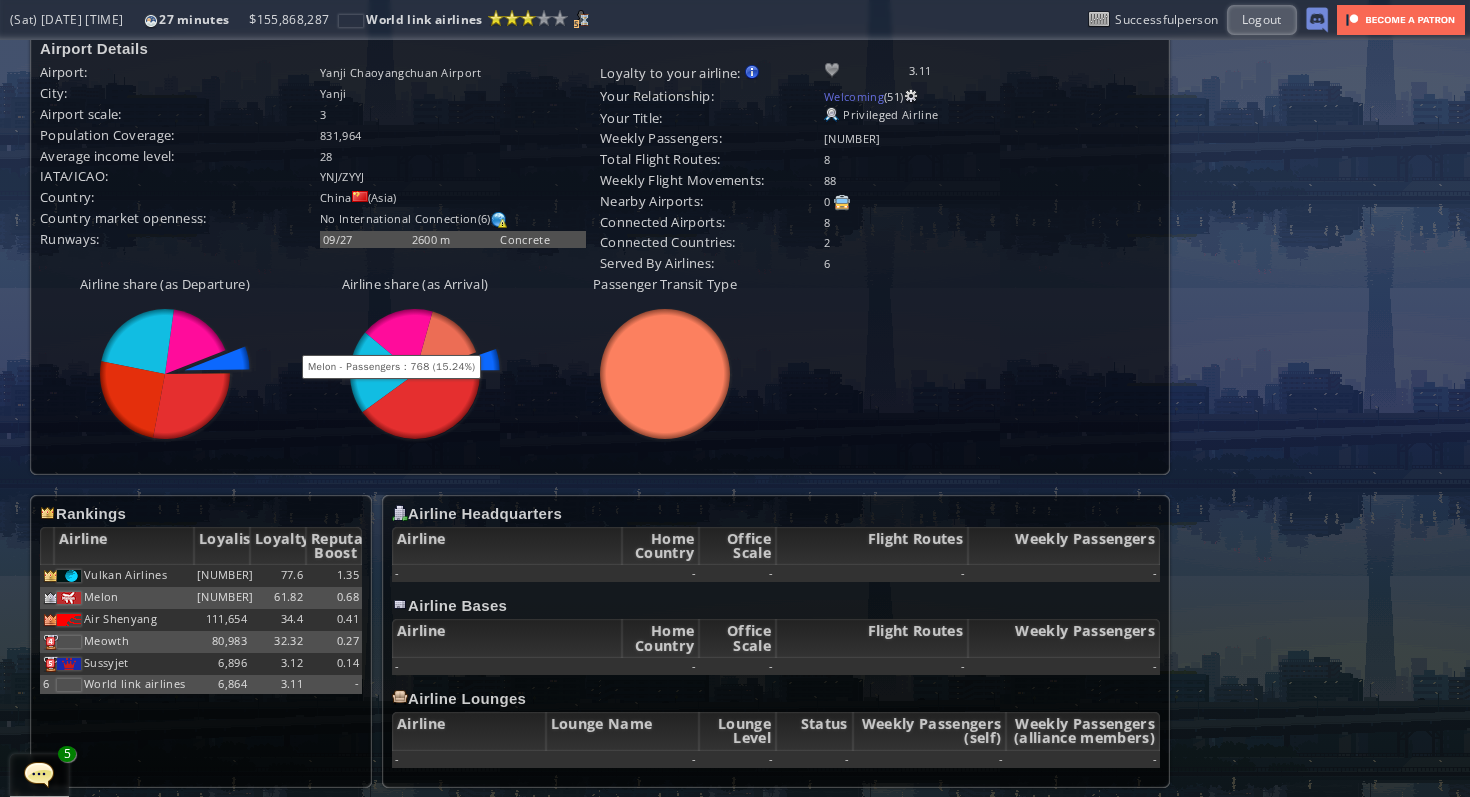 scroll, scrollTop: 0, scrollLeft: 0, axis: both 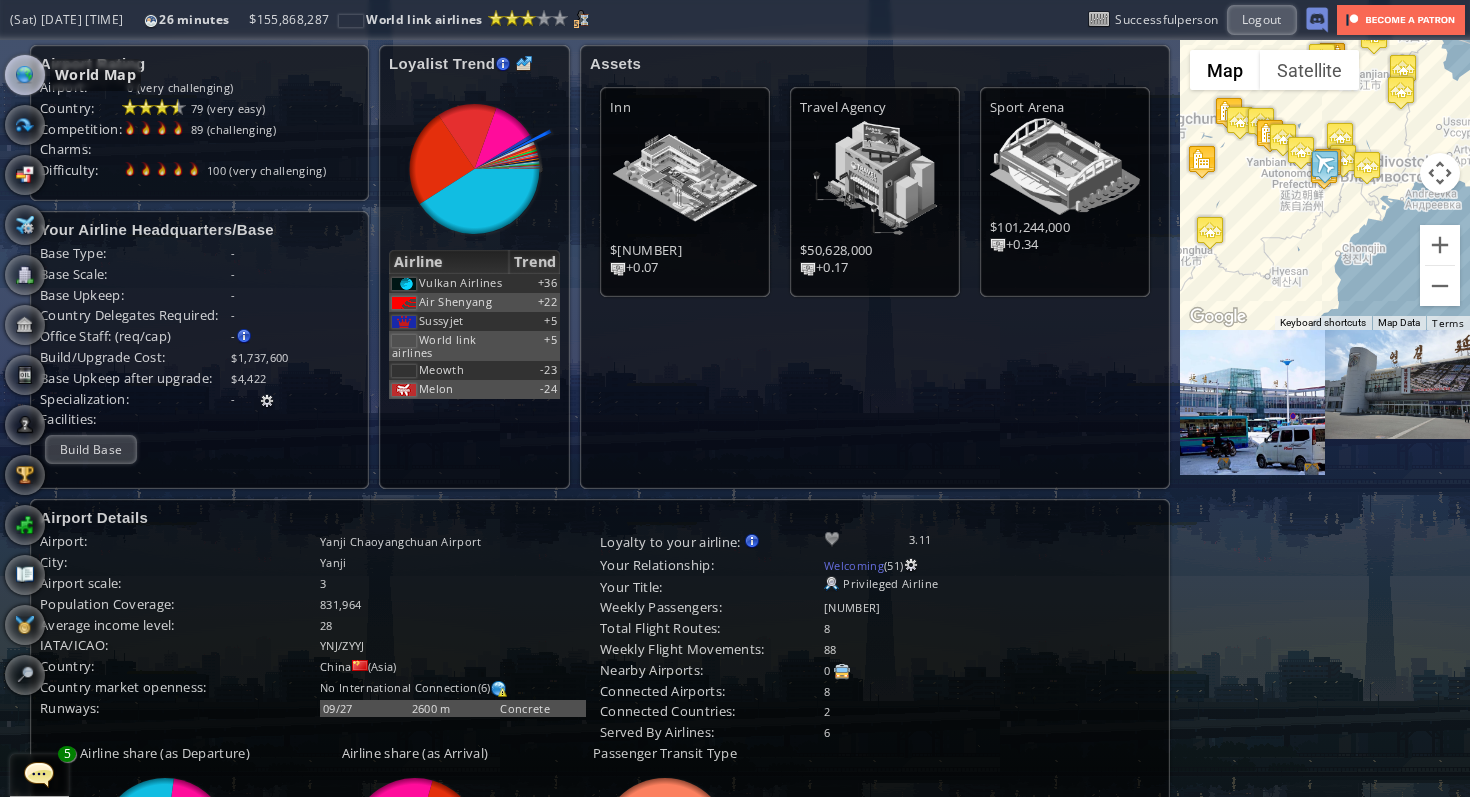 click at bounding box center (25, 75) 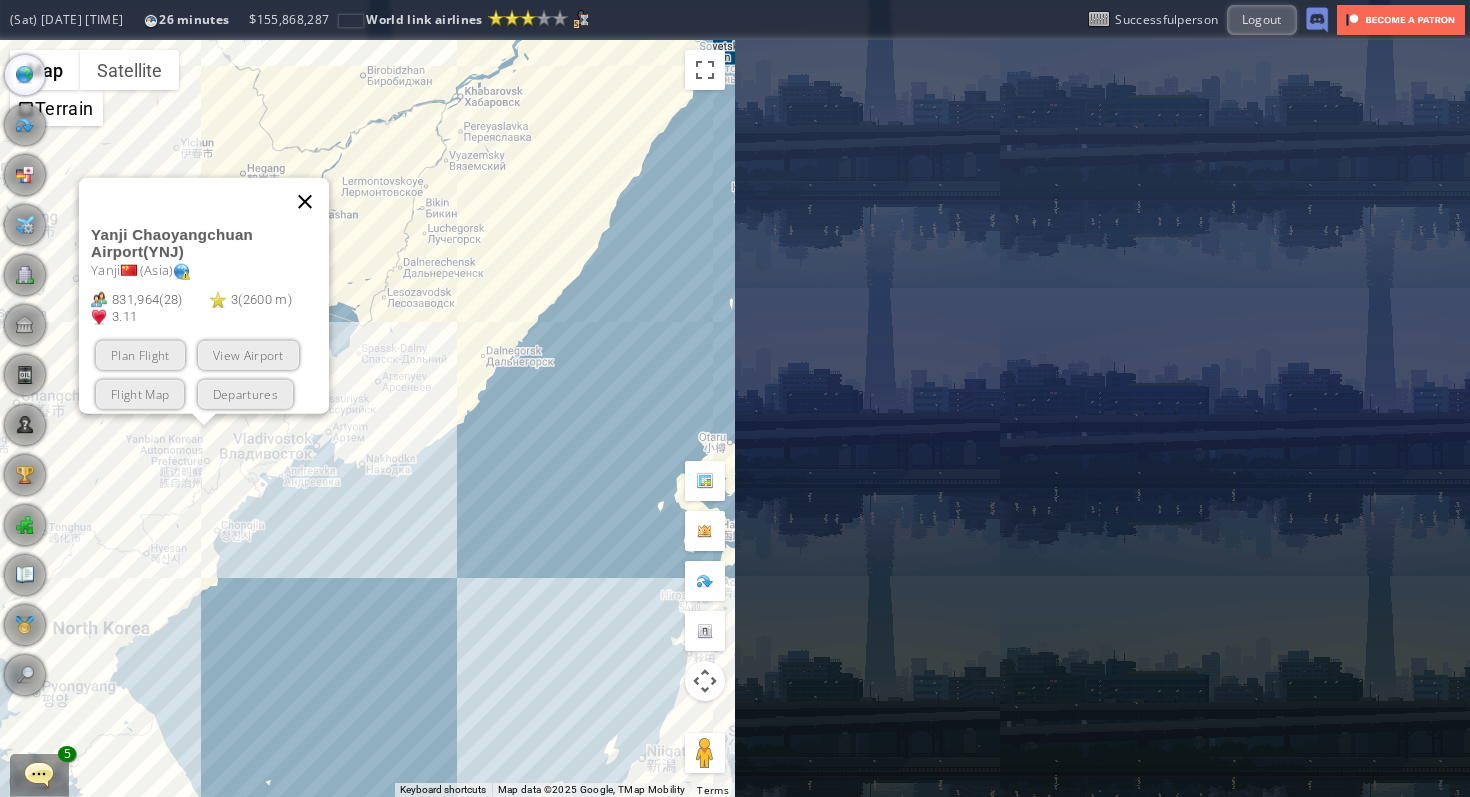 click at bounding box center [305, 201] 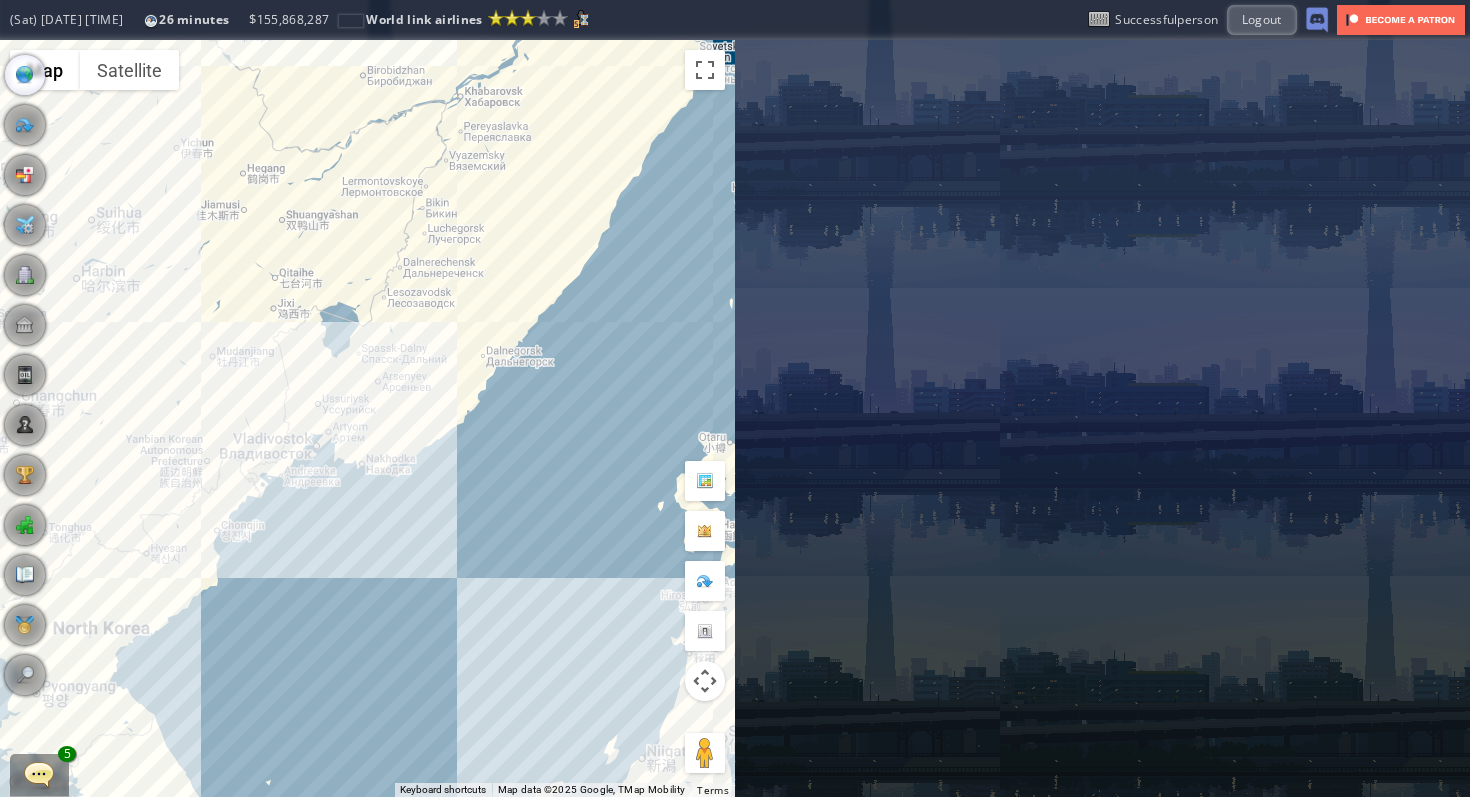 drag, startPoint x: 290, startPoint y: 210, endPoint x: 653, endPoint y: 333, distance: 383.27274 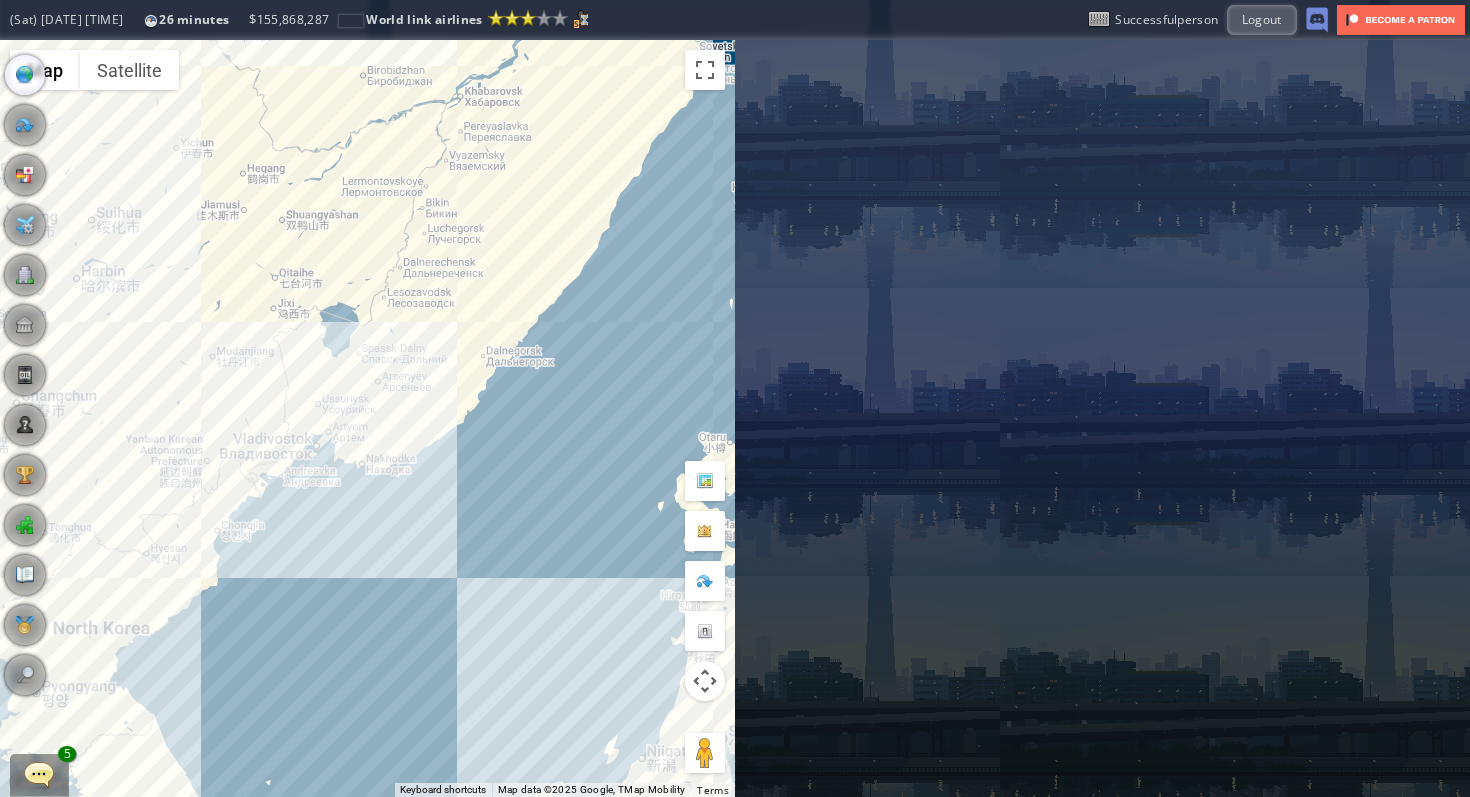 click on "To navigate, press the arrow keys." at bounding box center (367, 418) 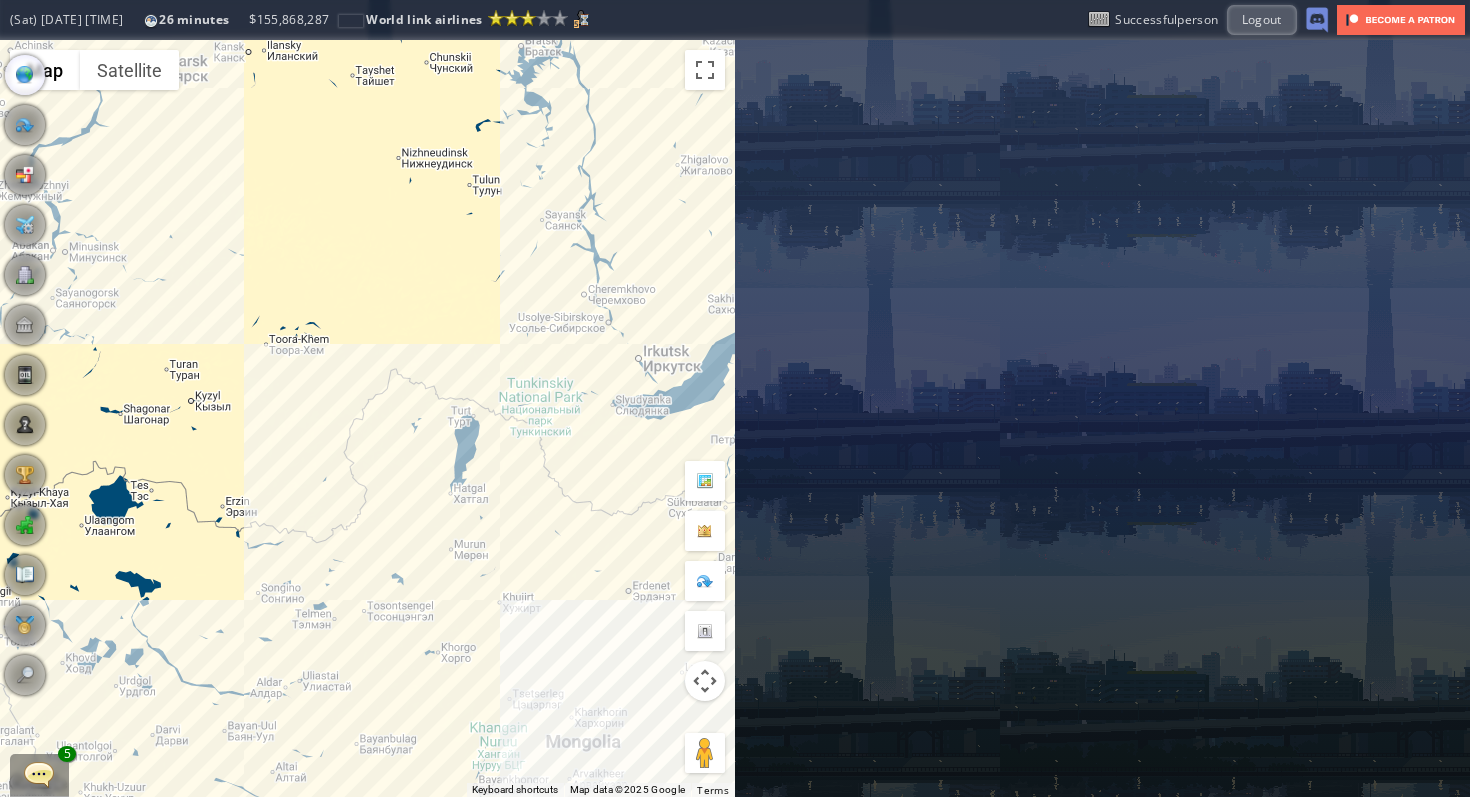 drag, startPoint x: 627, startPoint y: 339, endPoint x: 405, endPoint y: 232, distance: 246.44066 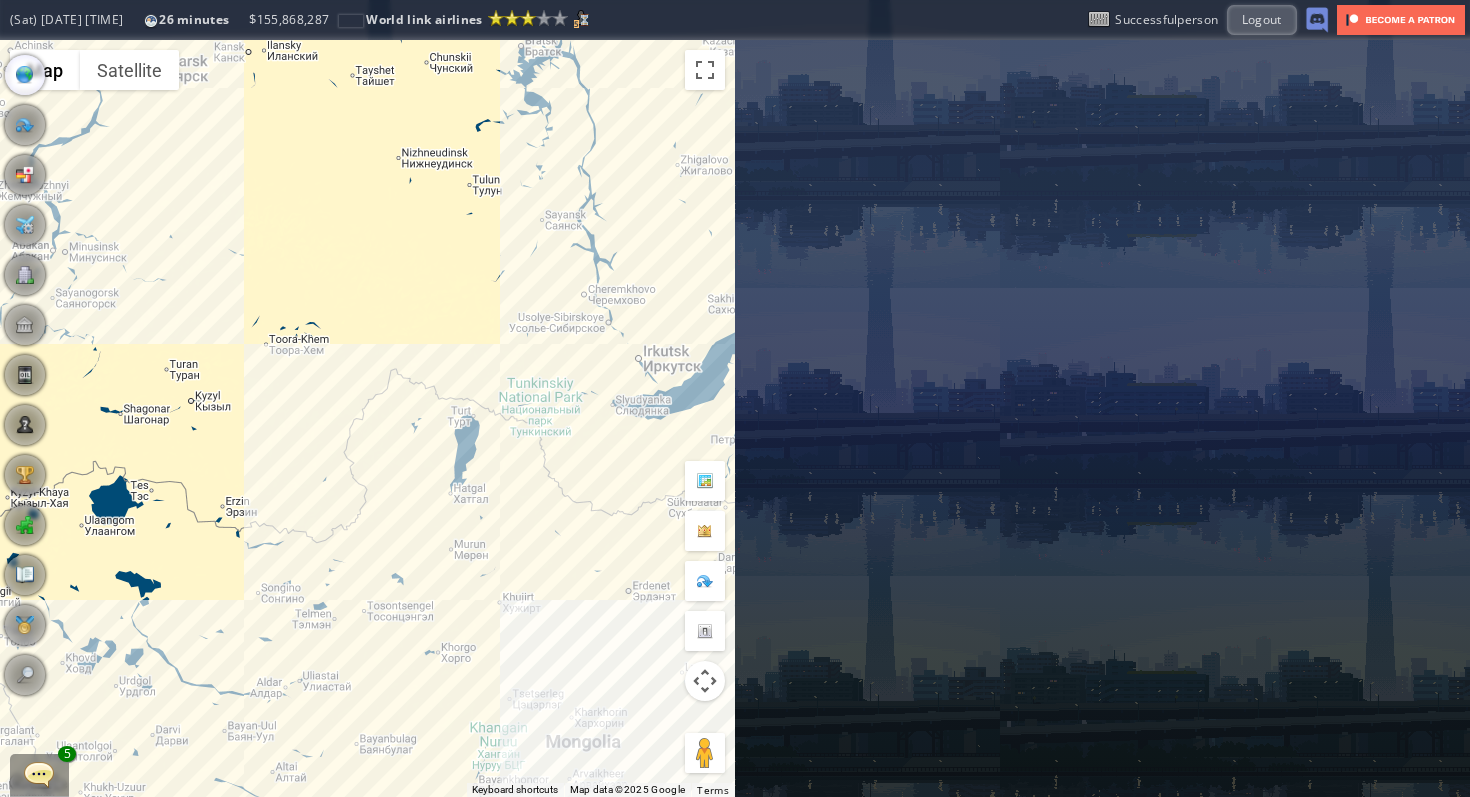 click on "To navigate, press the arrow keys." at bounding box center (367, 418) 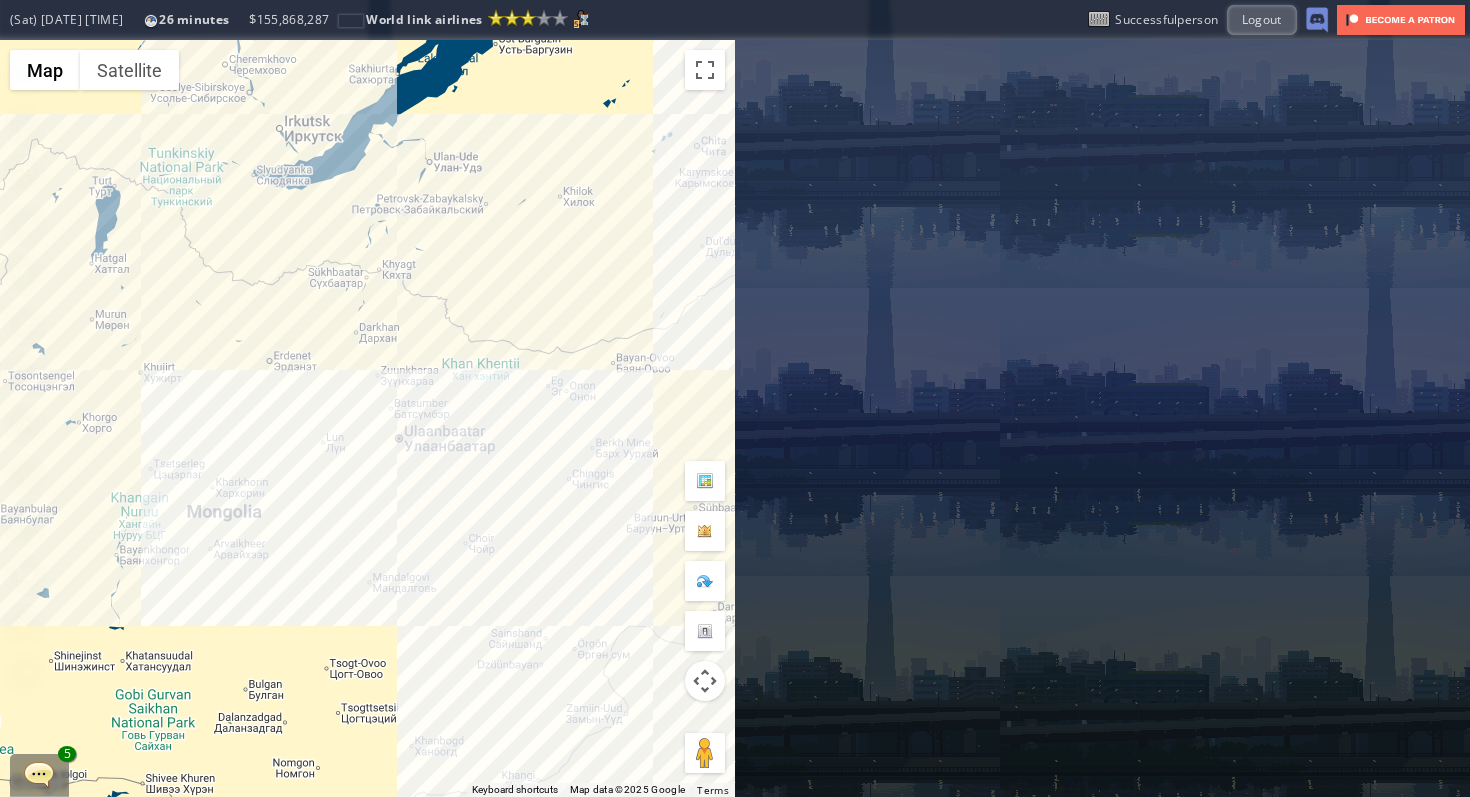 click on "To navigate, press the arrow keys." at bounding box center (367, 418) 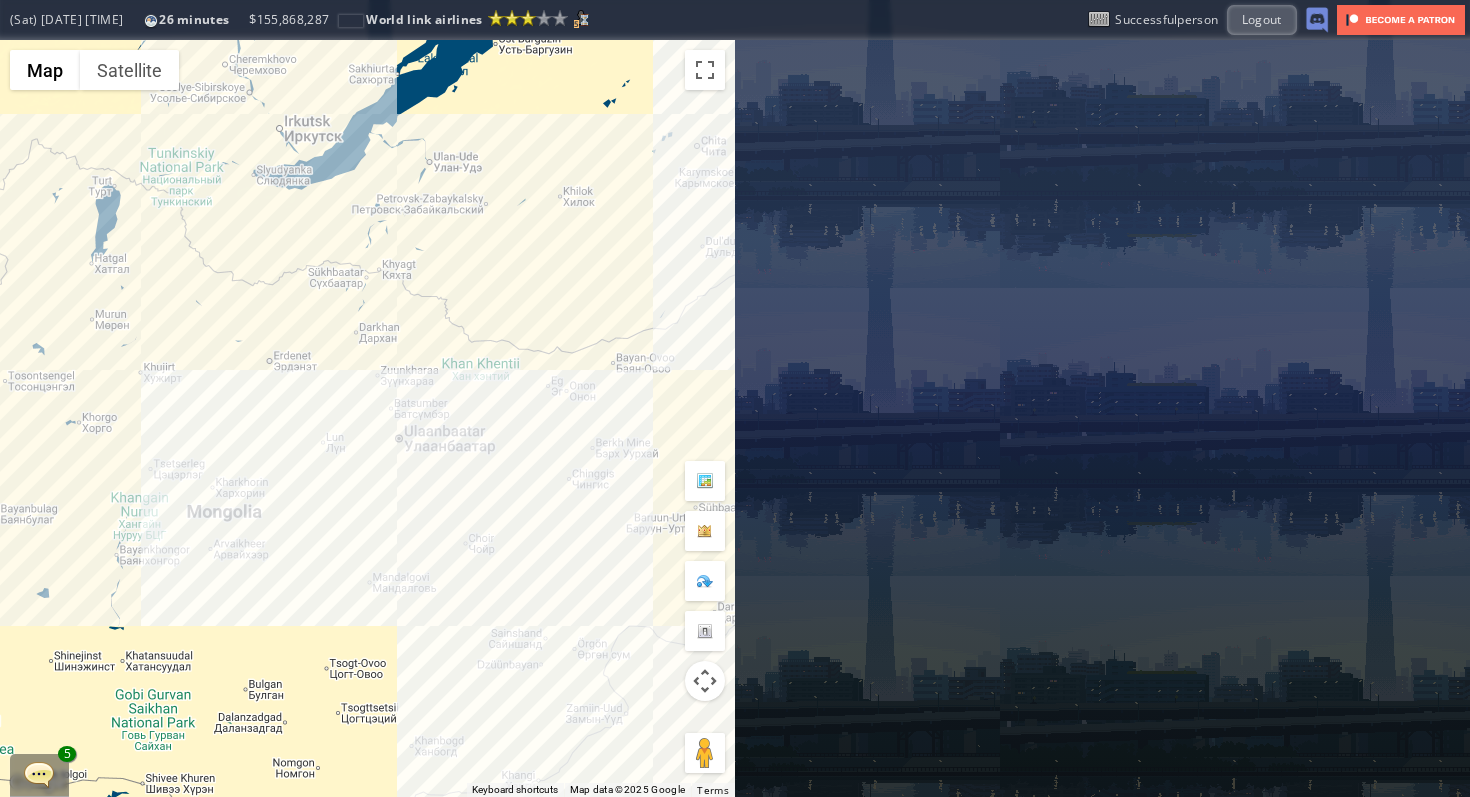 click on "To navigate, press the arrow keys." at bounding box center [367, 418] 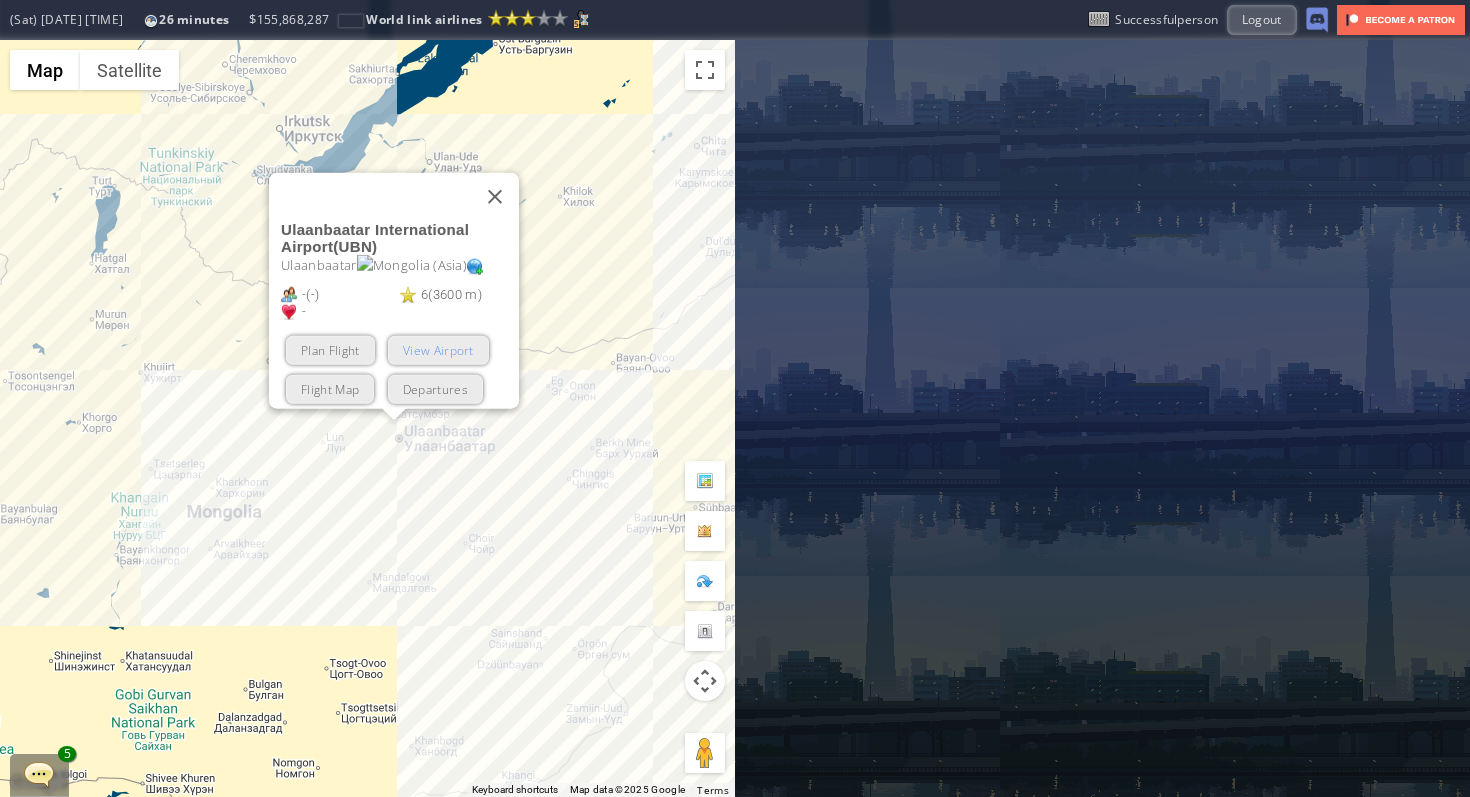 click on "View Airport" at bounding box center [437, 349] 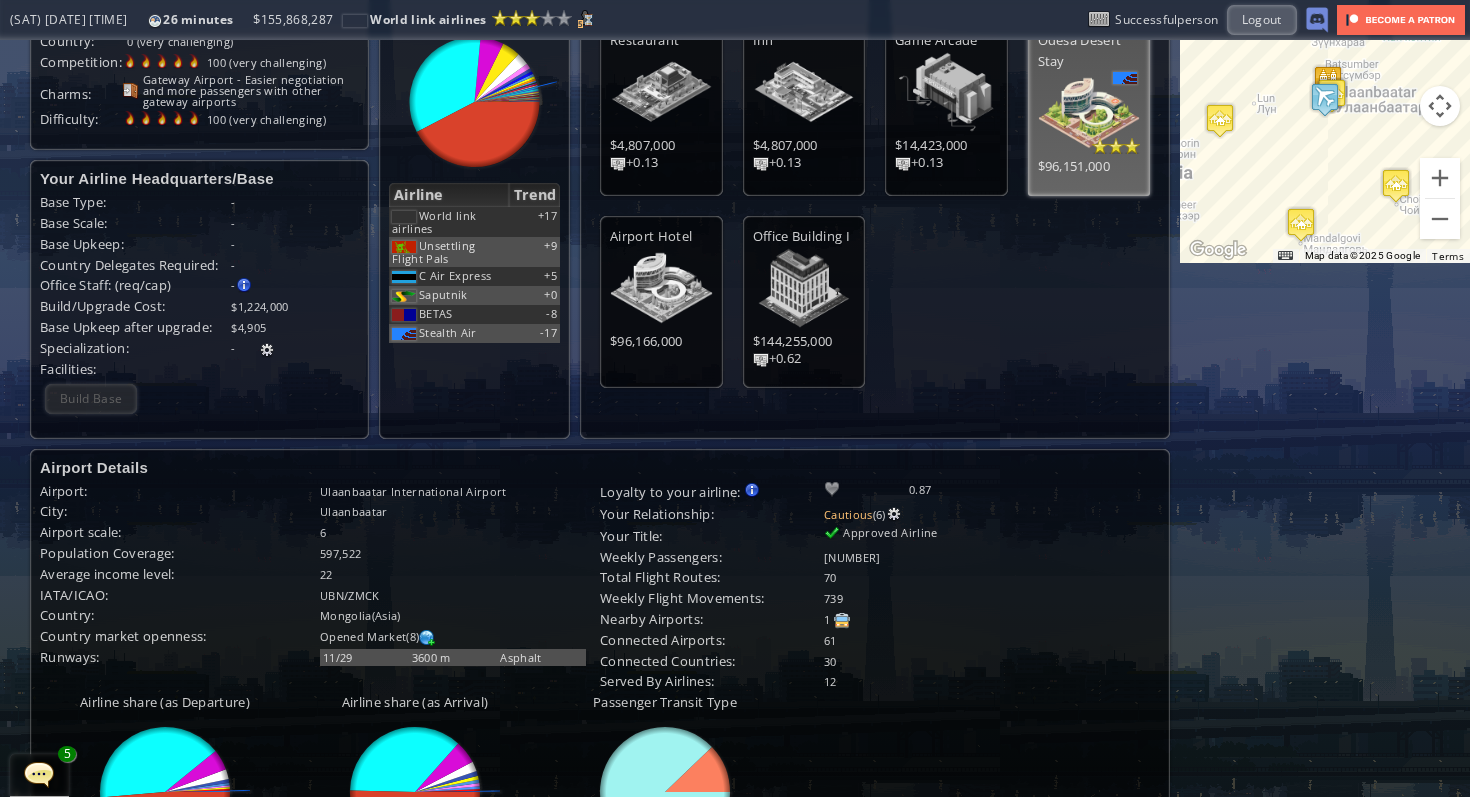 scroll, scrollTop: 0, scrollLeft: 0, axis: both 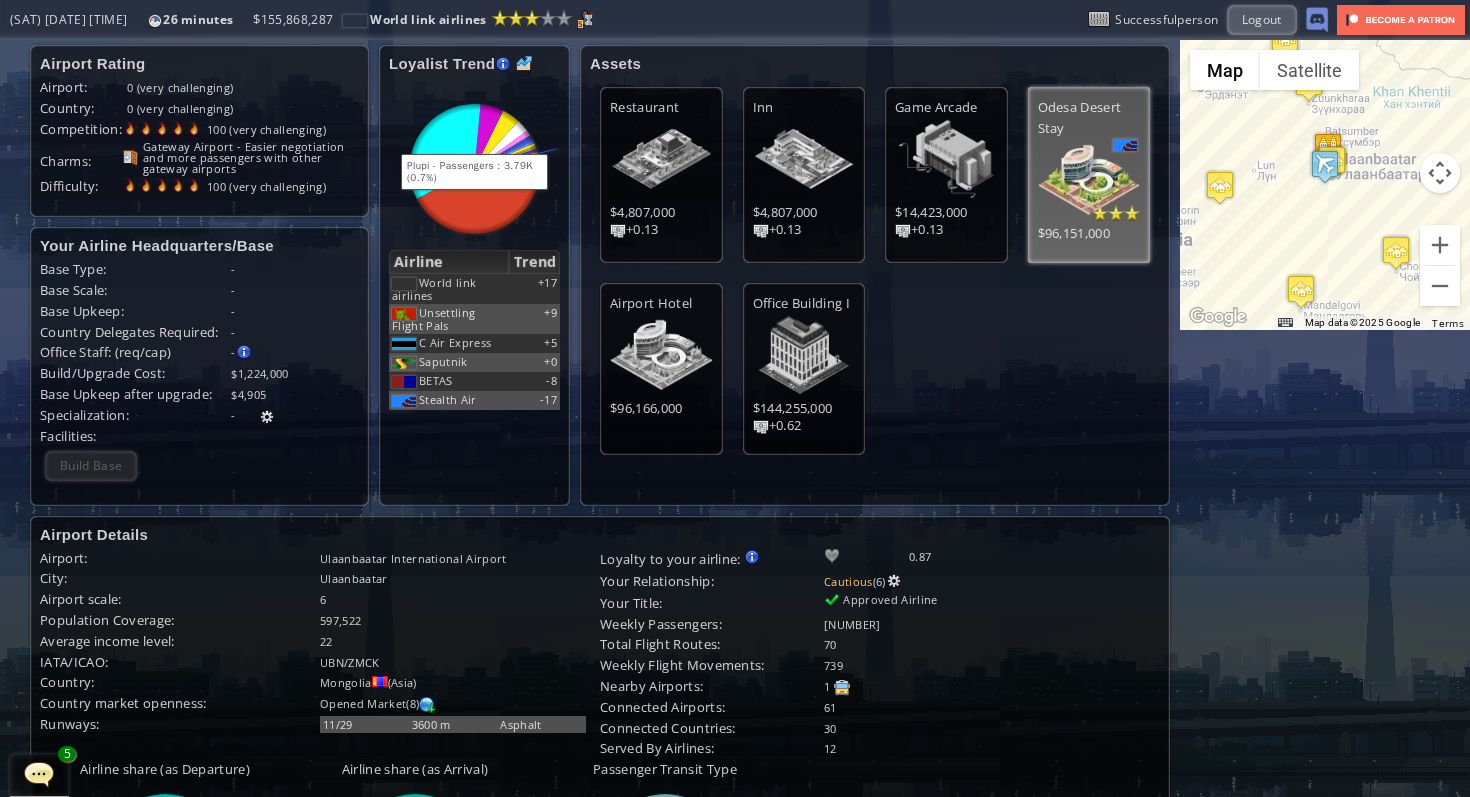 click at bounding box center [508, 170] 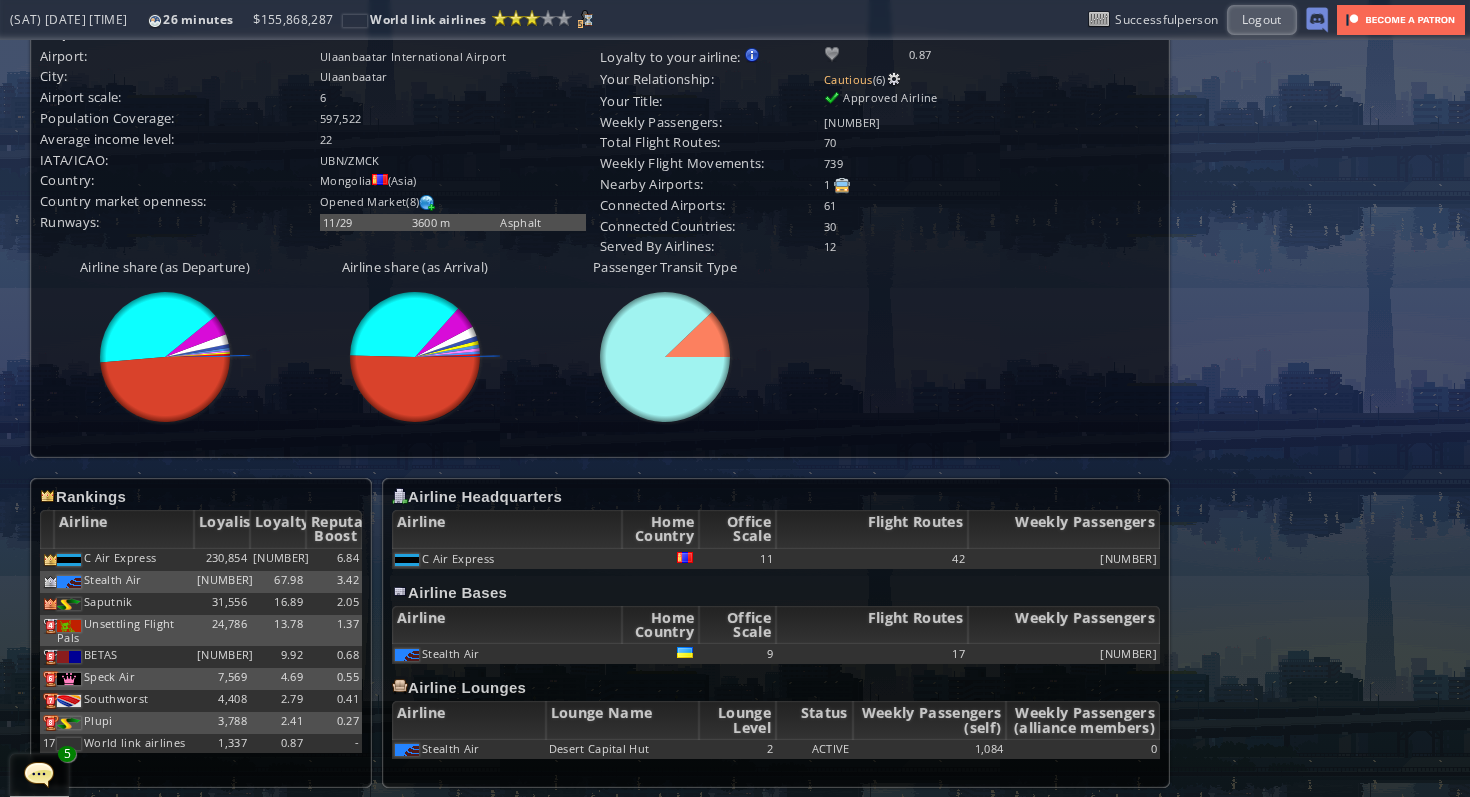 scroll, scrollTop: 0, scrollLeft: 0, axis: both 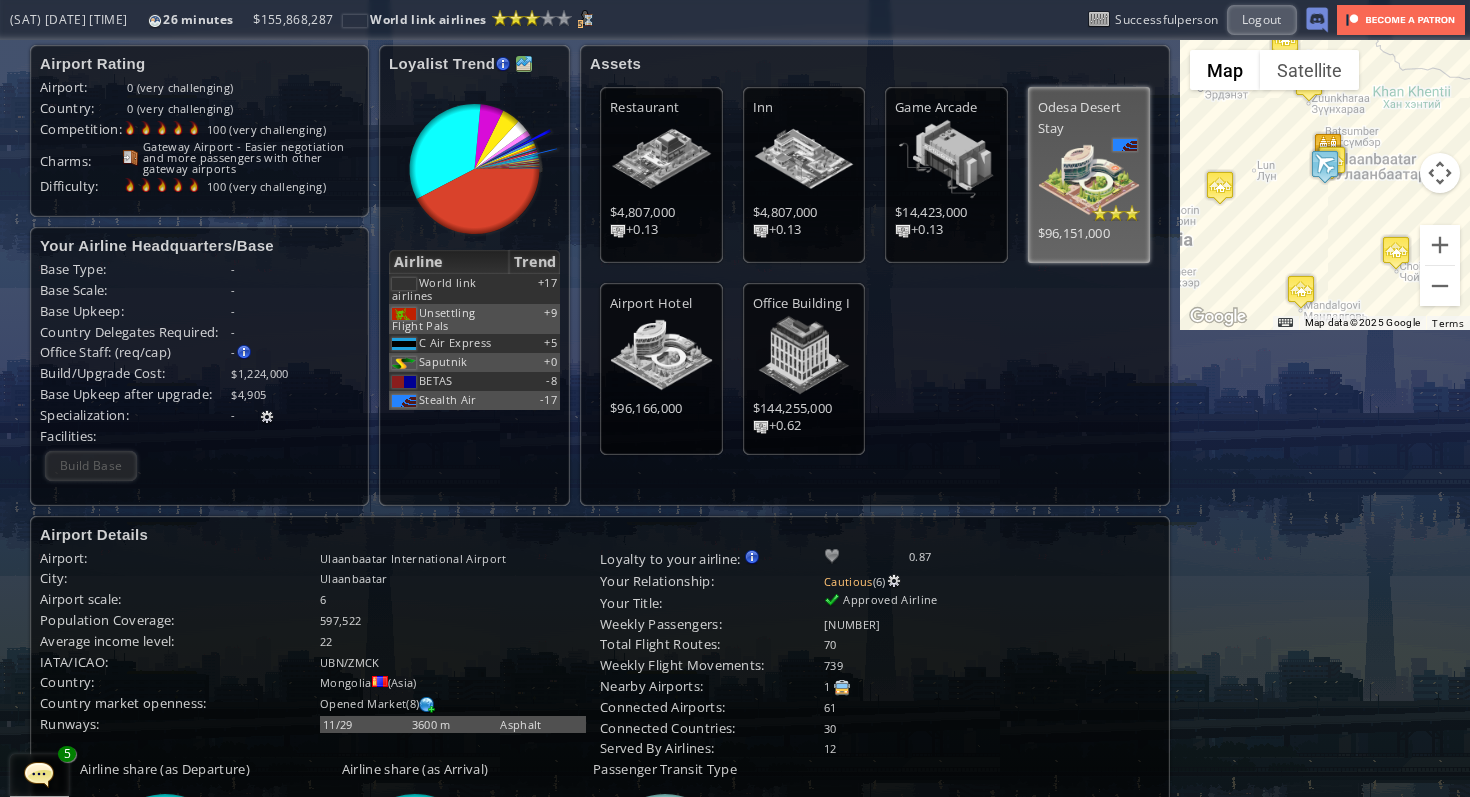 click on "Loyalist Trend
Loyalist are gained by providing satisfying services to passengers originate from this airport.
Passenger satisfaction is reflected by Satisfaction Factor (SF) of a flight.
For more info, please refer to the survey" at bounding box center [474, 65] 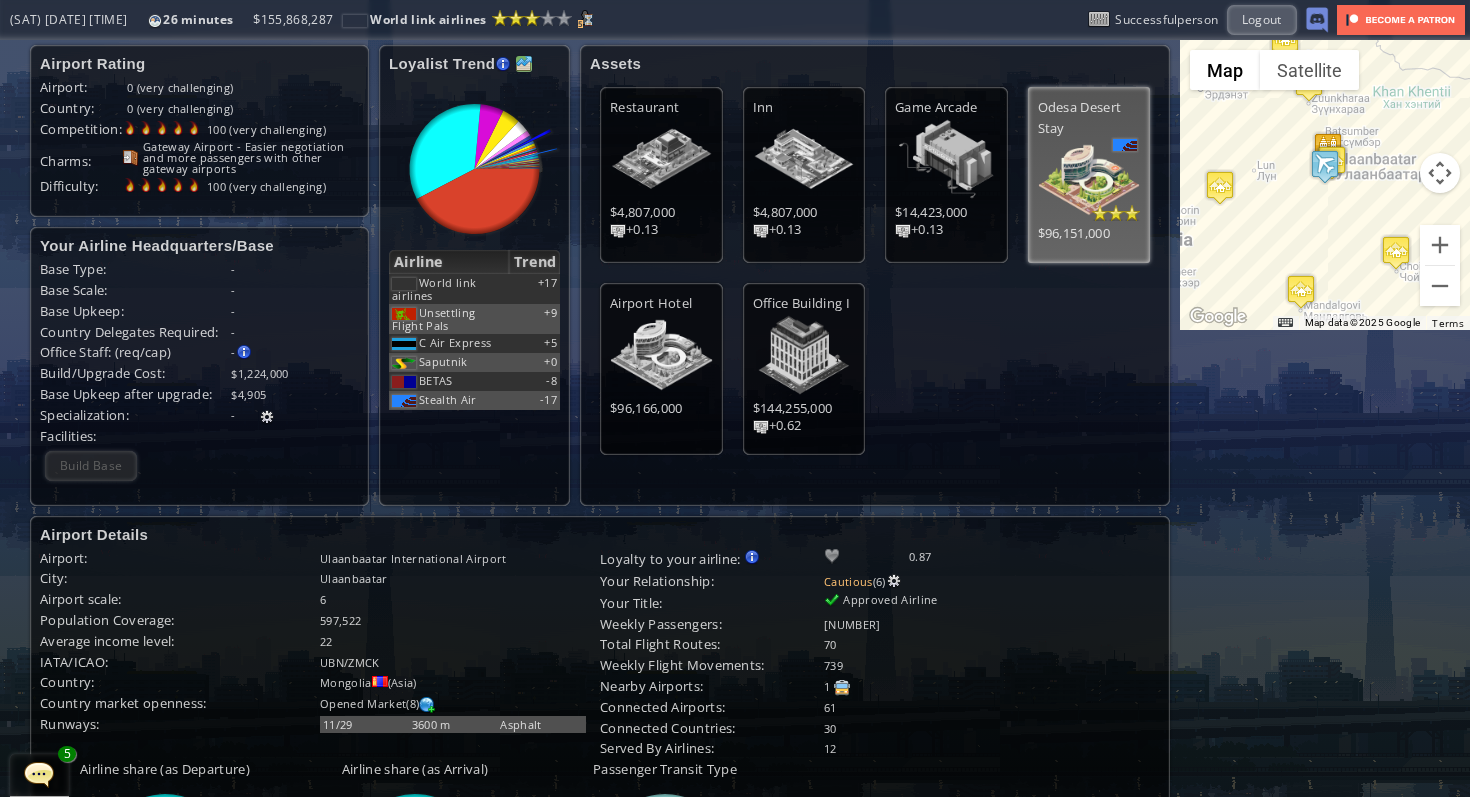 click at bounding box center (524, 64) 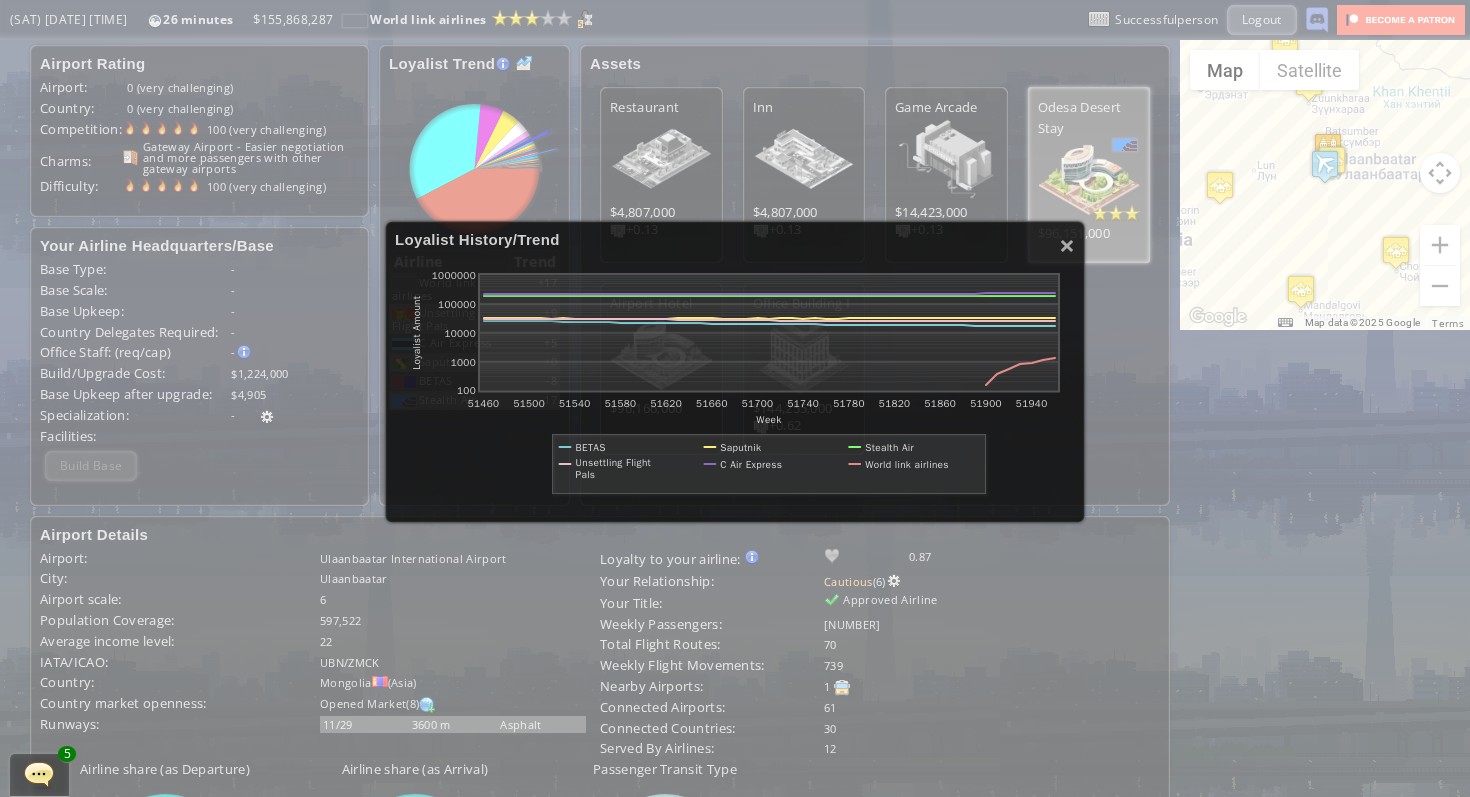 drag, startPoint x: 1062, startPoint y: 245, endPoint x: 1049, endPoint y: 228, distance: 21.400934 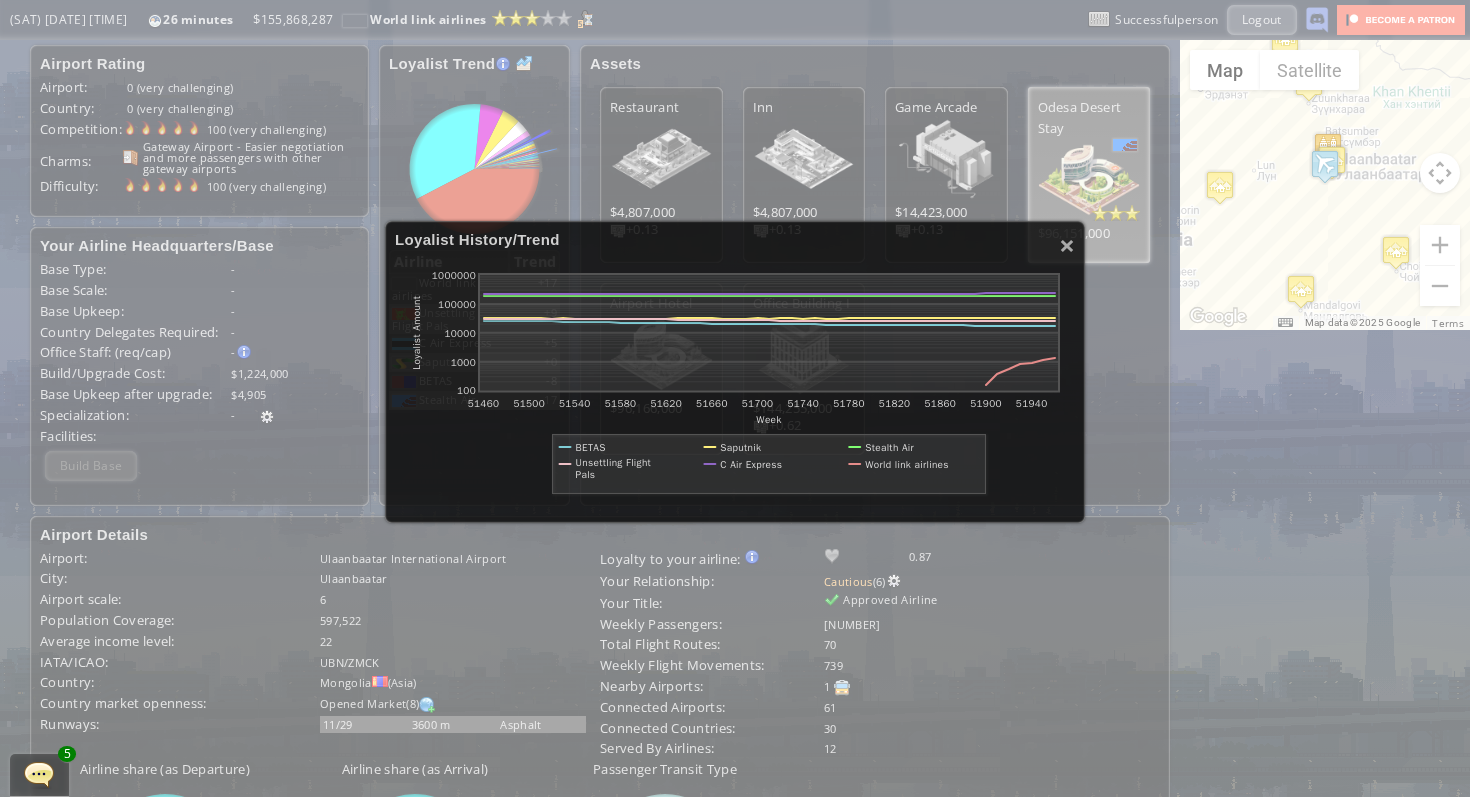 click on "×" at bounding box center (1067, 245) 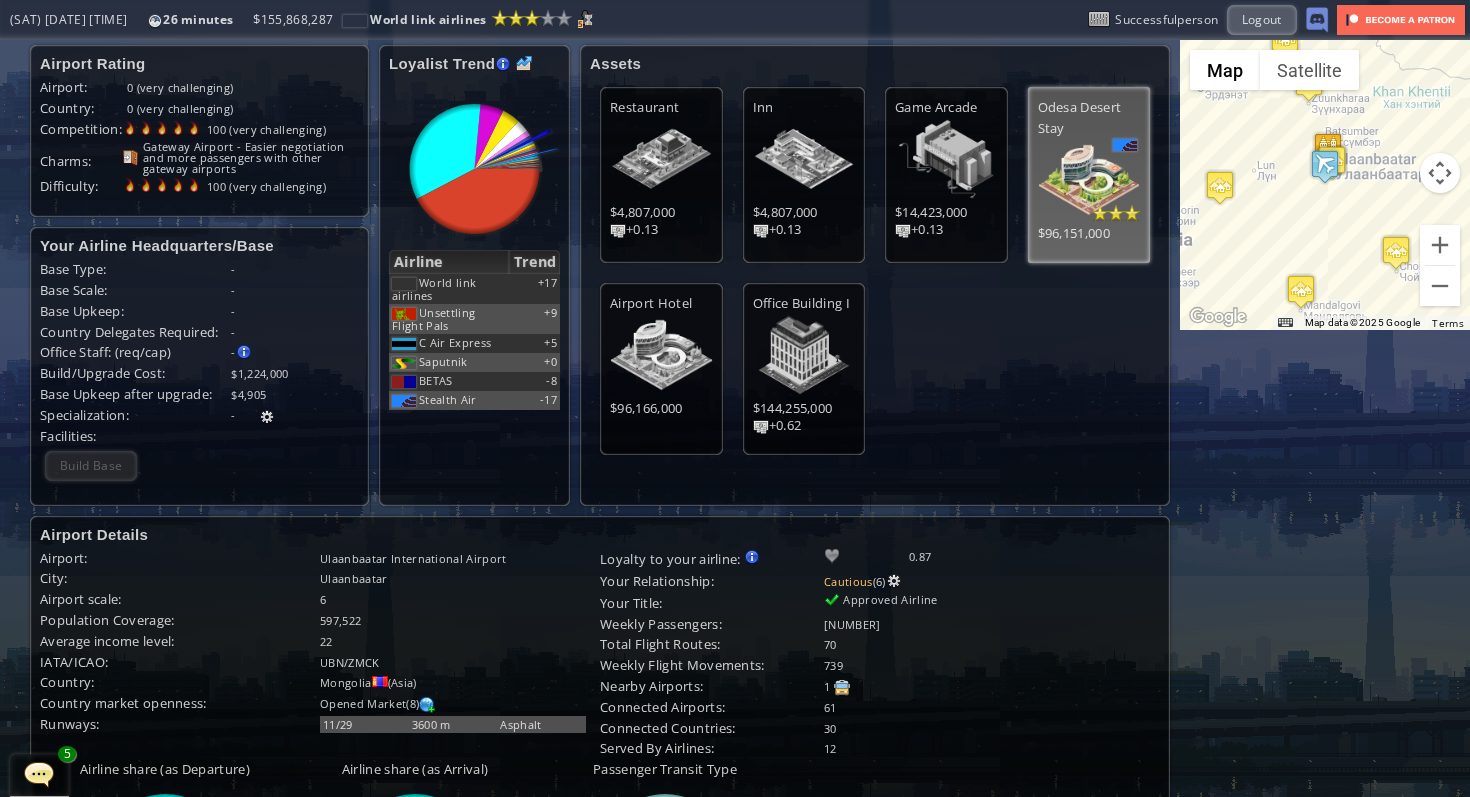 scroll, scrollTop: 502, scrollLeft: 0, axis: vertical 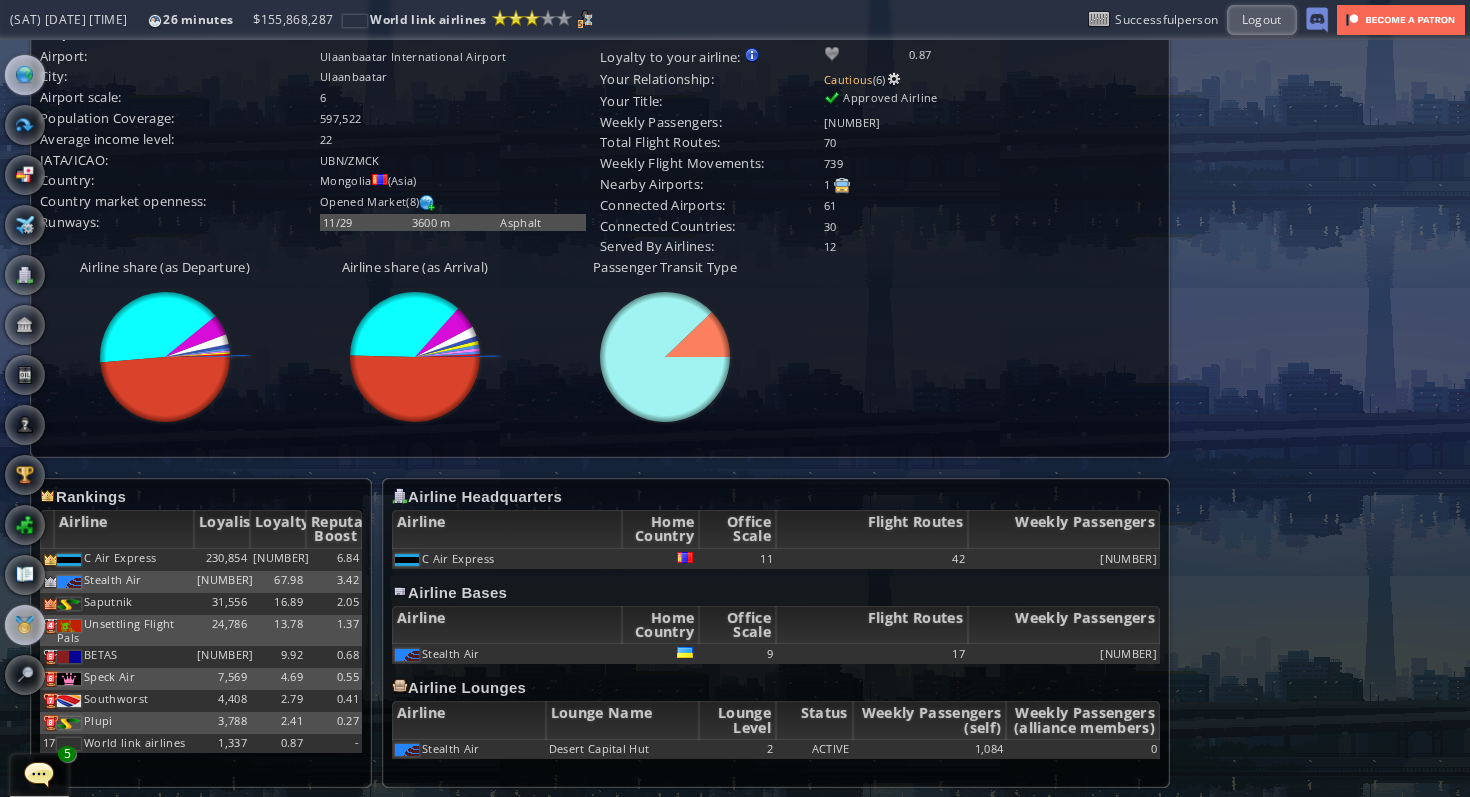click at bounding box center [25, 625] 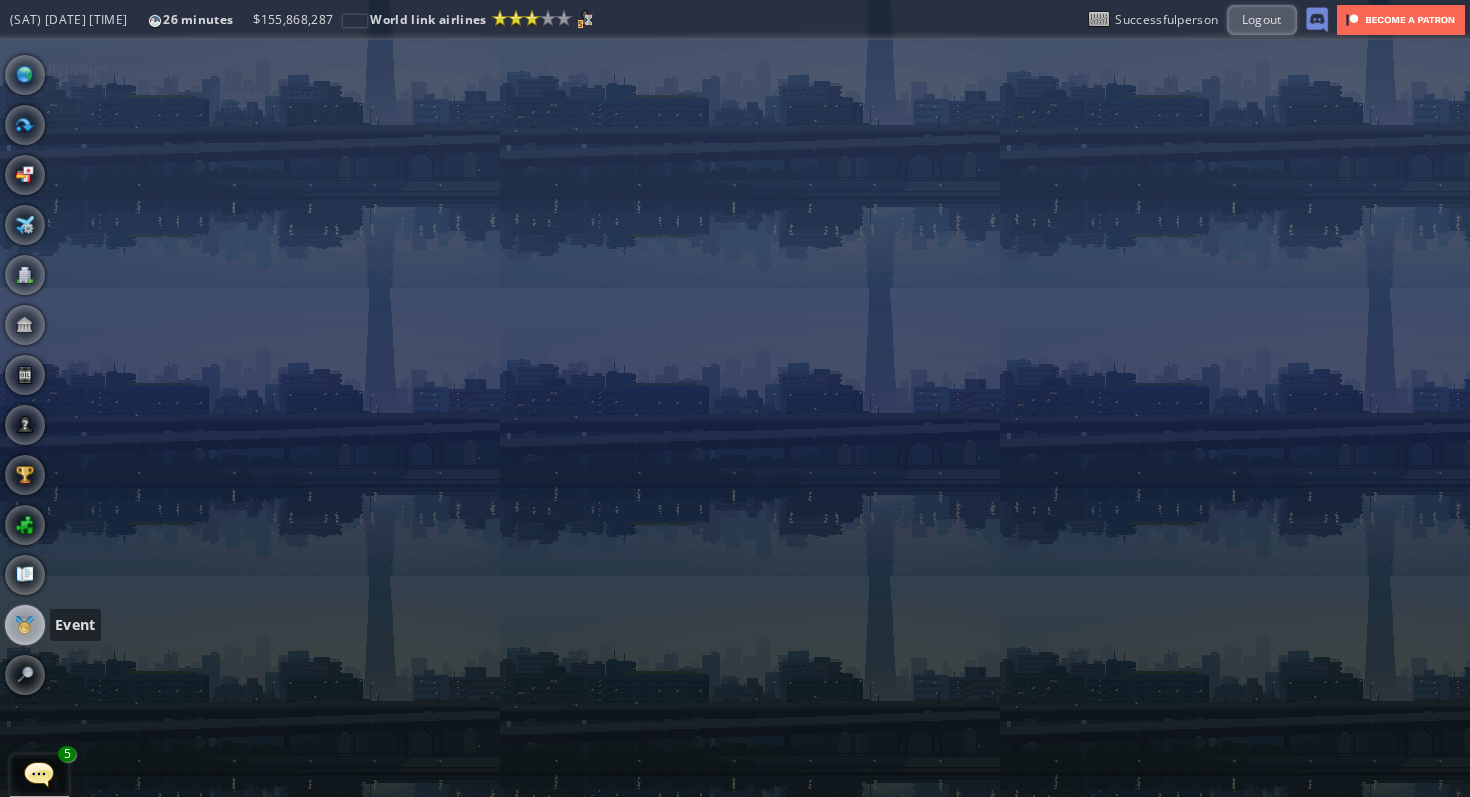 scroll, scrollTop: 0, scrollLeft: 0, axis: both 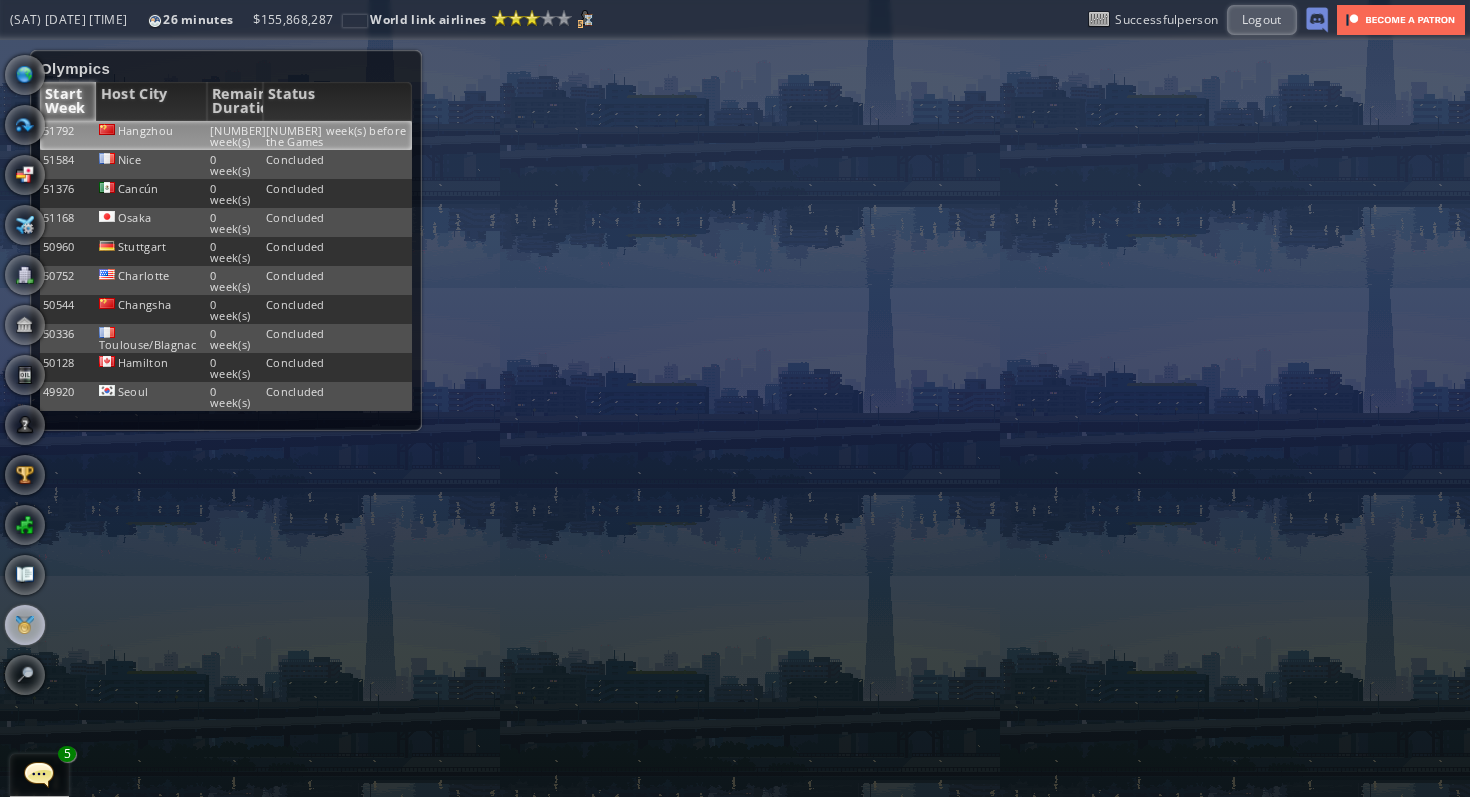 click on "[NUMBER] week(s)" at bounding box center (235, 135) 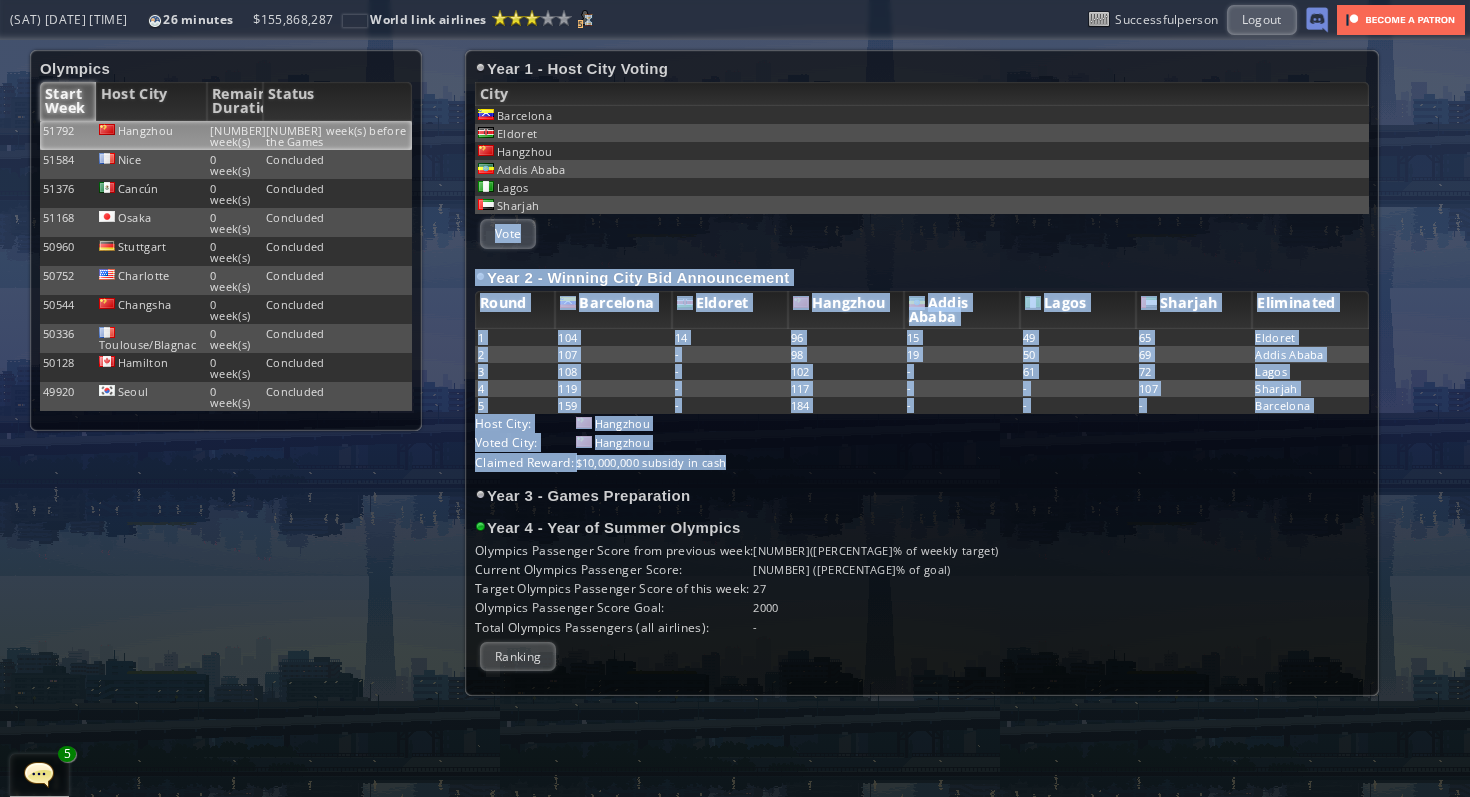 drag, startPoint x: 1333, startPoint y: 417, endPoint x: 1352, endPoint y: 208, distance: 209.86186 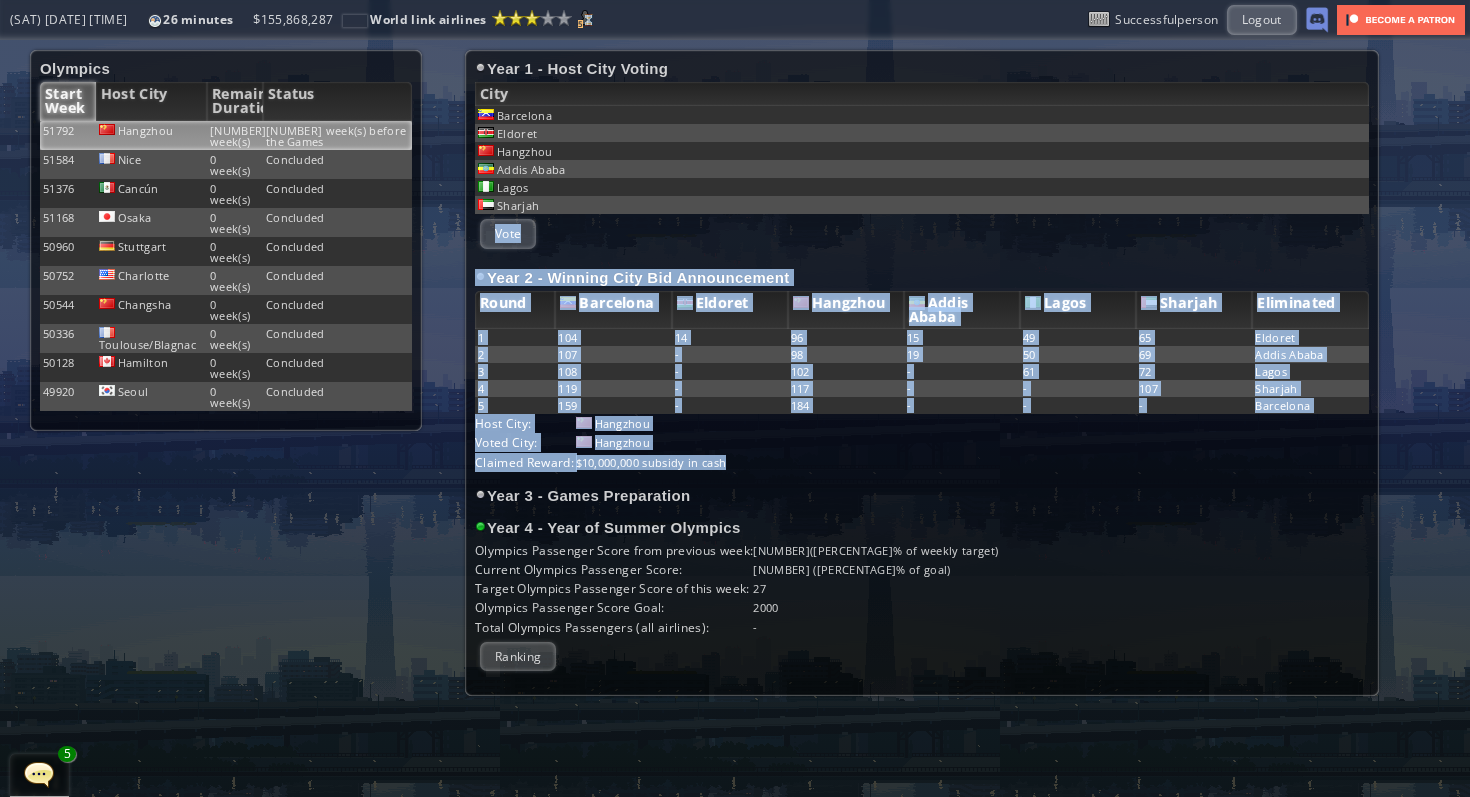 click on "Year 1 - Host City Voting
City
Barcelona Eldoret Hangzhou Addis Ababa Lagos Sharjah
Vote
Year 2 - Winning City Bid Announcement
Round Barcelona Eldoret Hangzhou Addis Ababa Lagos Sharjah Eliminated 1 104 14 96 15 49 65 Eldoret 2 107 - 98 19 50 69 Addis Ababa 3 108 - 102 - 61 72 Lagos 4 119 - 117 - - 107 Sharjah 5 159 - 184 - - - Barcelona
Host City:
Hangzhou
Voted City:
Hangzhou
Claimed Reward:
$[NUMBER] subsidy in cash
Claim Reward
Year 3 - Games Preparation
Year 4 - Year of Summer Olympics
Olympics Passenger Score from previous week:
[NUMBER]([NUMBER]% of weekly target)
Current Olympics Passenger Score:
[NUMBER] ([NUMBER]% of goal)
27
-" at bounding box center (922, 373) 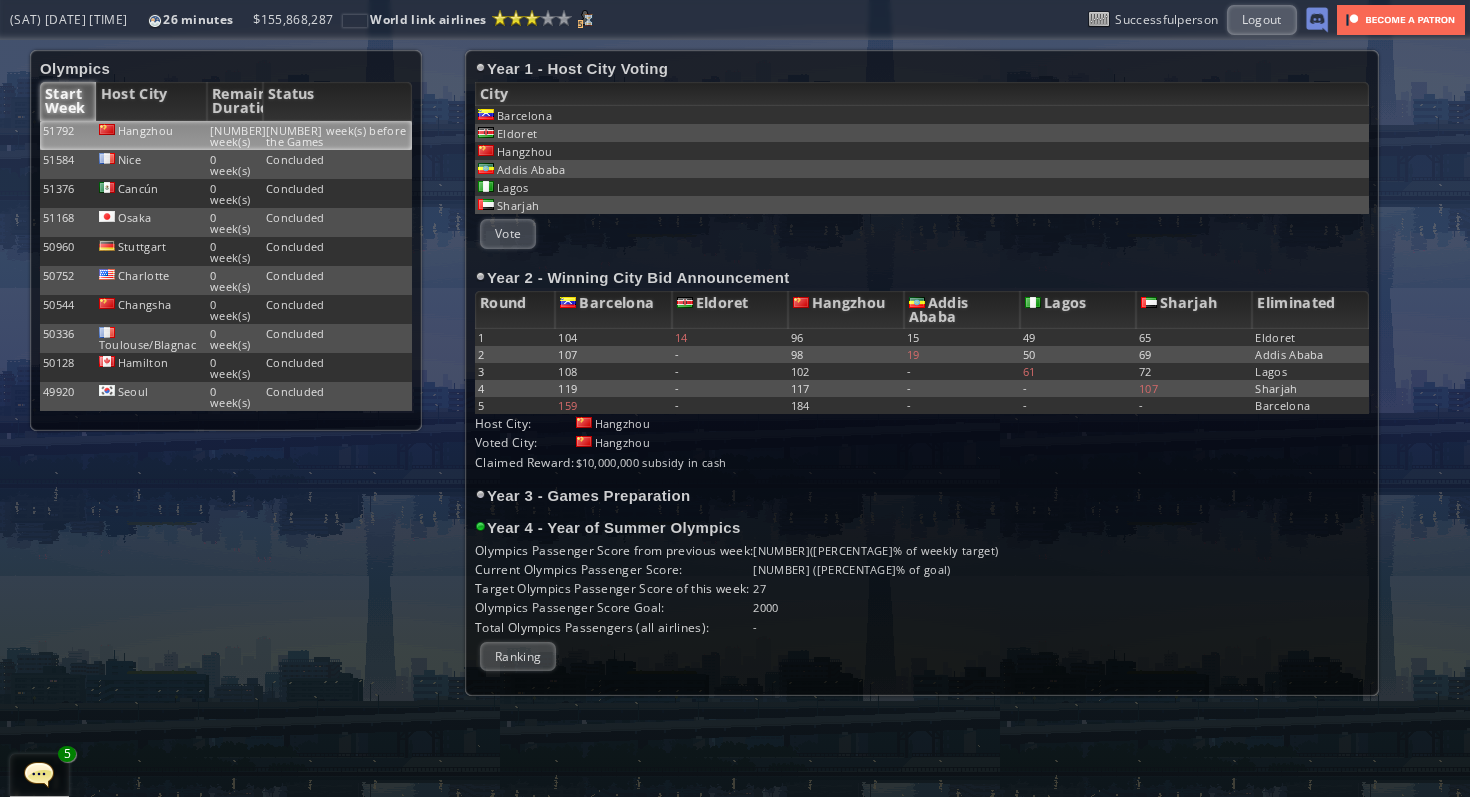 click on "Year 1 - Host City Voting
City
Barcelona Eldoret Hangzhou Addis Ababa Lagos Sharjah
Vote
Year 2 - Winning City Bid Announcement
Round Barcelona Eldoret Hangzhou Addis Ababa Lagos Sharjah Eliminated 1 104 14 96 15 49 65 Eldoret 2 107 - 98 19 50 69 Addis Ababa 3 108 - 102 - 61 72 Lagos 4 119 - 117 - - 107 Sharjah 5 159 - 184 - - - Barcelona
Host City:
Hangzhou
Voted City:
Hangzhou
Claimed Reward:
$[NUMBER] subsidy in cash
Claim Reward
Year 3 - Games Preparation
Year 4 - Year of Summer Olympics
Olympics Passenger Score from previous week:
[NUMBER]([NUMBER]% of weekly target)
Current Olympics Passenger Score:
[NUMBER] ([NUMBER]% of goal)
27
-" at bounding box center [922, 373] 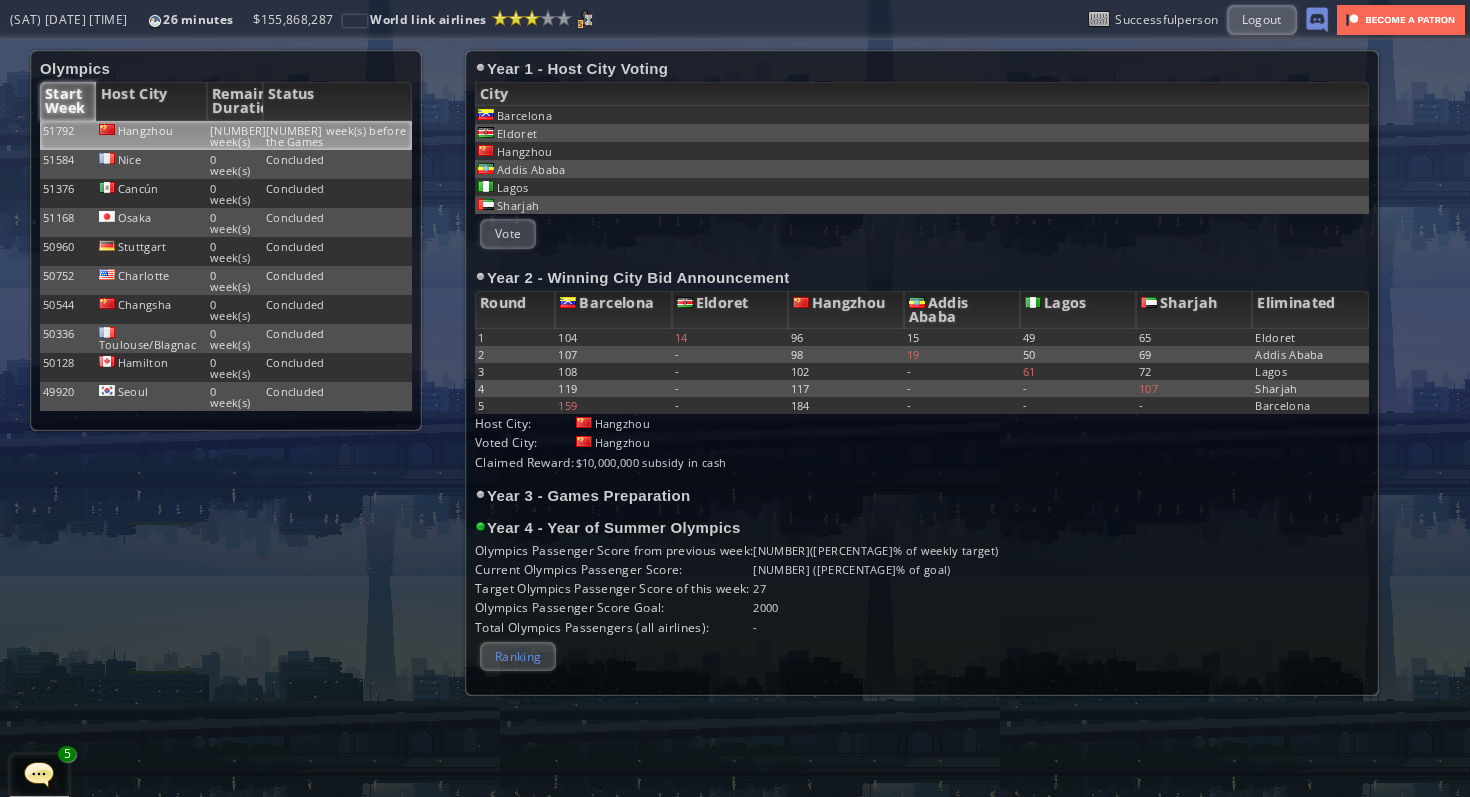 click on "Ranking" at bounding box center [518, 656] 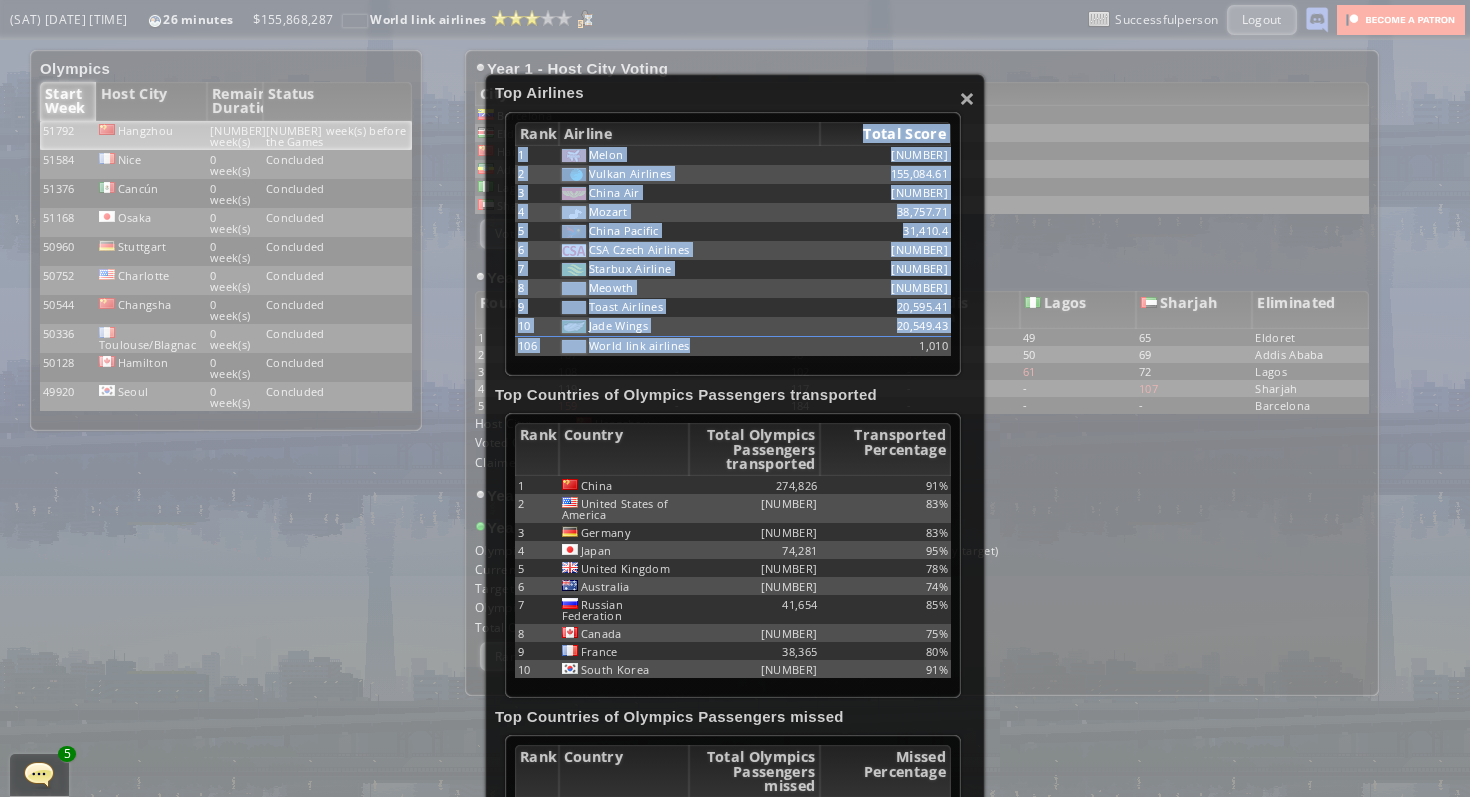 drag, startPoint x: 716, startPoint y: 349, endPoint x: 767, endPoint y: 127, distance: 227.78279 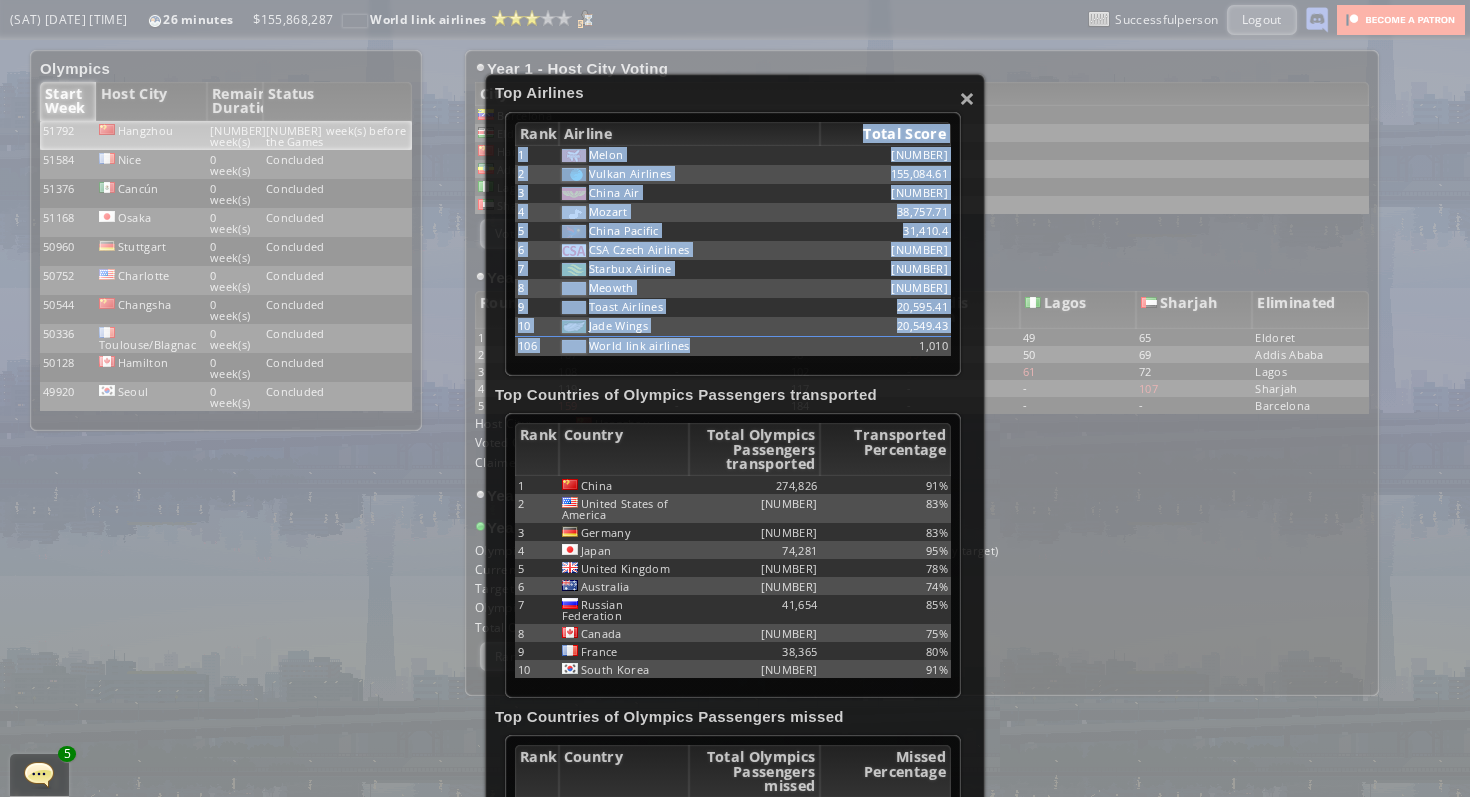 click on "Rank
Airline
Total Score
1 Melon [NUMBER] 2 Vulkan Airlines [NUMBER] 3 China Air [NUMBER] 4 Mozart [NUMBER] 5 China Pacific [NUMBER] 6 CSA Czech Airlines [NUMBER] 7 Starbux Airline [NUMBER] 8 Meowth [NUMBER] 9 Toast Airlines [NUMBER] 10 Jade Wings [NUMBER] 106 World link airlines [NUMBER]" at bounding box center (733, 244) 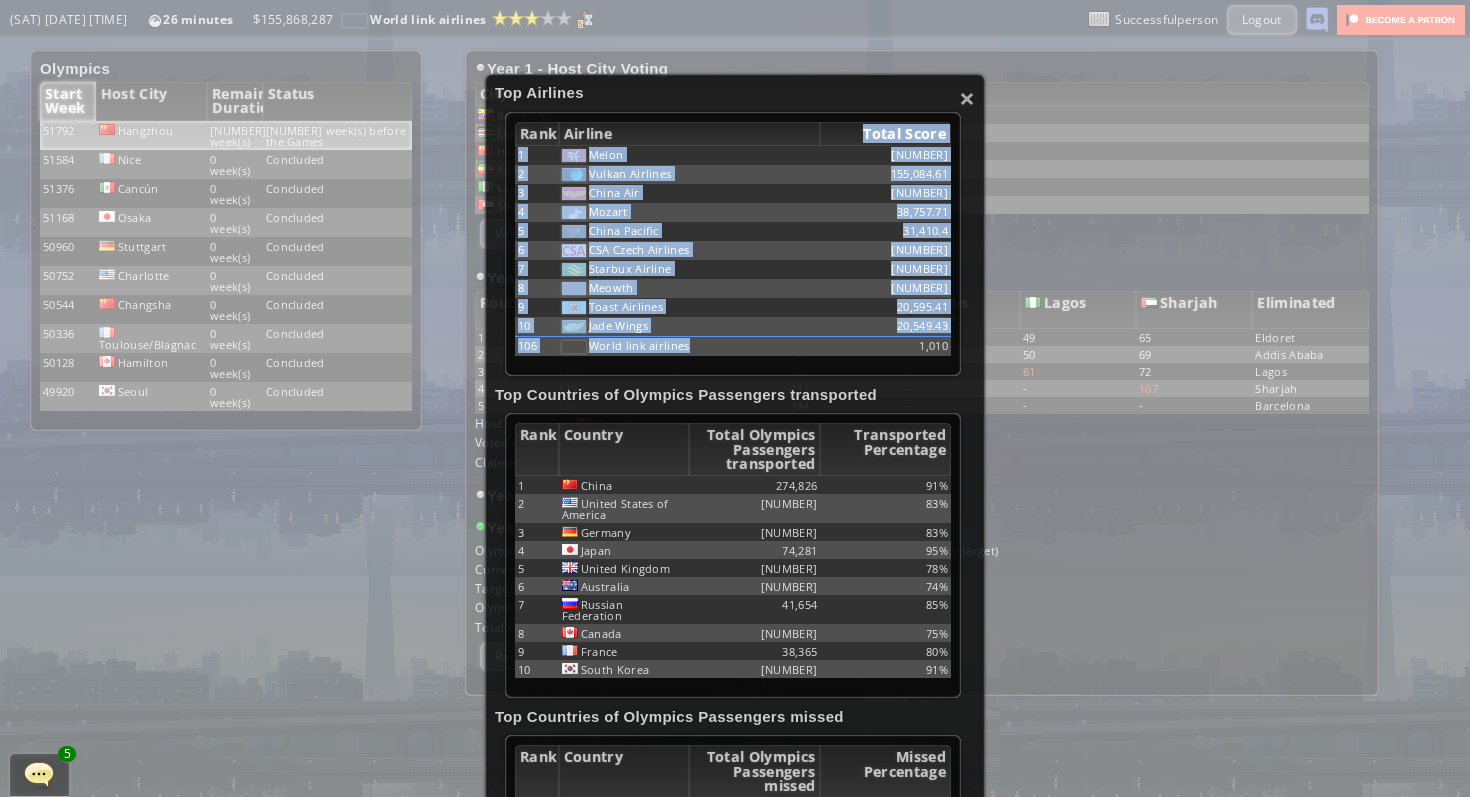 click on "China Air" at bounding box center (690, 155) 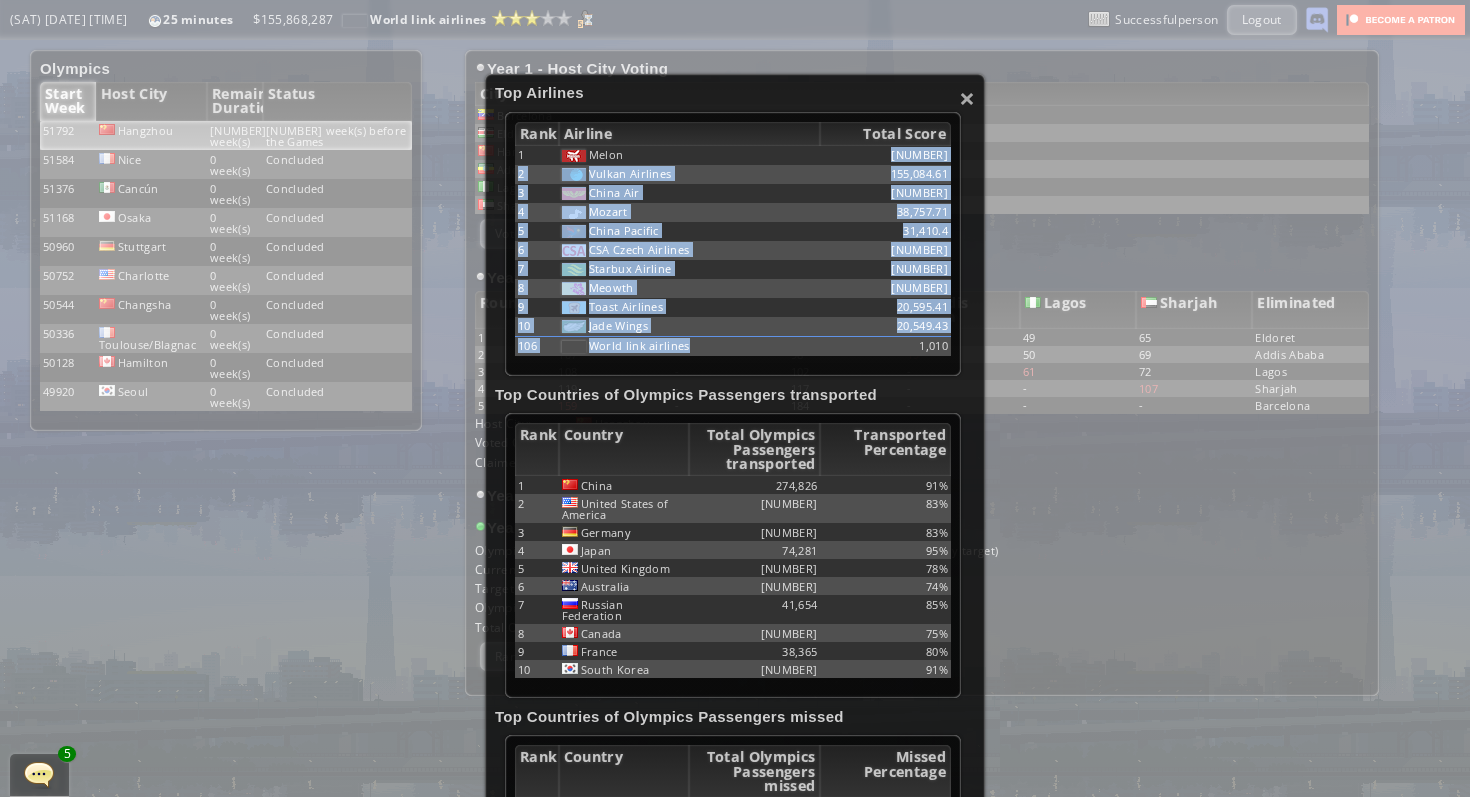 drag, startPoint x: 798, startPoint y: 345, endPoint x: 870, endPoint y: 147, distance: 210.6846 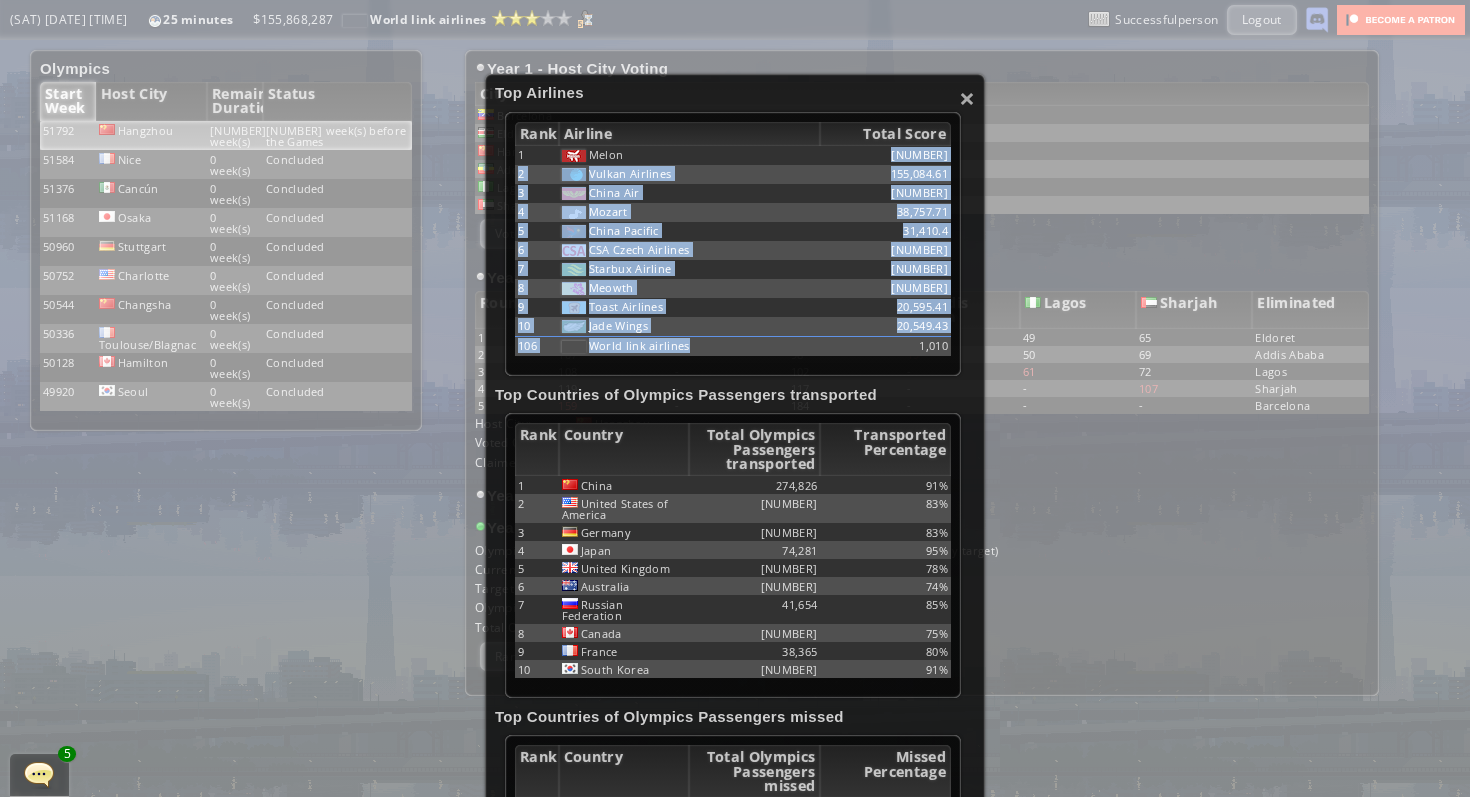 click on "Rank
Airline
Total Score
1 Melon [NUMBER] 2 Vulkan Airlines [NUMBER] 3 China Air [NUMBER] 4 Mozart [NUMBER] 5 China Pacific [NUMBER] 6 CSA Czech Airlines [NUMBER] 7 Starbux Airline [NUMBER] 8 Meowth [NUMBER] 9 Toast Airlines [NUMBER] 10 Jade Wings [NUMBER] 106 World link airlines [NUMBER]" at bounding box center [733, 244] 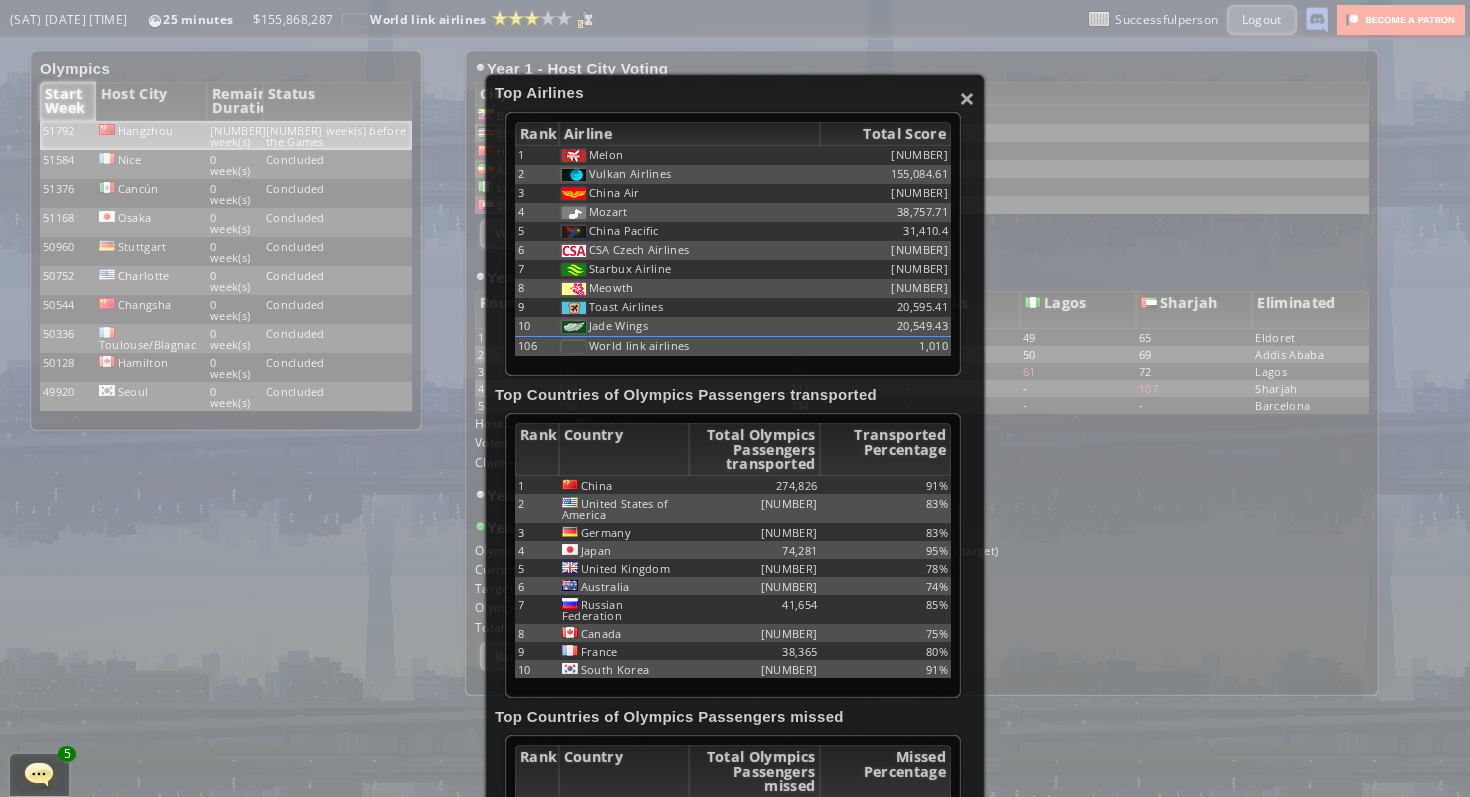 click on "31,410.4" at bounding box center [885, 155] 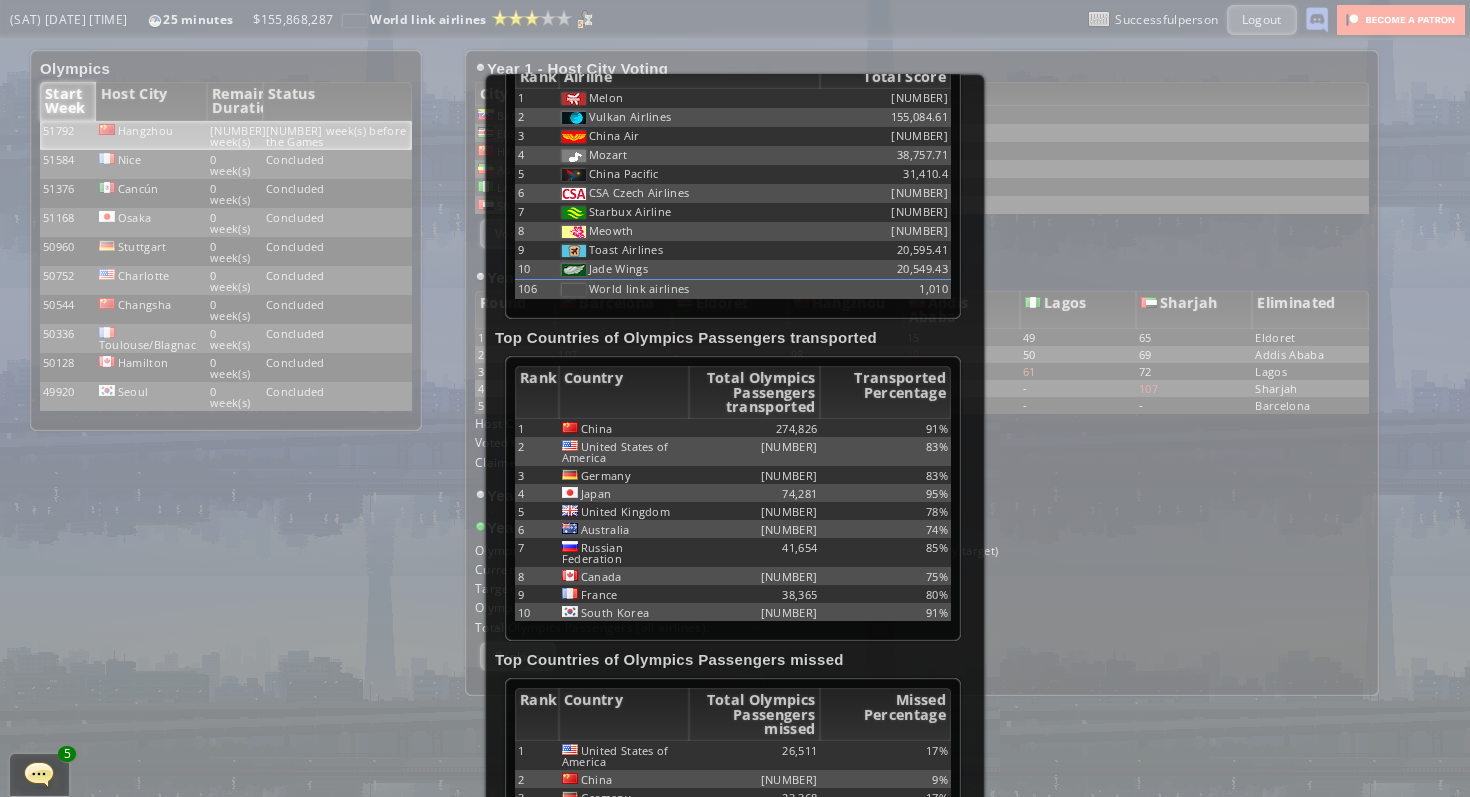 scroll, scrollTop: 0, scrollLeft: 0, axis: both 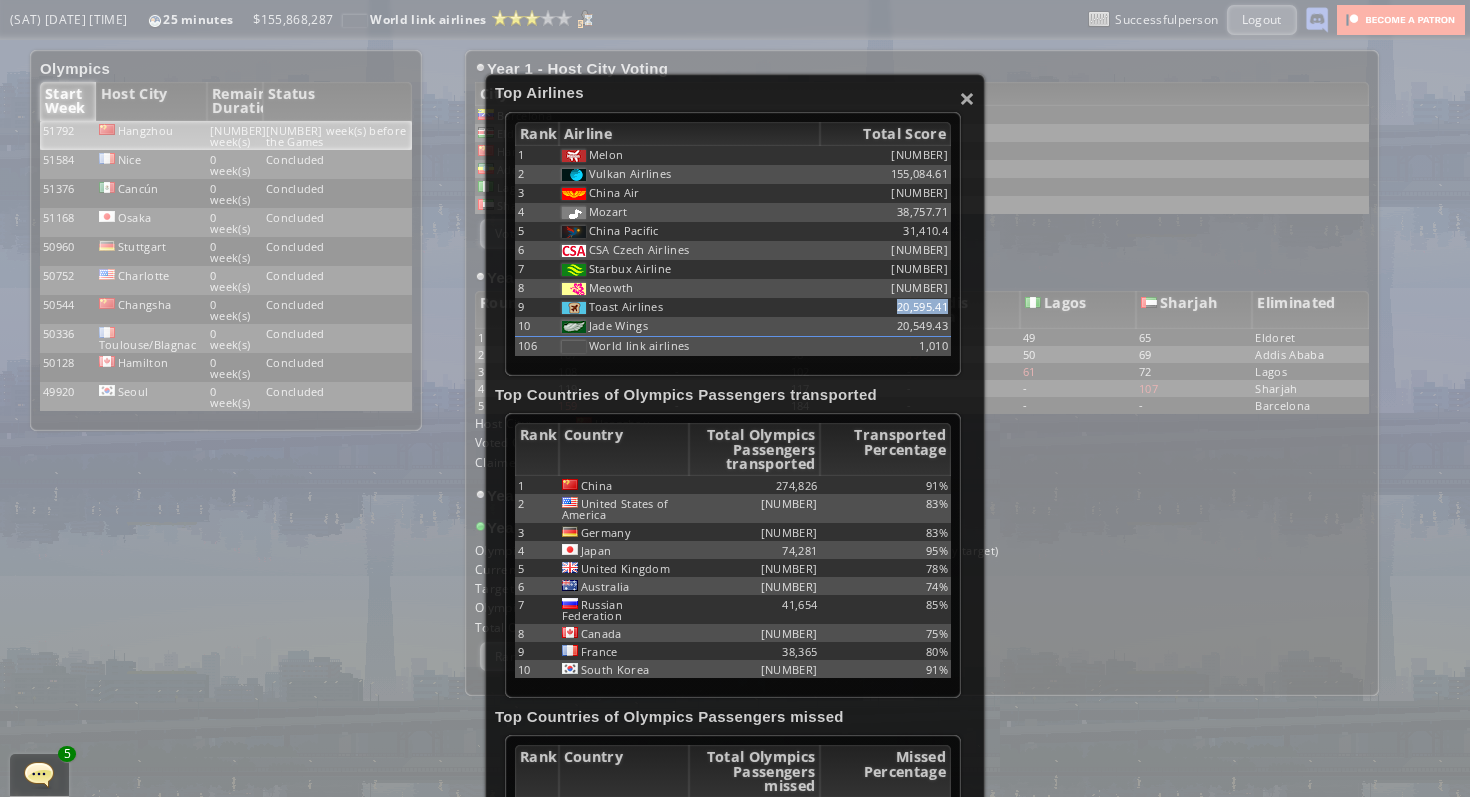 drag, startPoint x: 945, startPoint y: 303, endPoint x: 884, endPoint y: 303, distance: 61 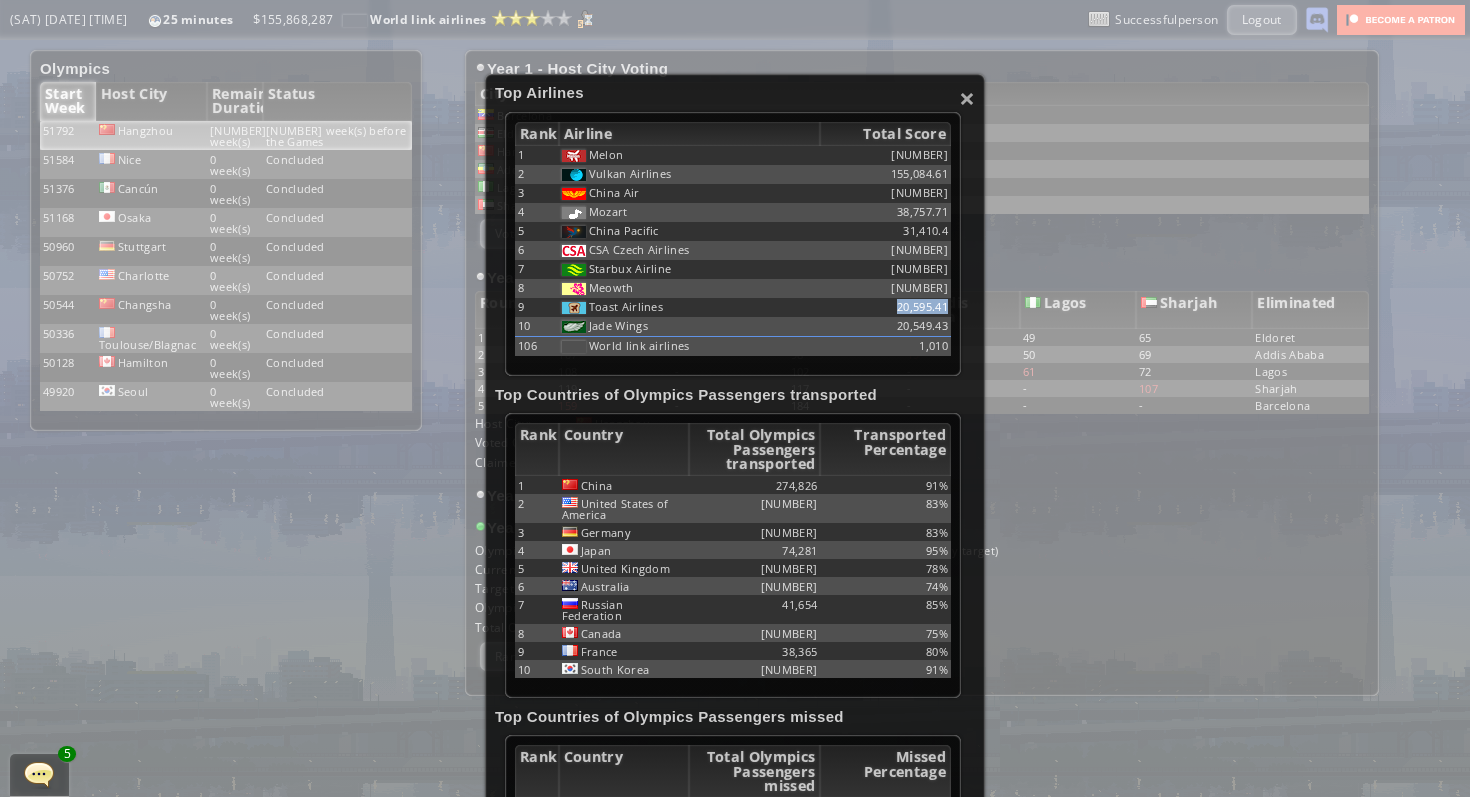 click on "20,595.41" at bounding box center [885, 155] 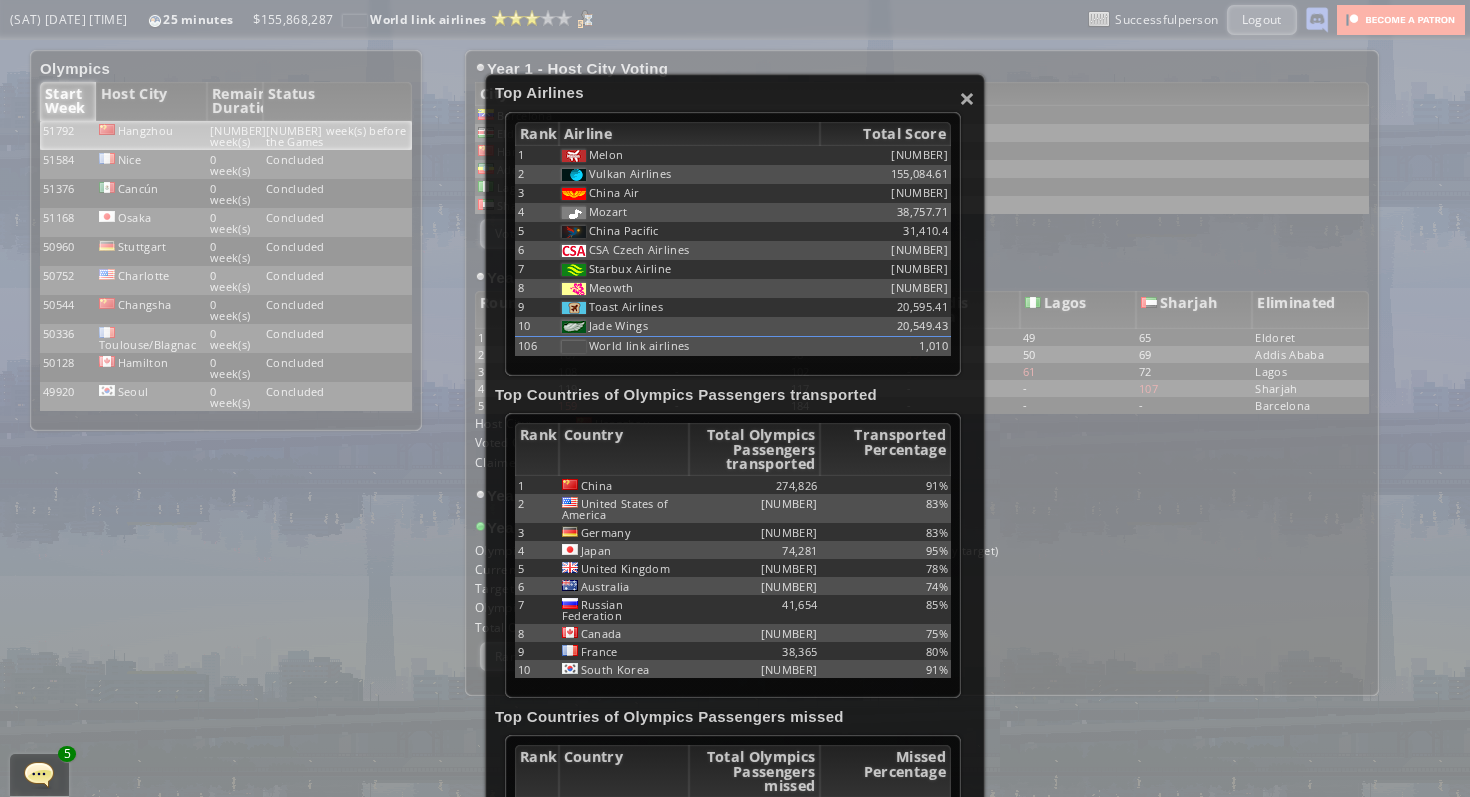 click on "[NUMBER]" at bounding box center [885, 155] 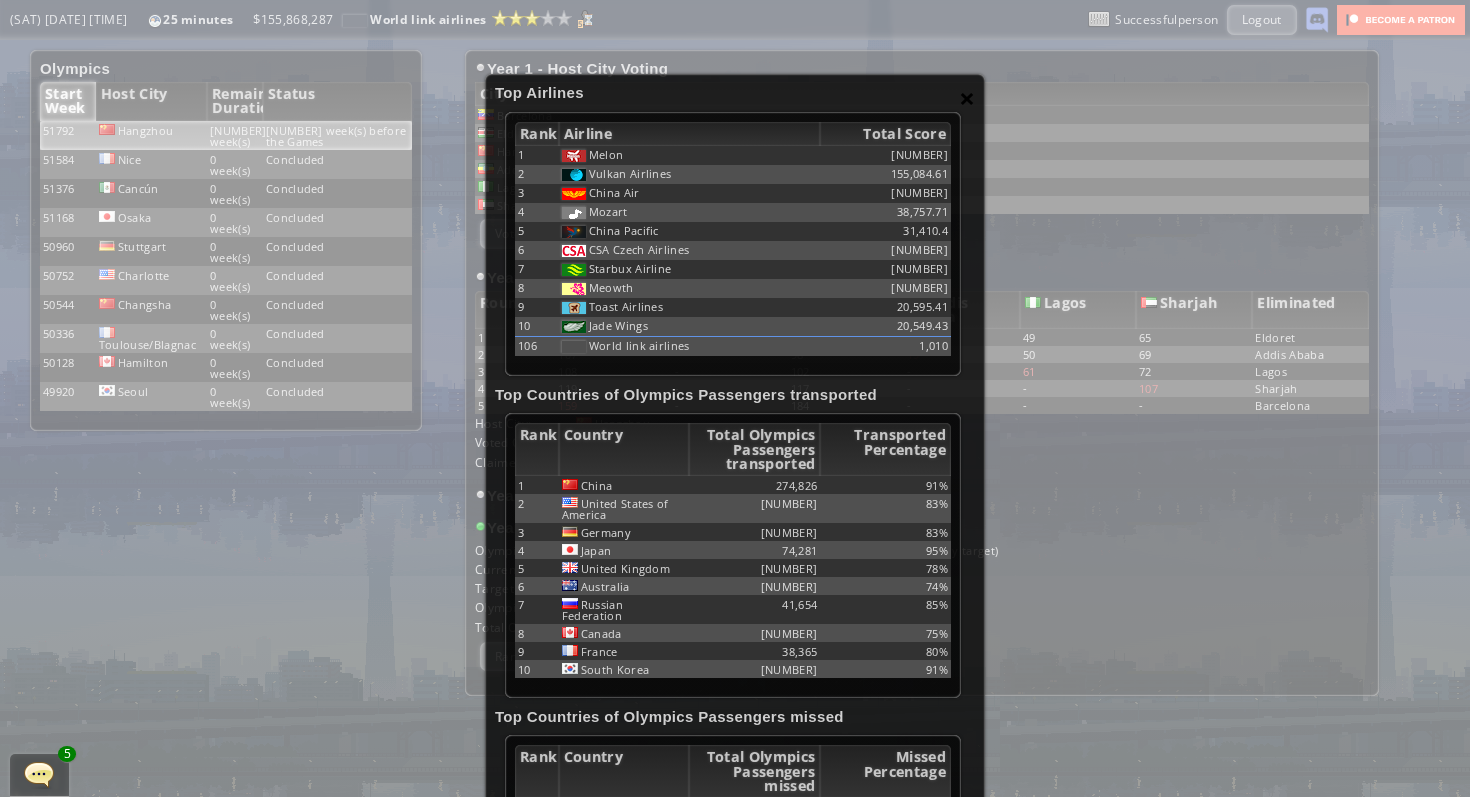 click on "×" at bounding box center [967, 98] 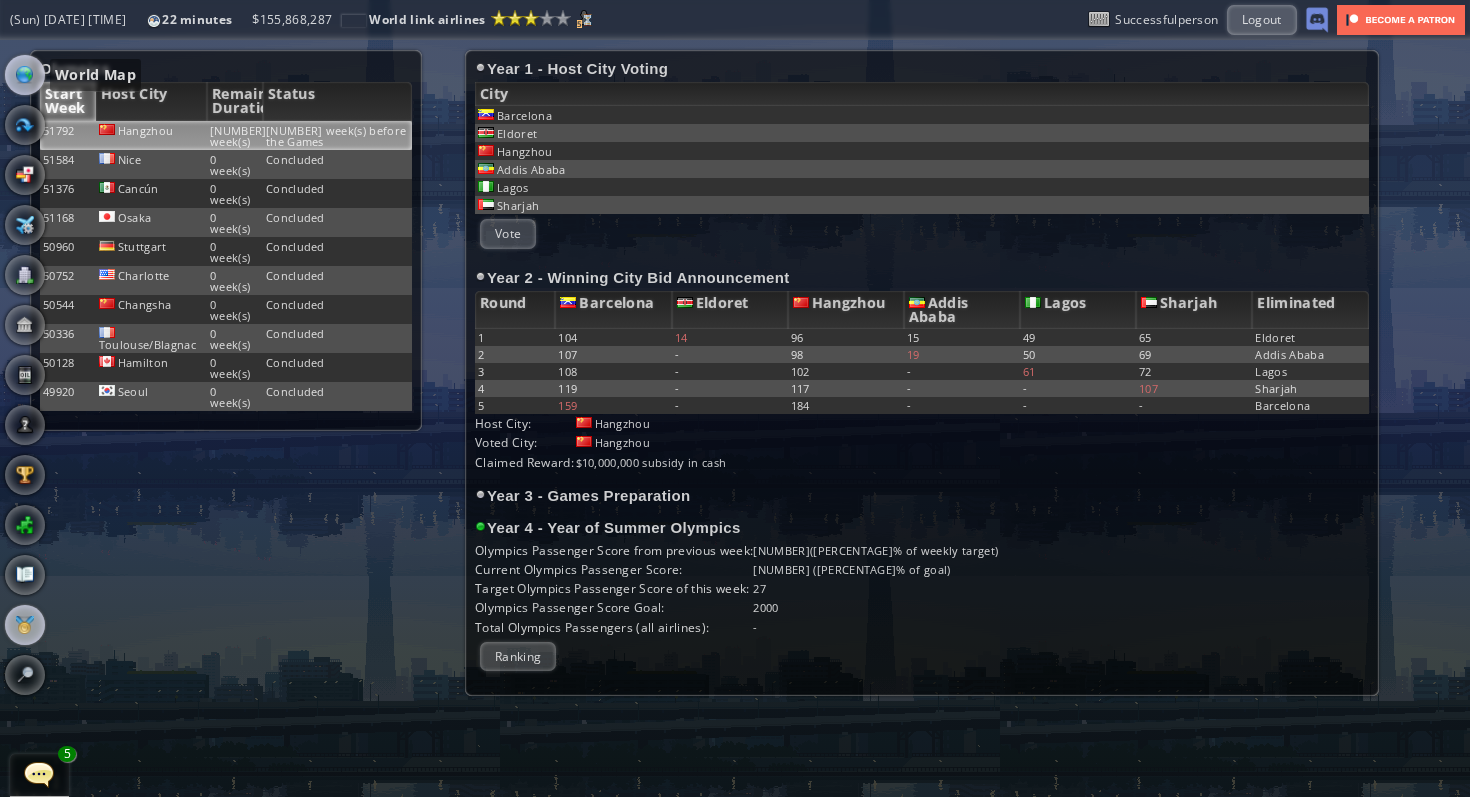 click at bounding box center (25, 75) 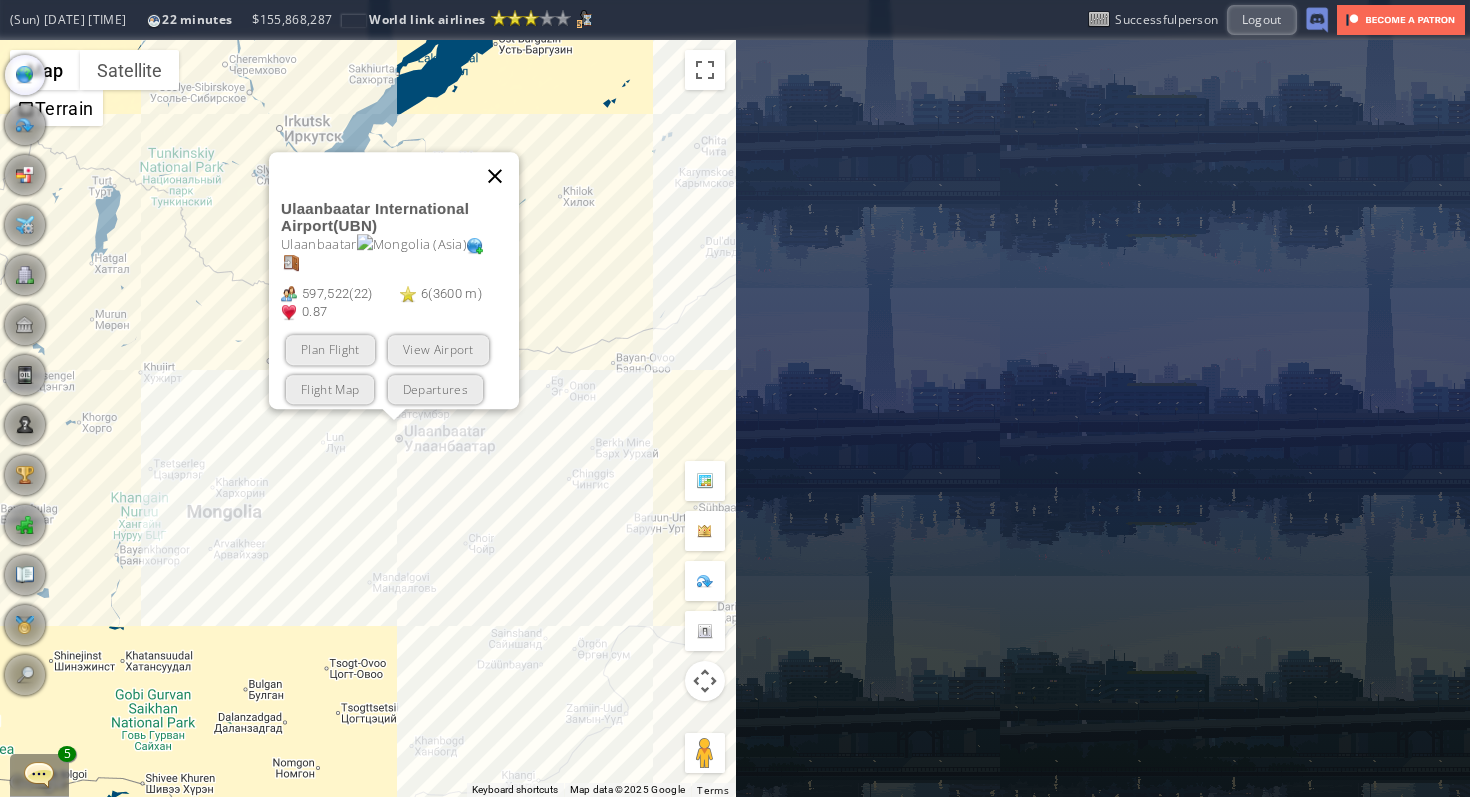 click at bounding box center (495, 176) 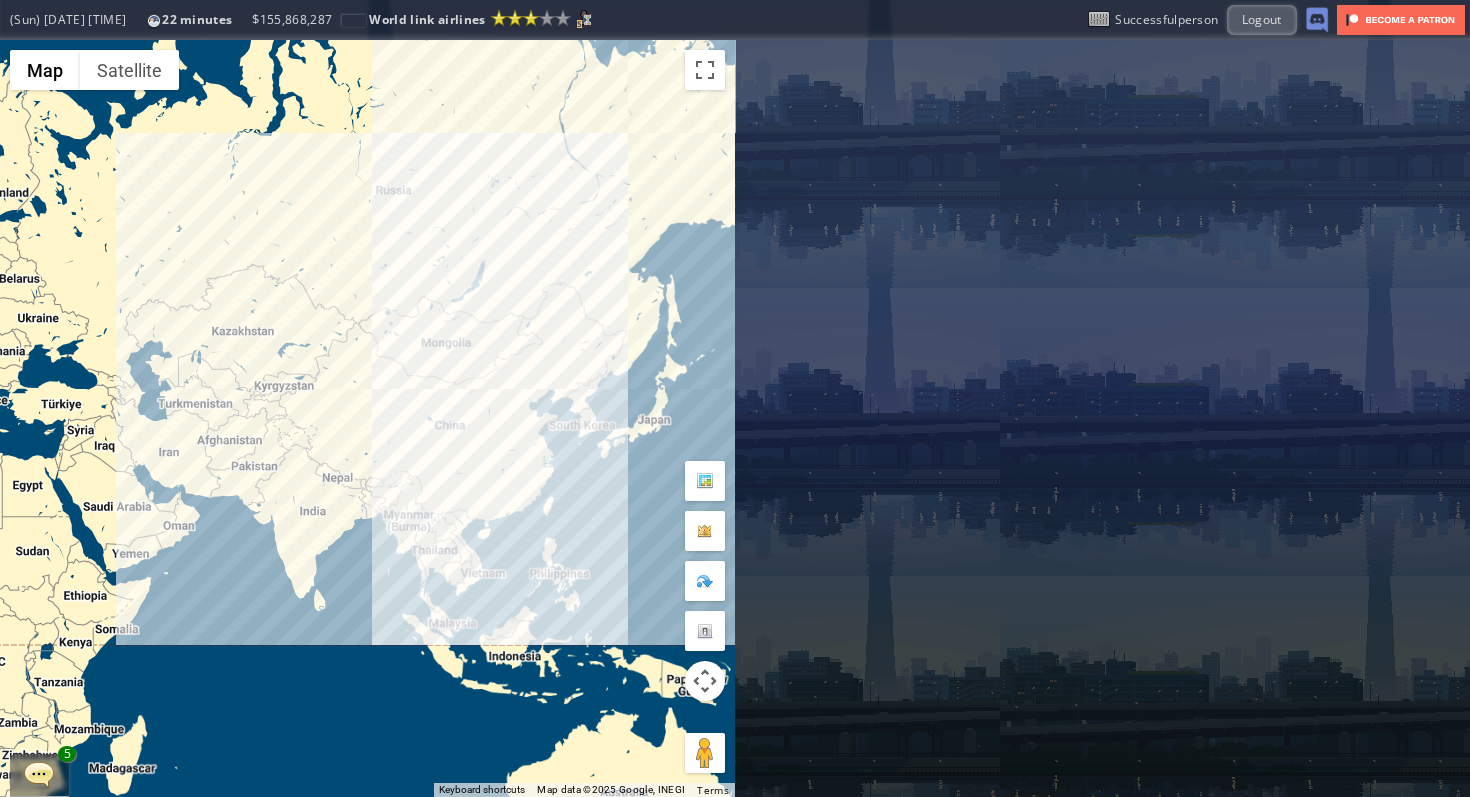 drag, startPoint x: 485, startPoint y: 318, endPoint x: 246, endPoint y: 321, distance: 239.01883 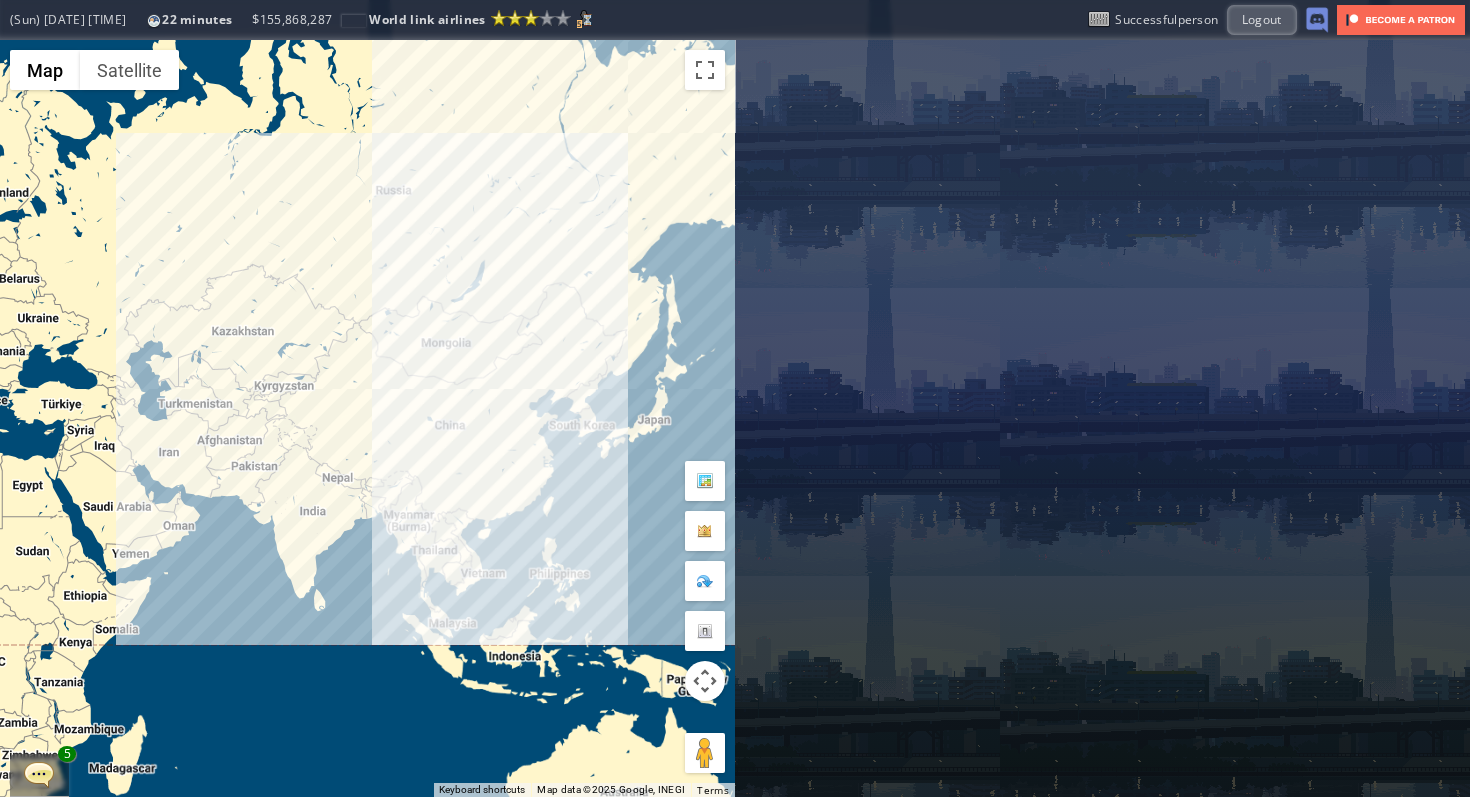 click on "To navigate, press the arrow keys." at bounding box center (367, 418) 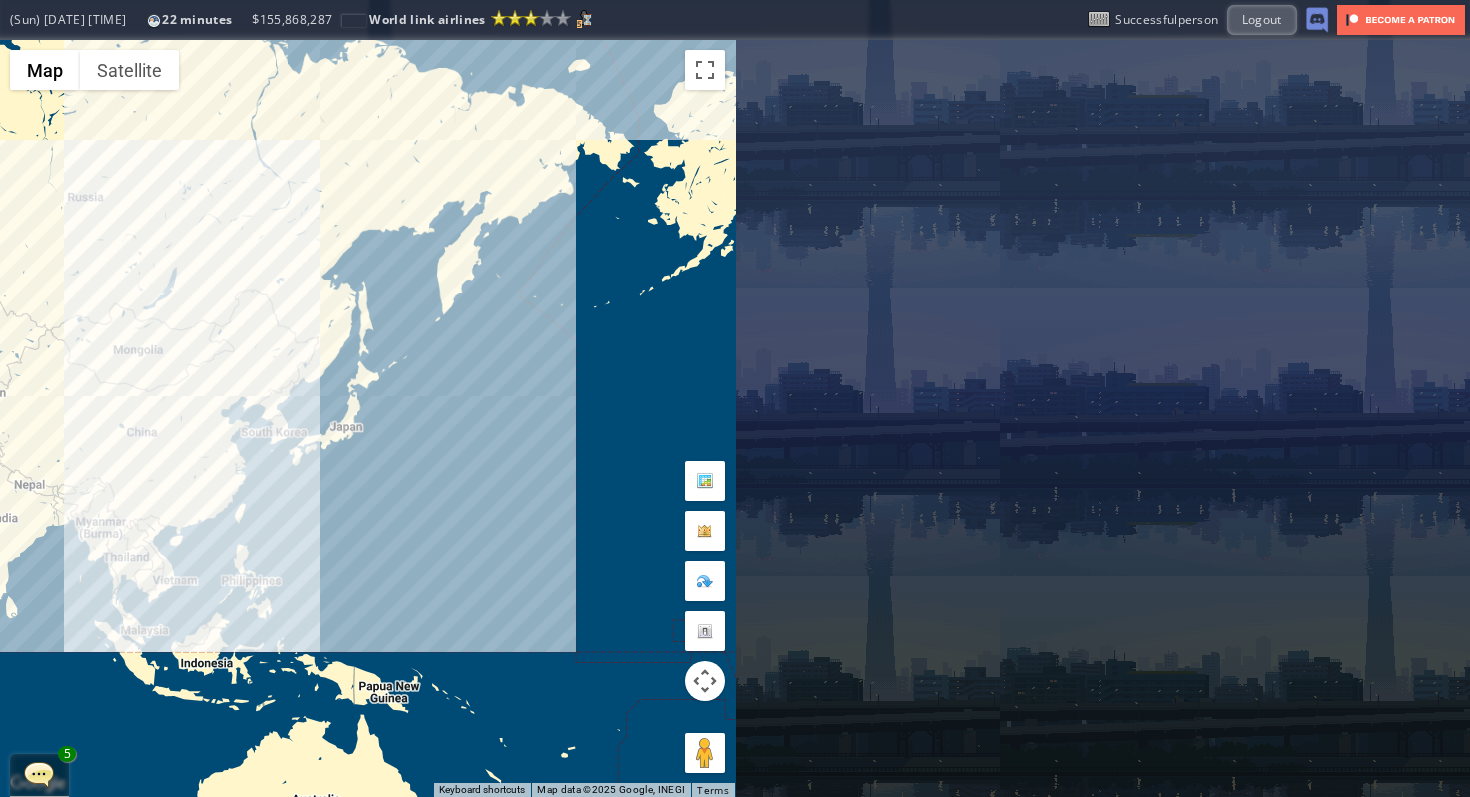 drag, startPoint x: 500, startPoint y: 259, endPoint x: 284, endPoint y: 259, distance: 216 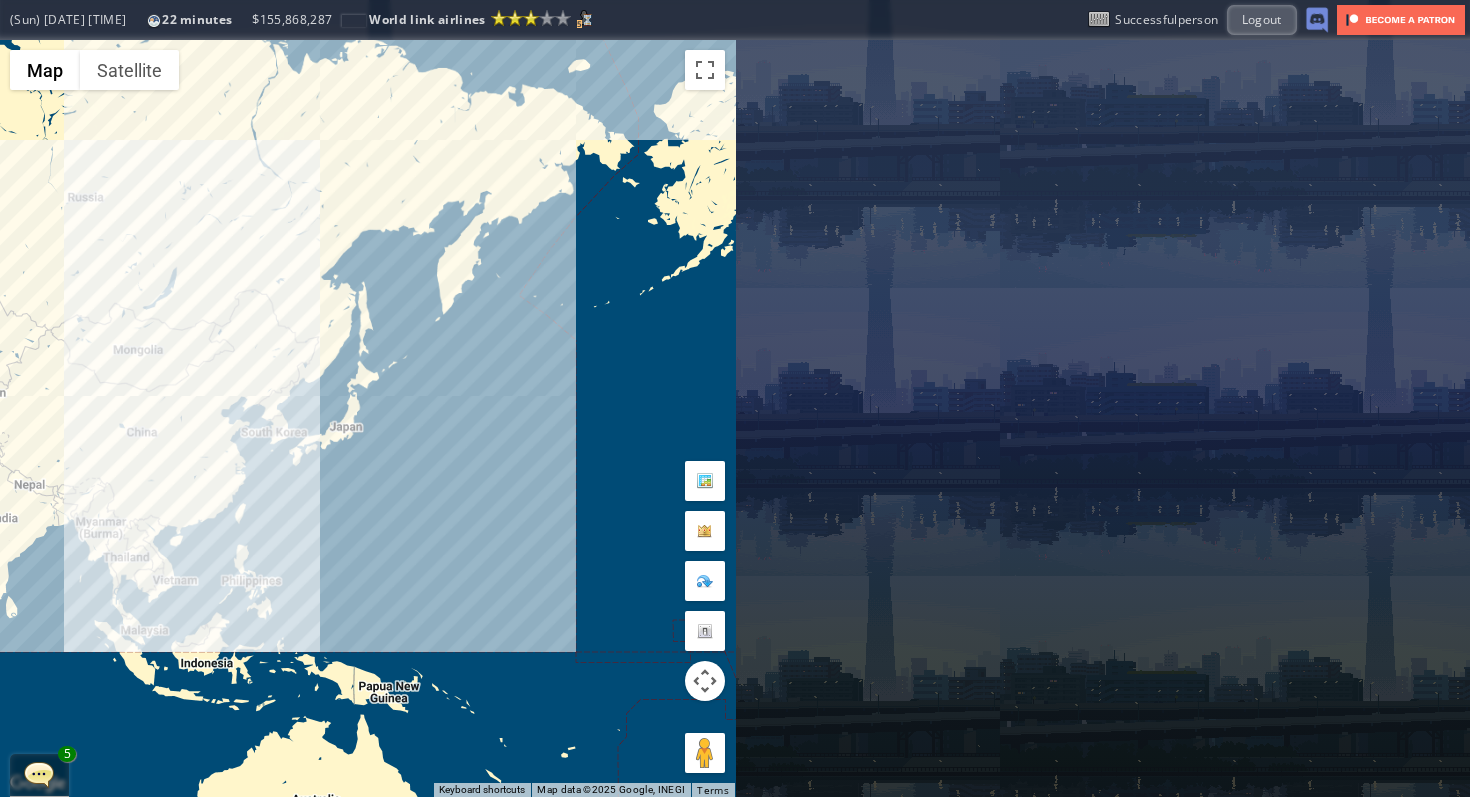 click on "To navigate, press the arrow keys." at bounding box center [367, 418] 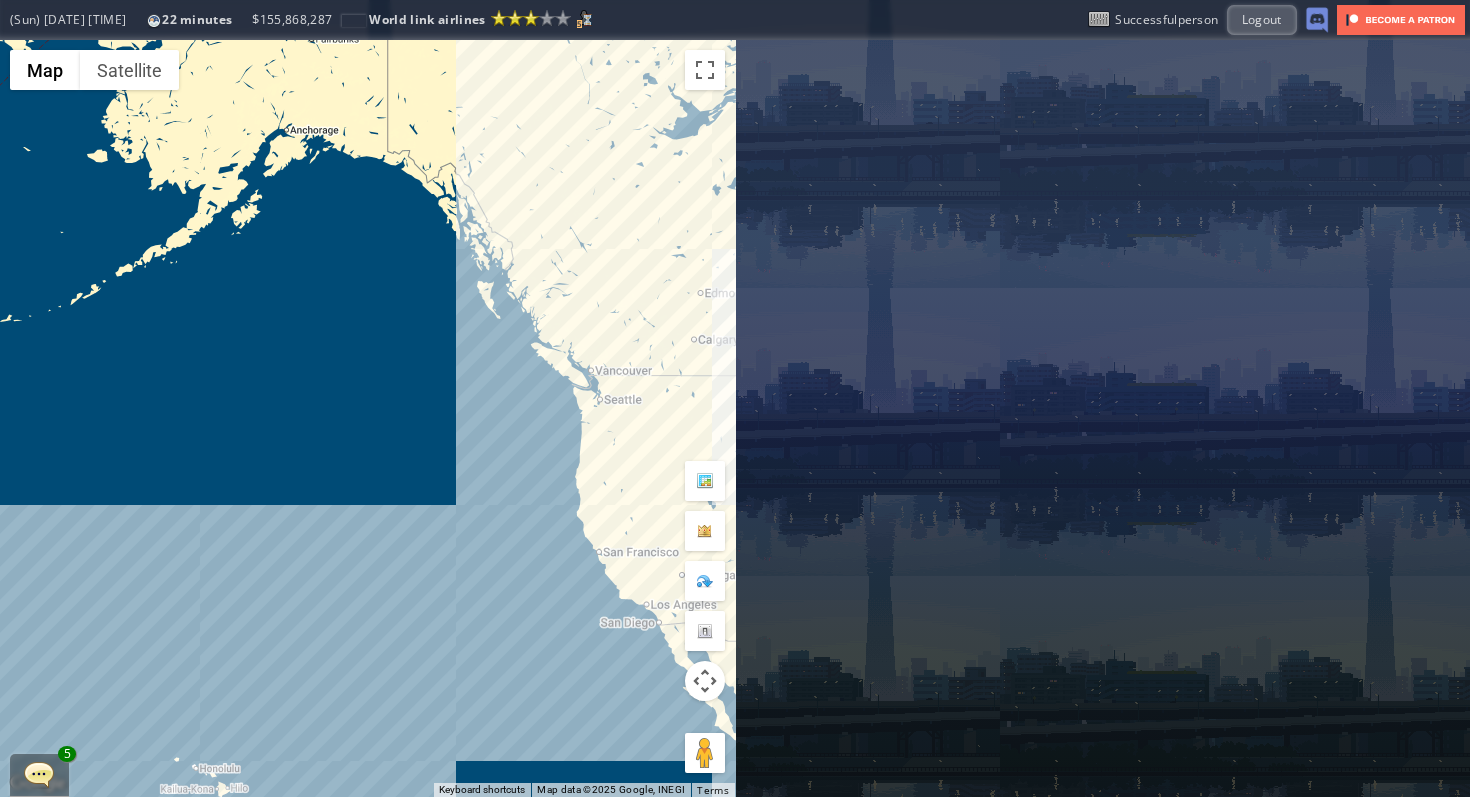 drag, startPoint x: 231, startPoint y: 241, endPoint x: 401, endPoint y: 296, distance: 178.67569 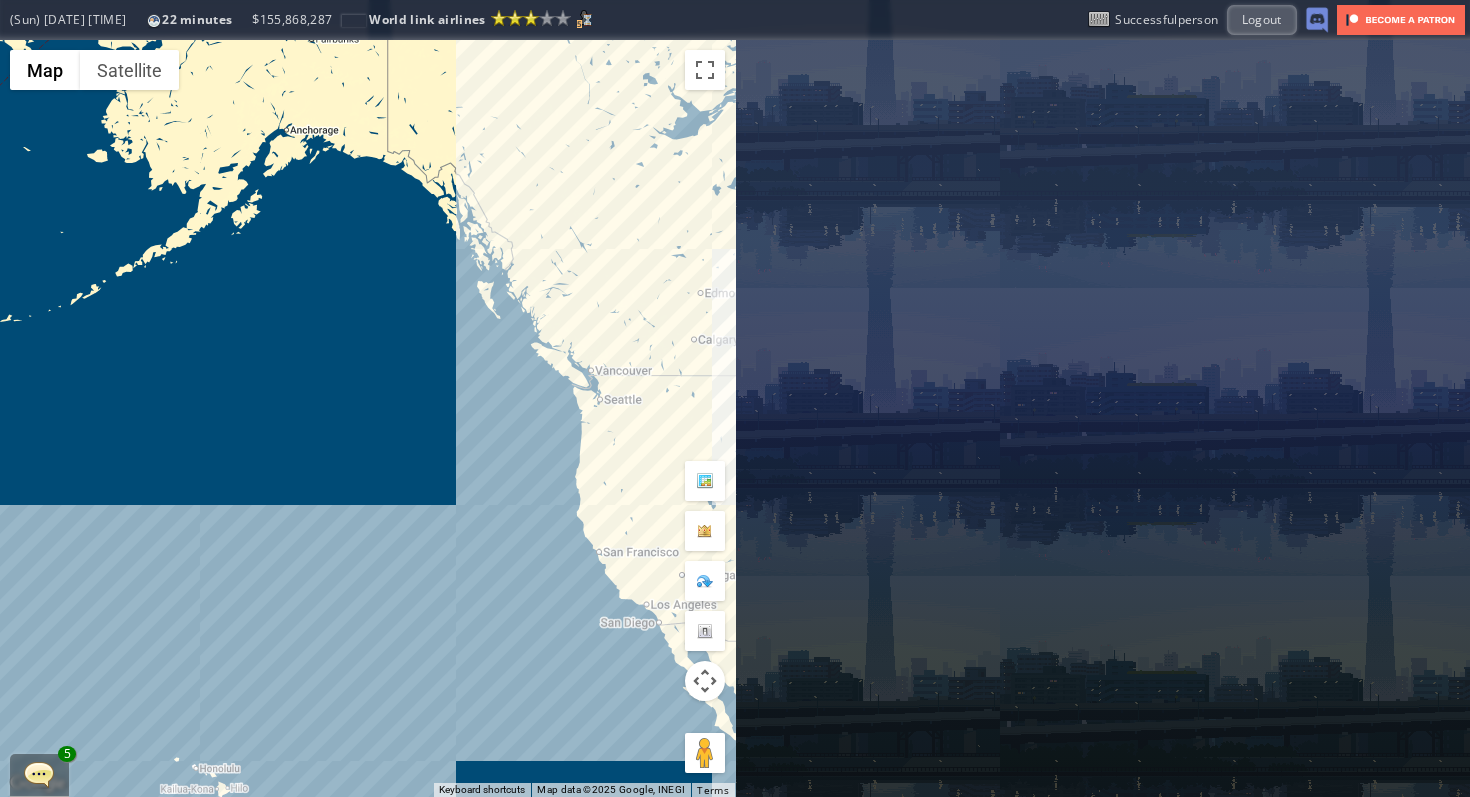 click on "To navigate, press the arrow keys." at bounding box center [367, 418] 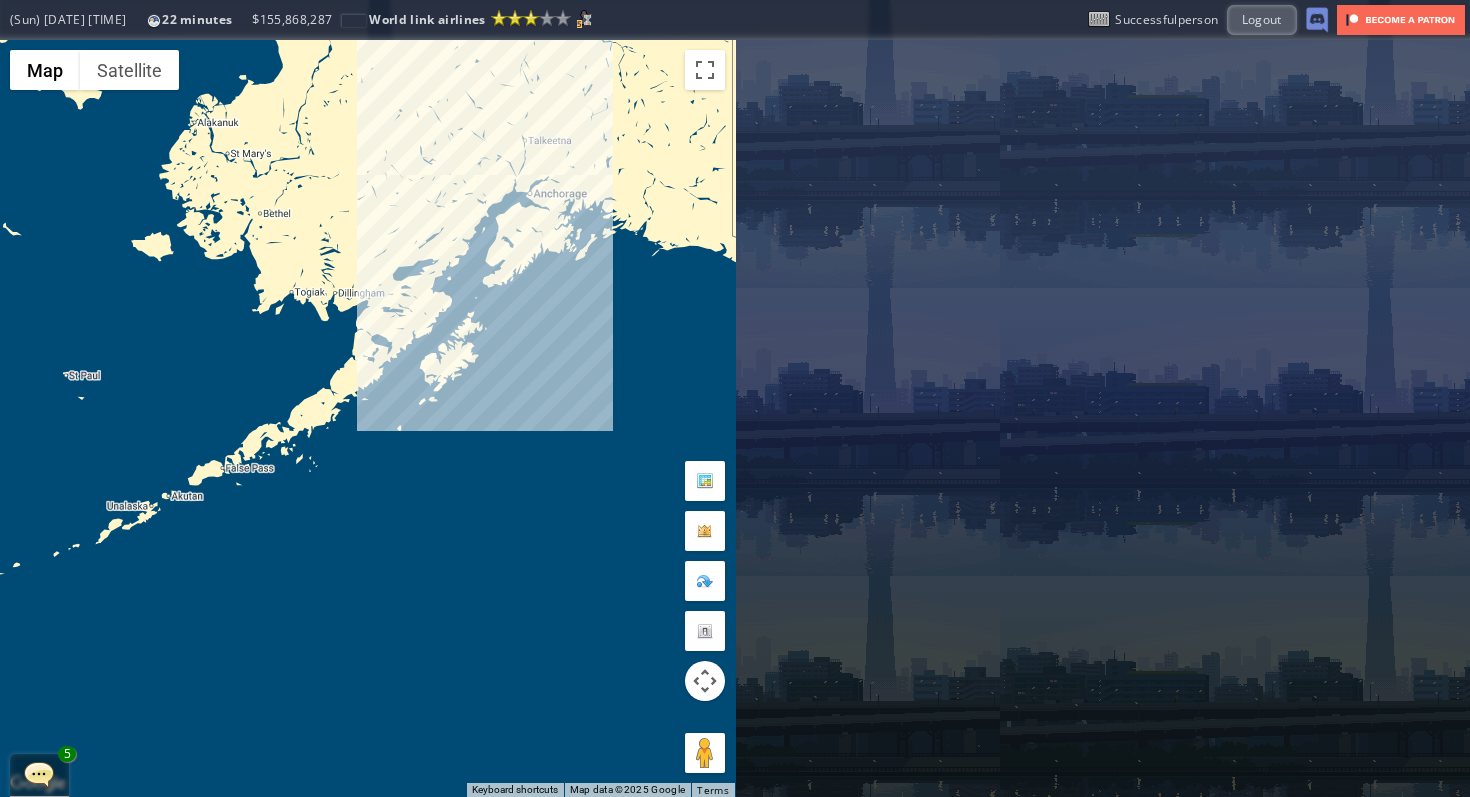 click on "To navigate, press the arrow keys." at bounding box center (367, 418) 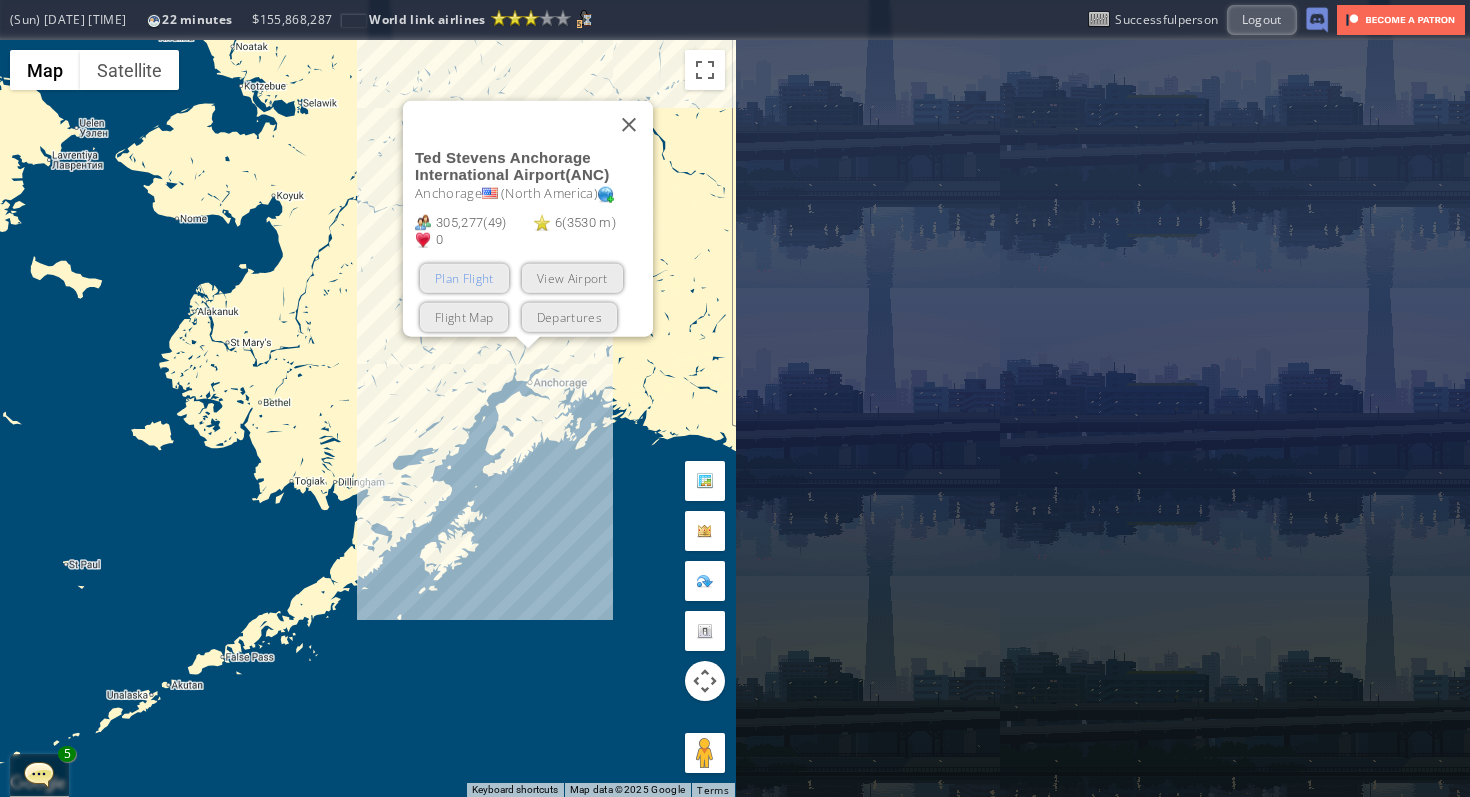 click on "Plan Flight" at bounding box center [464, 277] 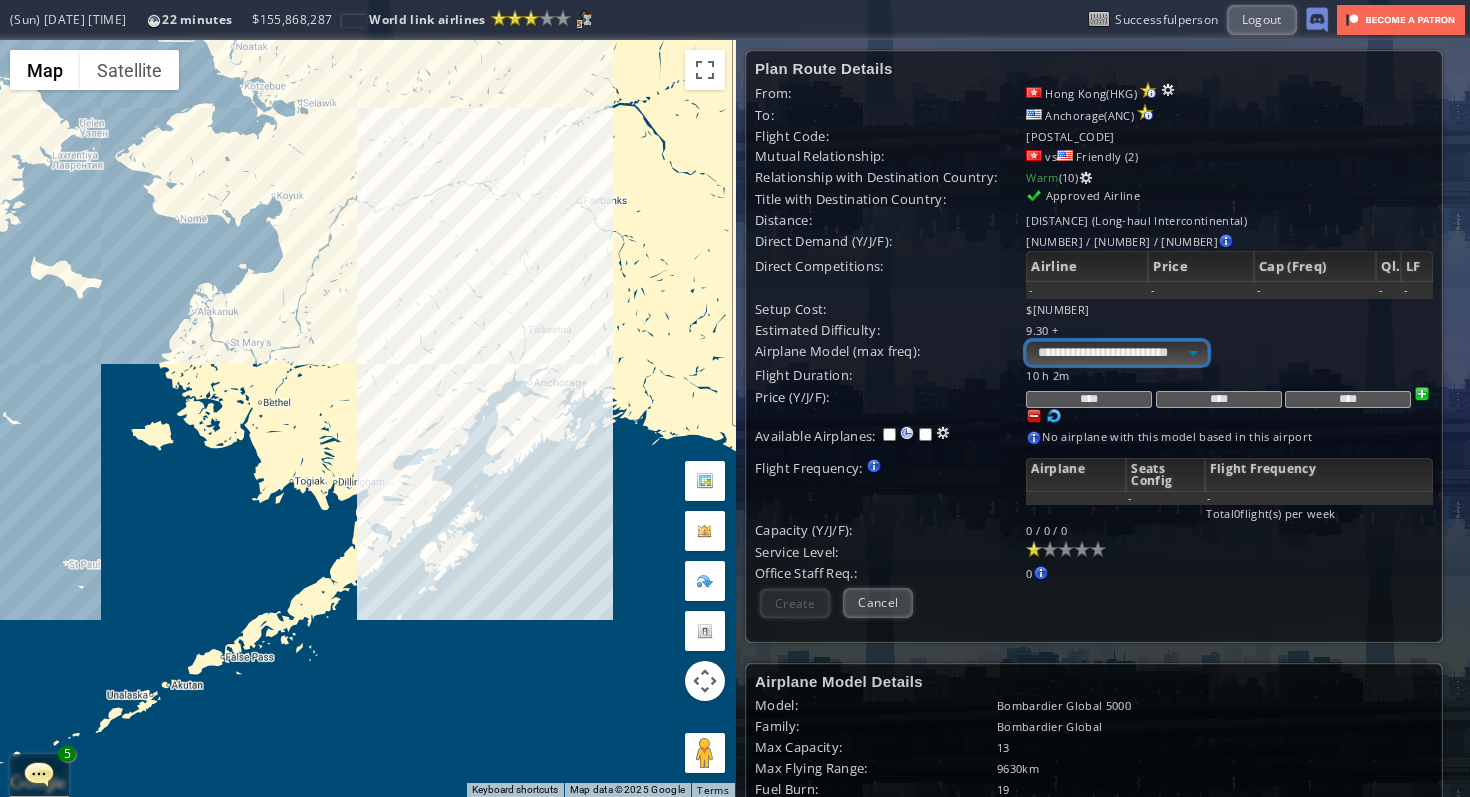 click on "**********" at bounding box center [1116, 353] 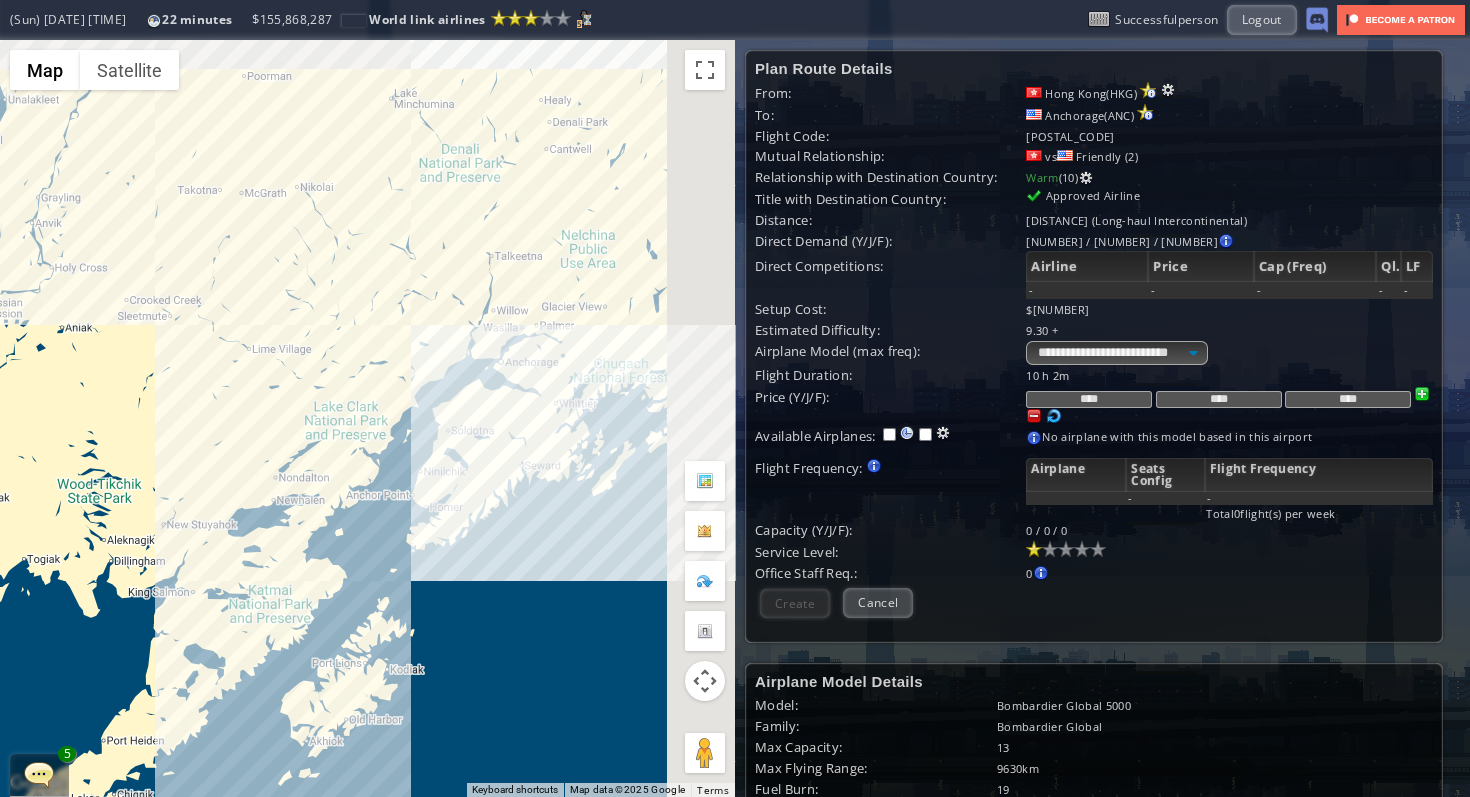 drag, startPoint x: 535, startPoint y: 320, endPoint x: 414, endPoint y: 367, distance: 129.80756 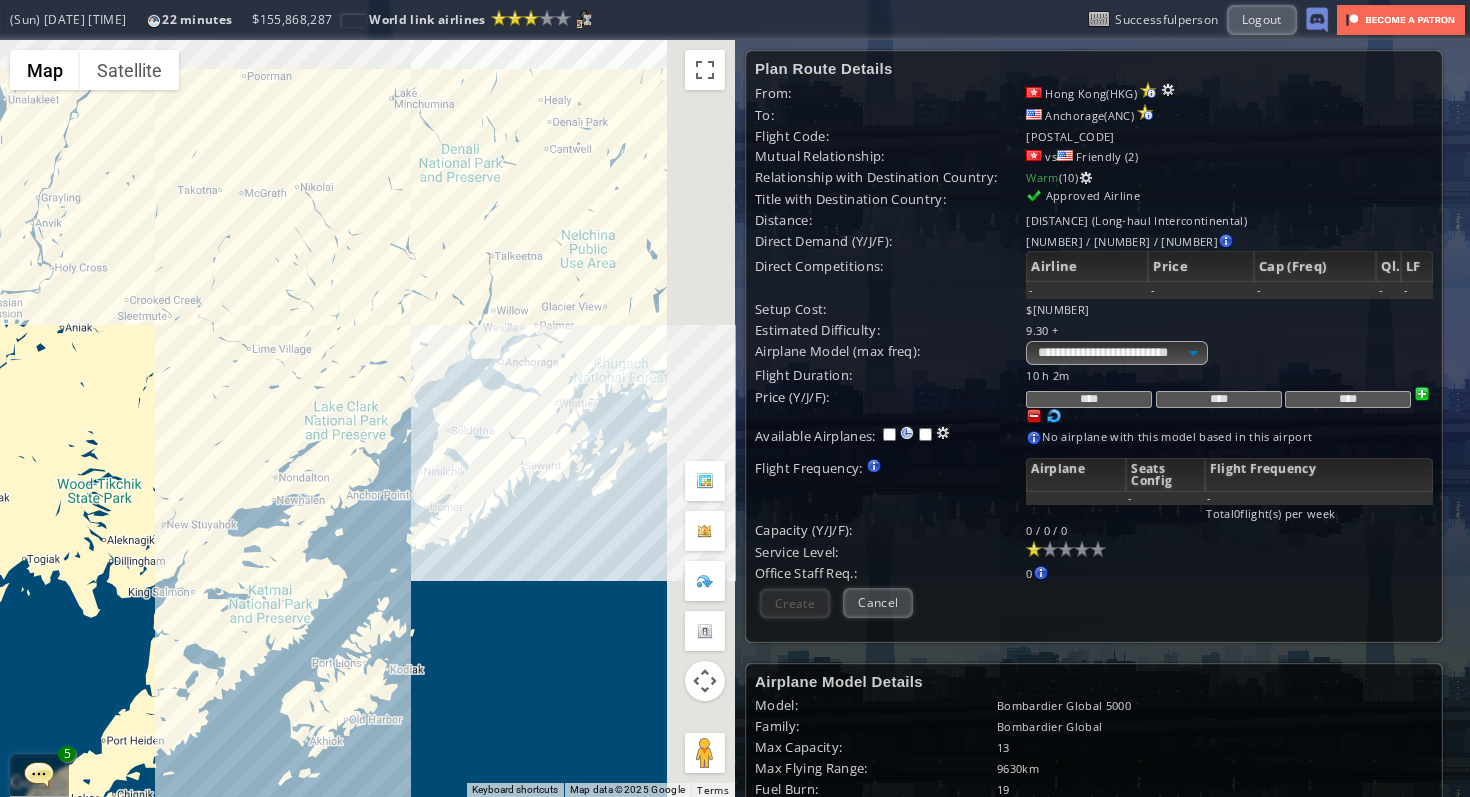 click on "To navigate, press the arrow keys." at bounding box center (367, 418) 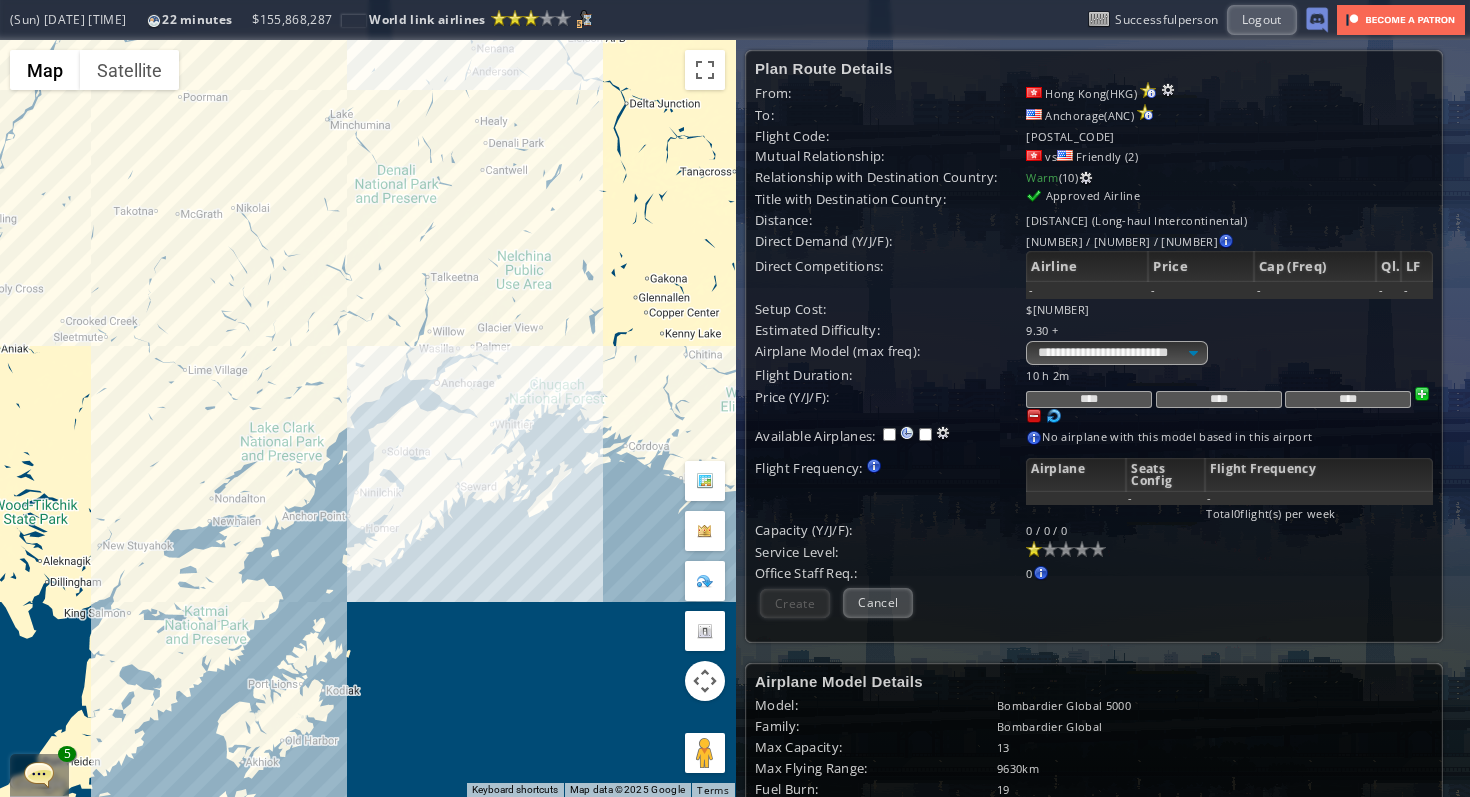 click on "To navigate, press the arrow keys." at bounding box center (367, 418) 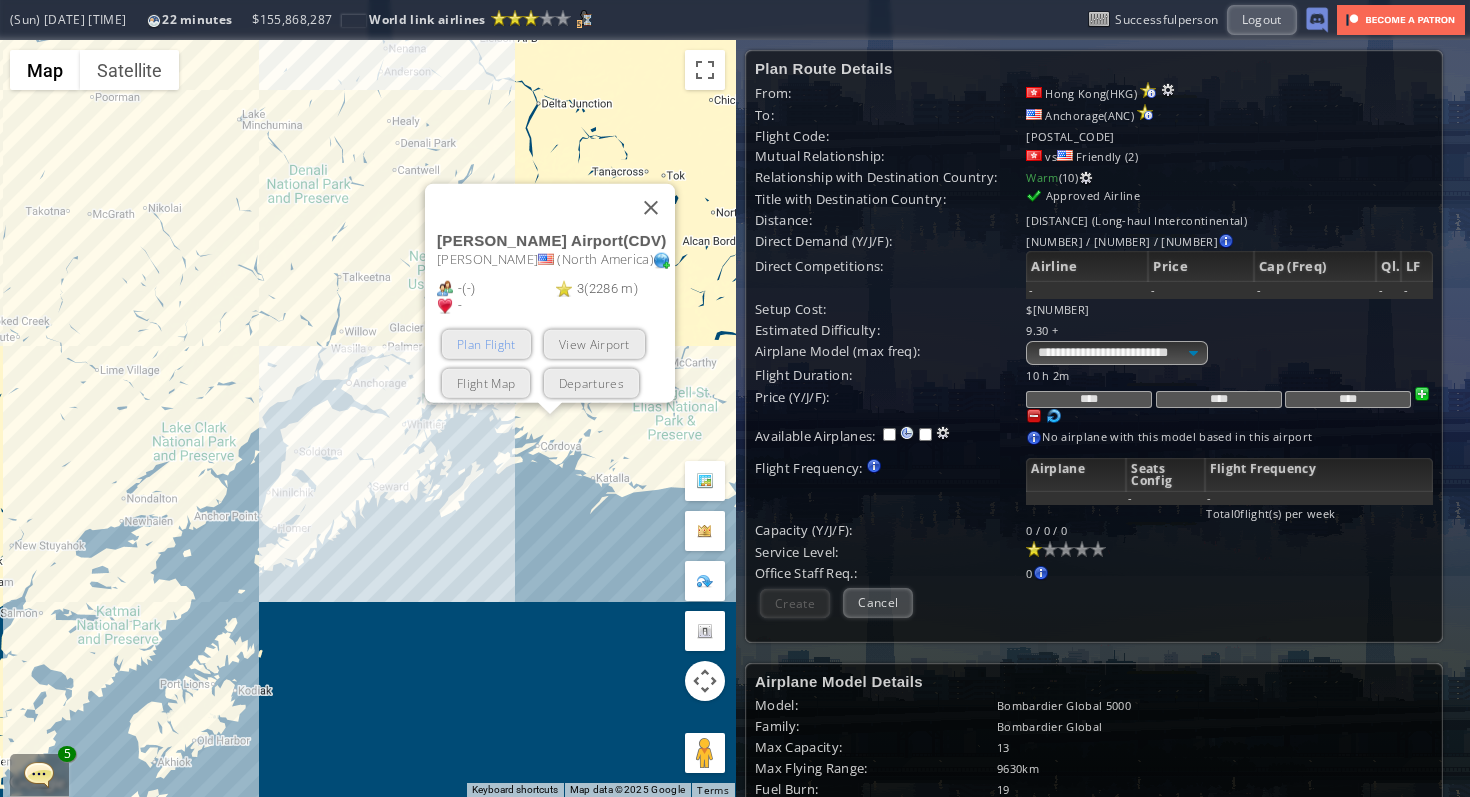 click on "Plan Flight" at bounding box center (486, 343) 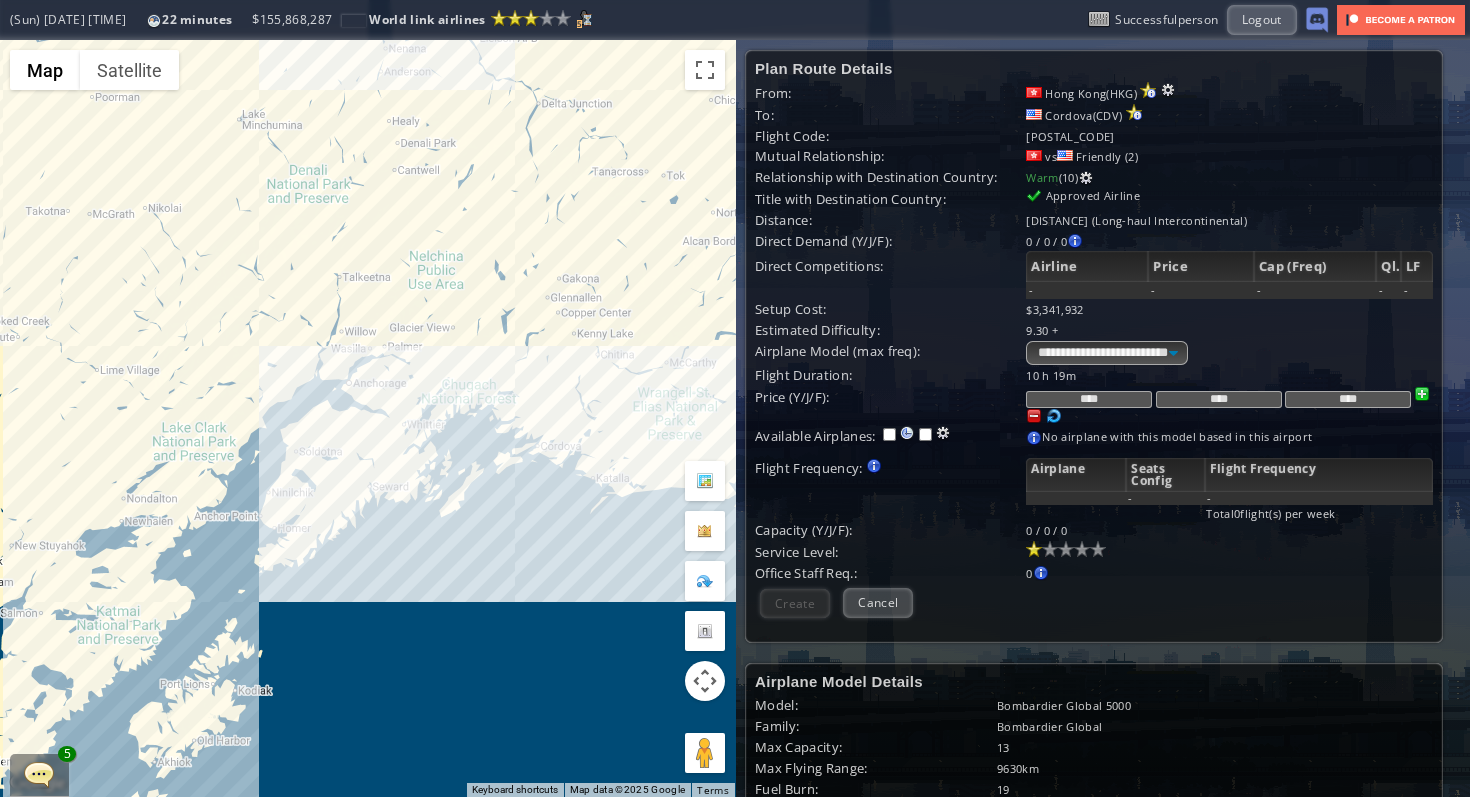 click on "9.30 +" at bounding box center [1229, 330] 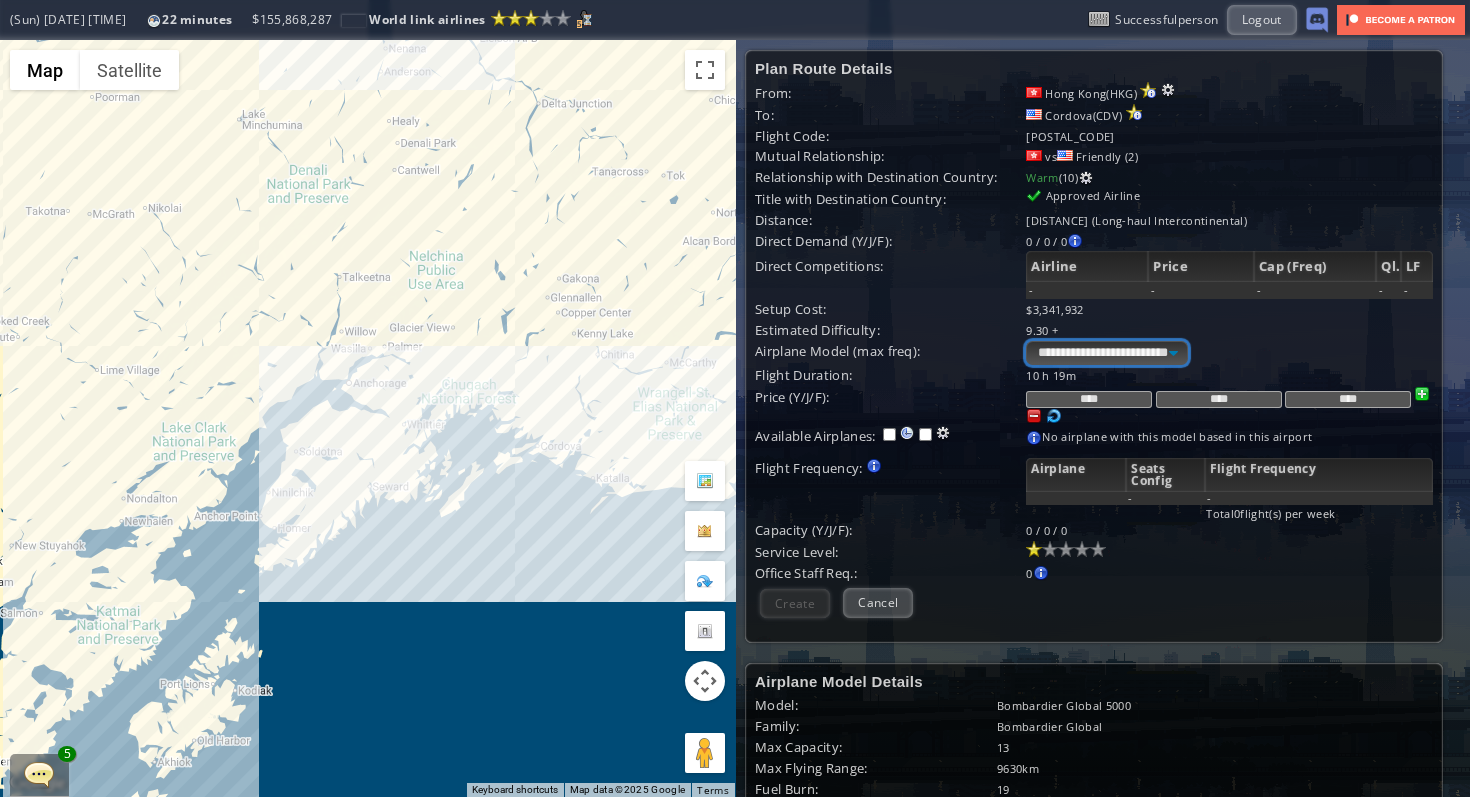 click on "**********" at bounding box center [1106, 353] 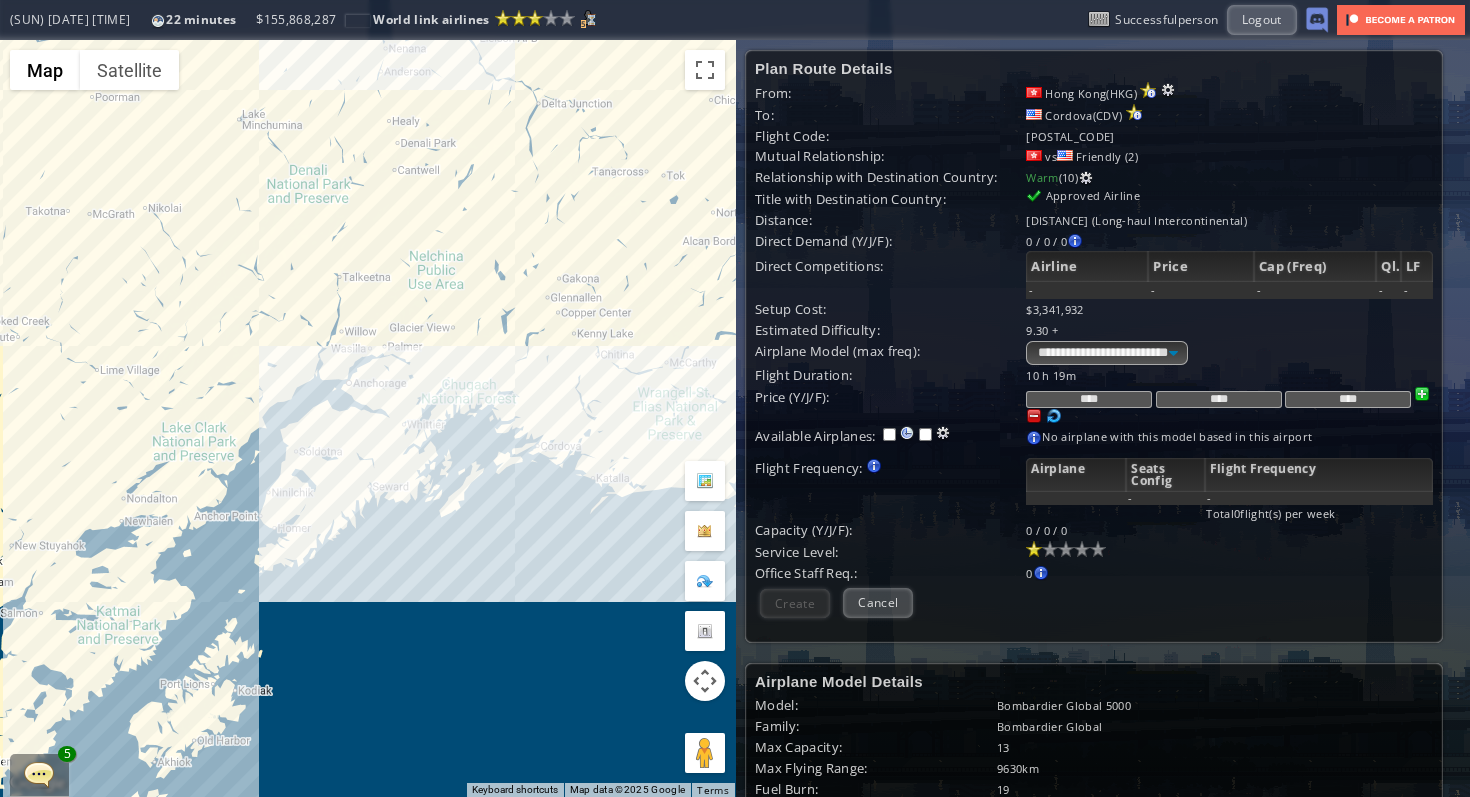 drag, startPoint x: 514, startPoint y: 287, endPoint x: 549, endPoint y: 545, distance: 260.36322 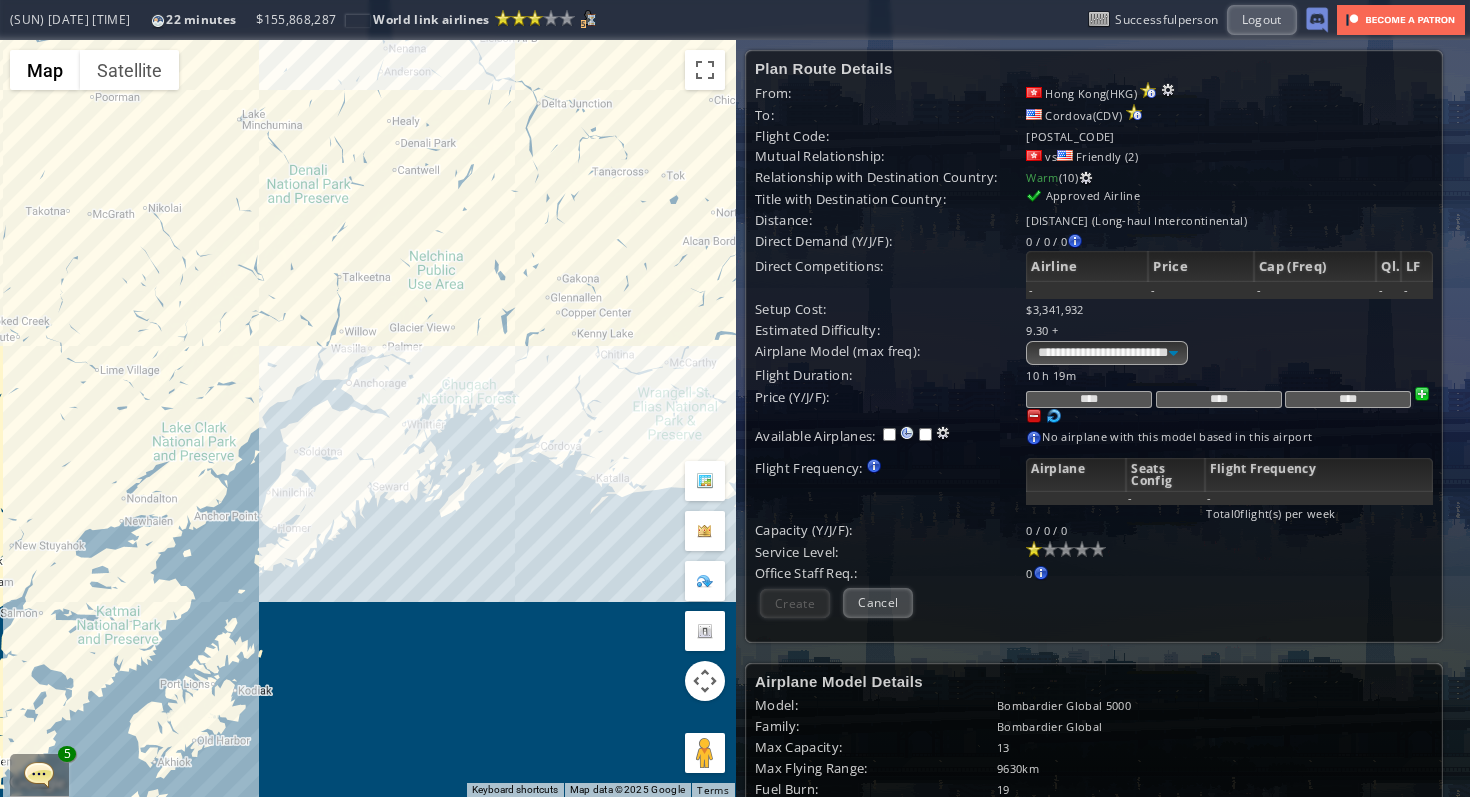 click on "To navigate, press the arrow keys." at bounding box center [367, 418] 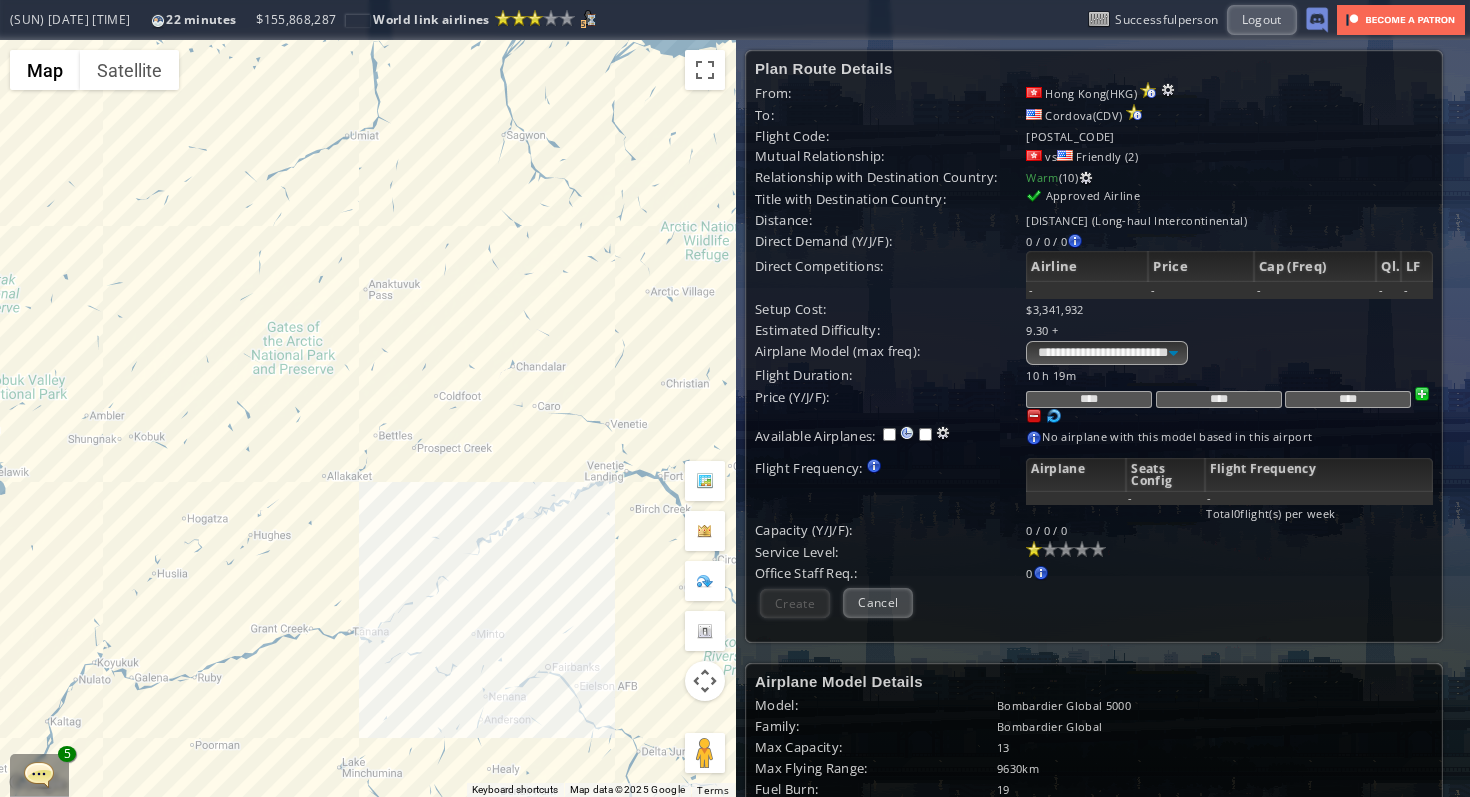 drag, startPoint x: 549, startPoint y: 545, endPoint x: 541, endPoint y: 504, distance: 41.773197 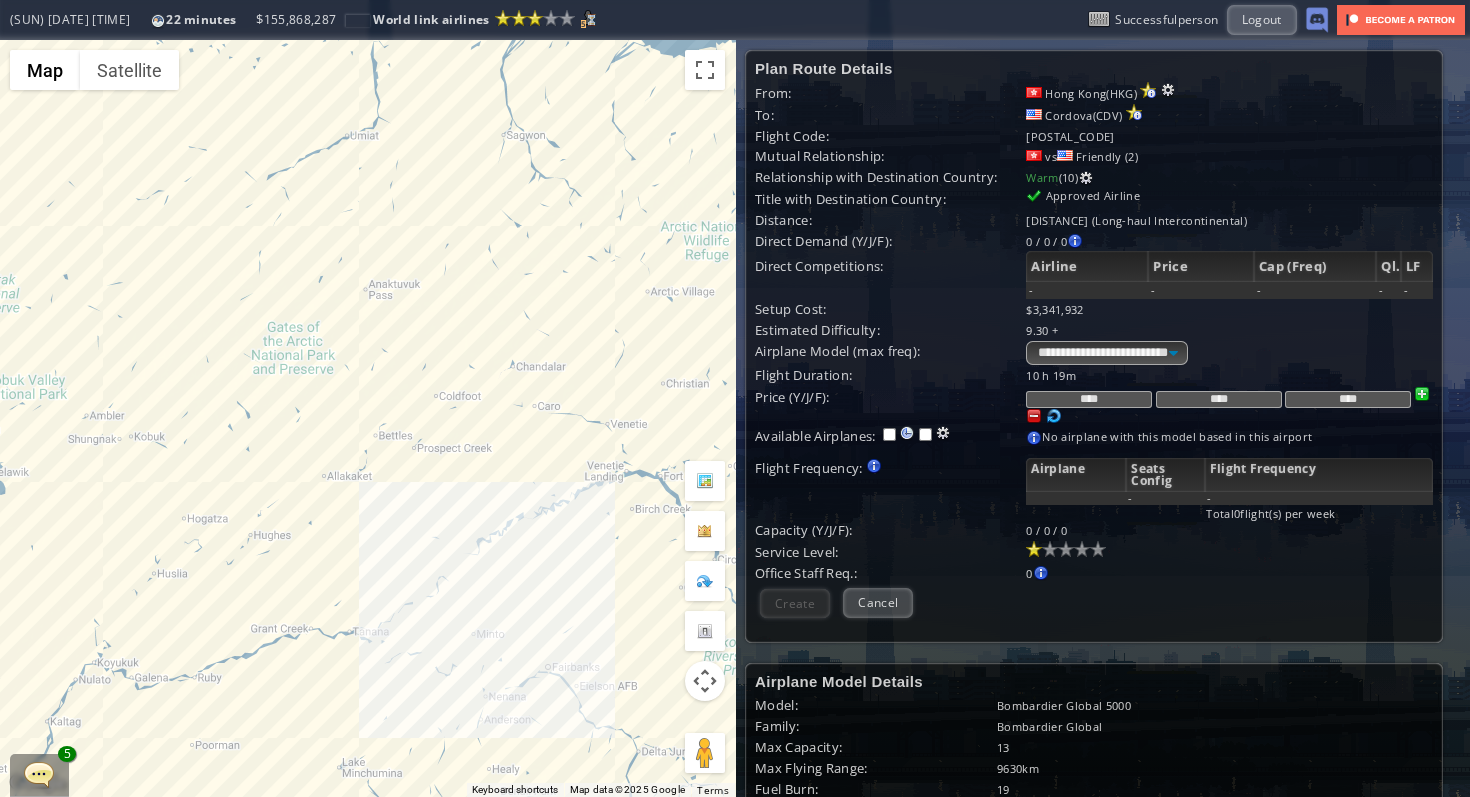click on "To navigate, press the arrow keys." at bounding box center (367, 418) 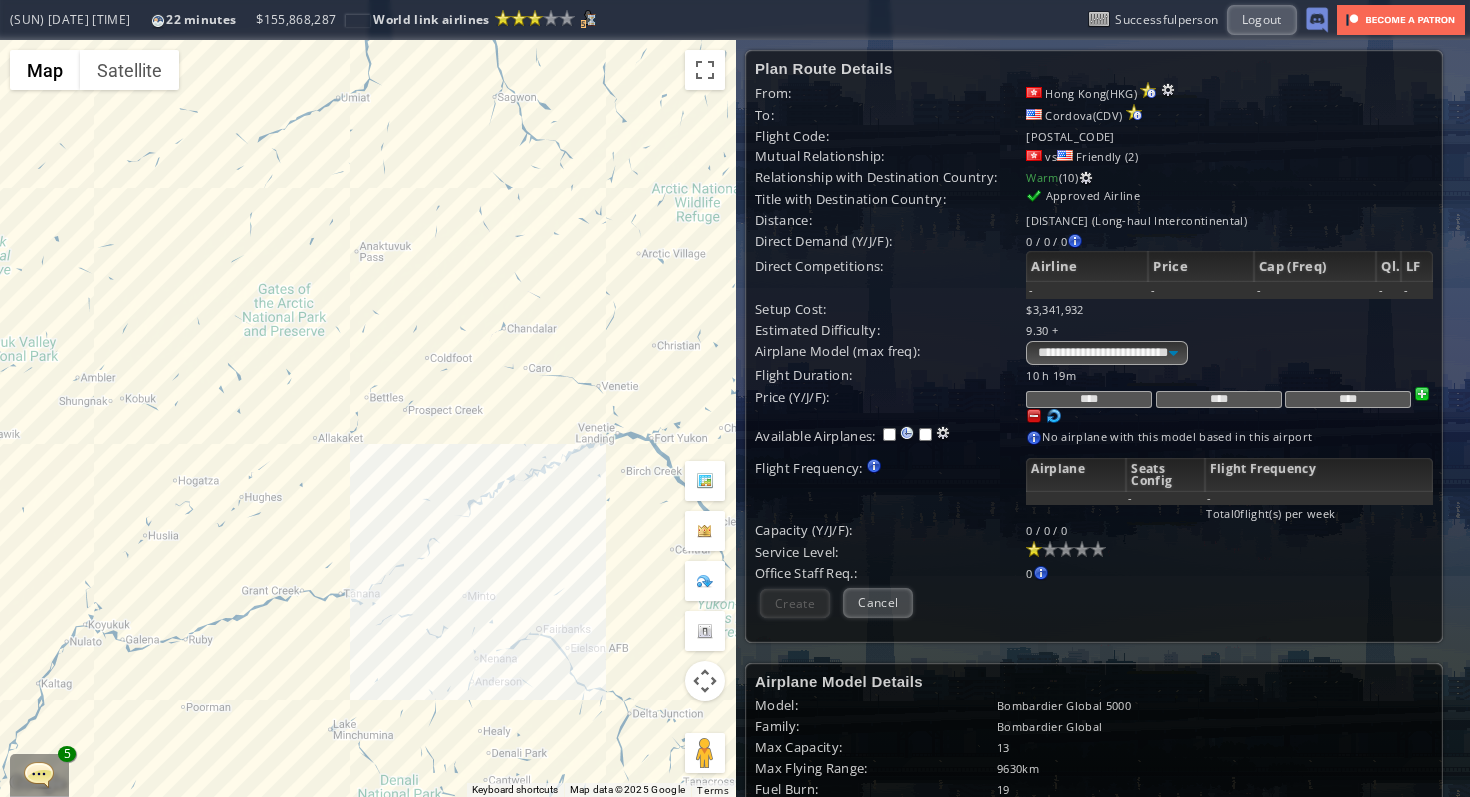click on "To navigate, press the arrow keys." at bounding box center (367, 418) 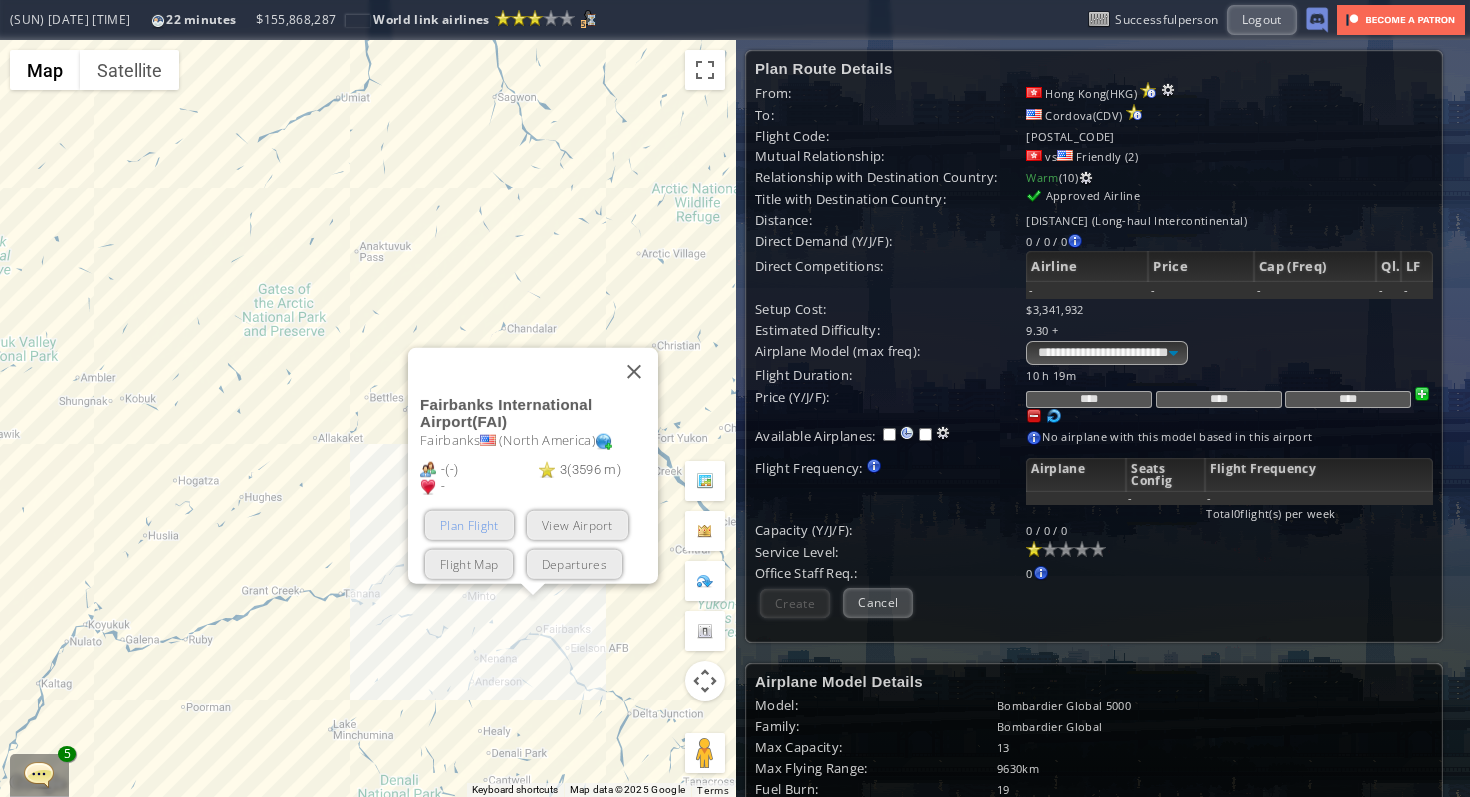click on "Plan Flight" at bounding box center [469, 524] 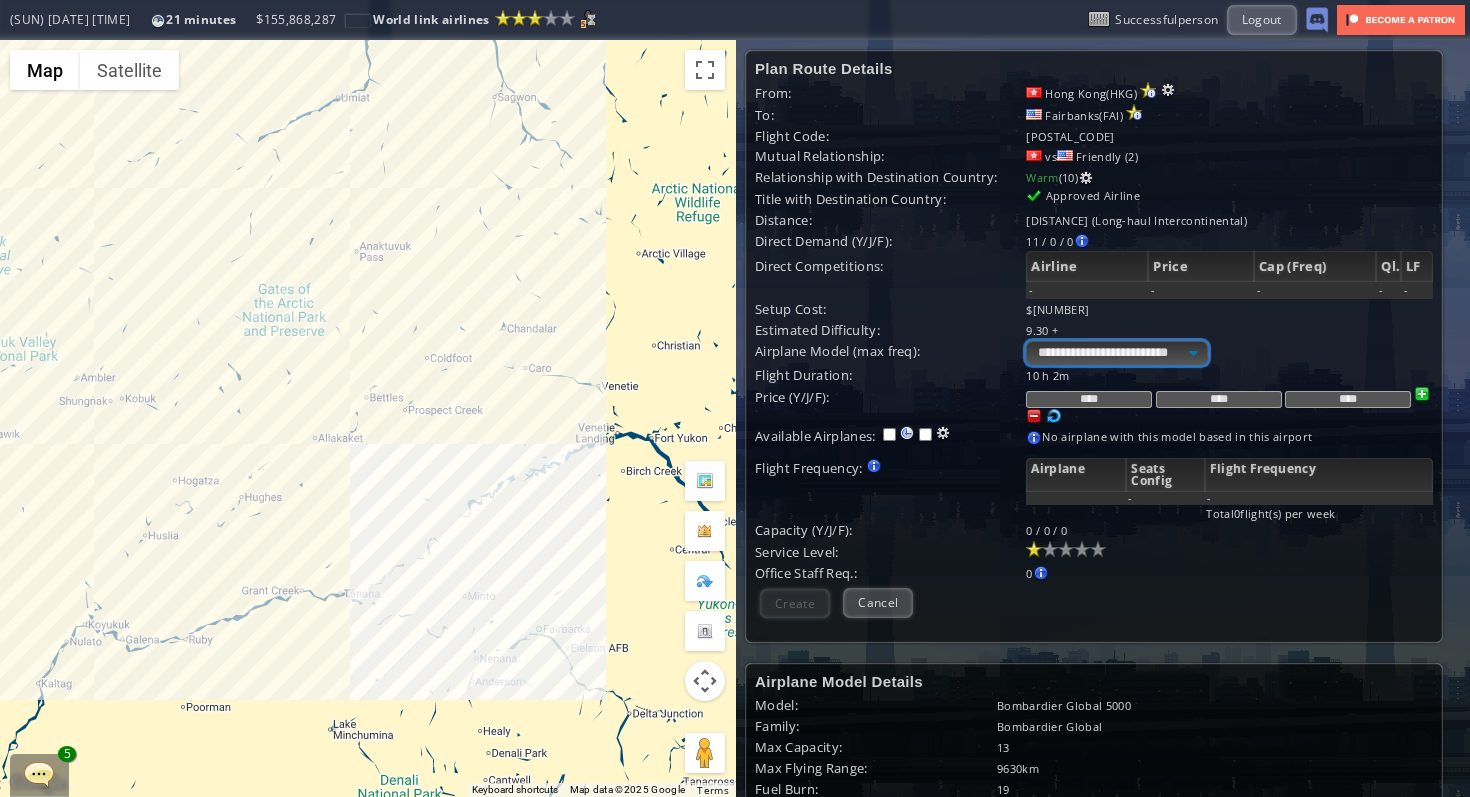 click on "**********" at bounding box center [1116, 353] 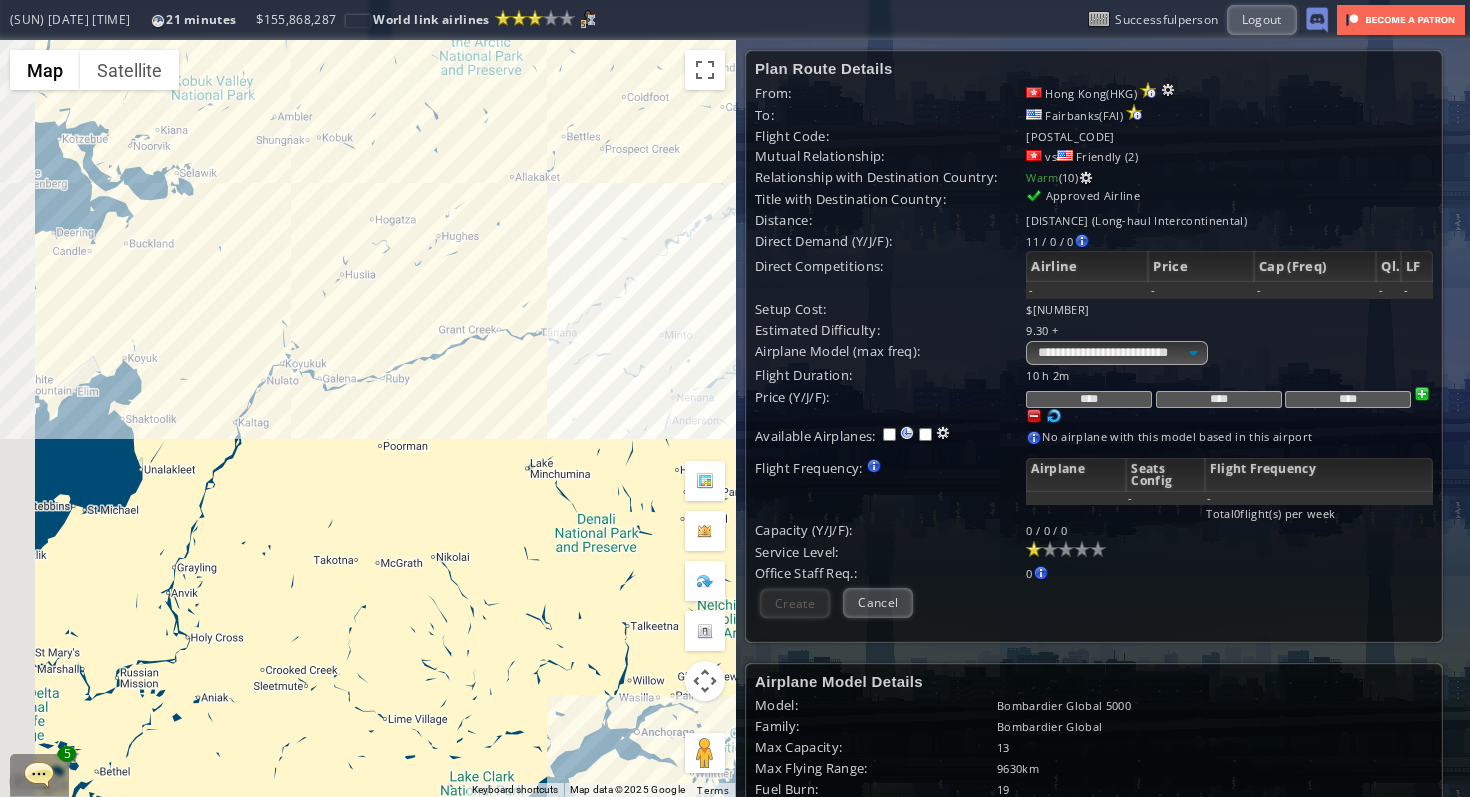 drag, startPoint x: 251, startPoint y: 513, endPoint x: 475, endPoint y: 214, distance: 373.60007 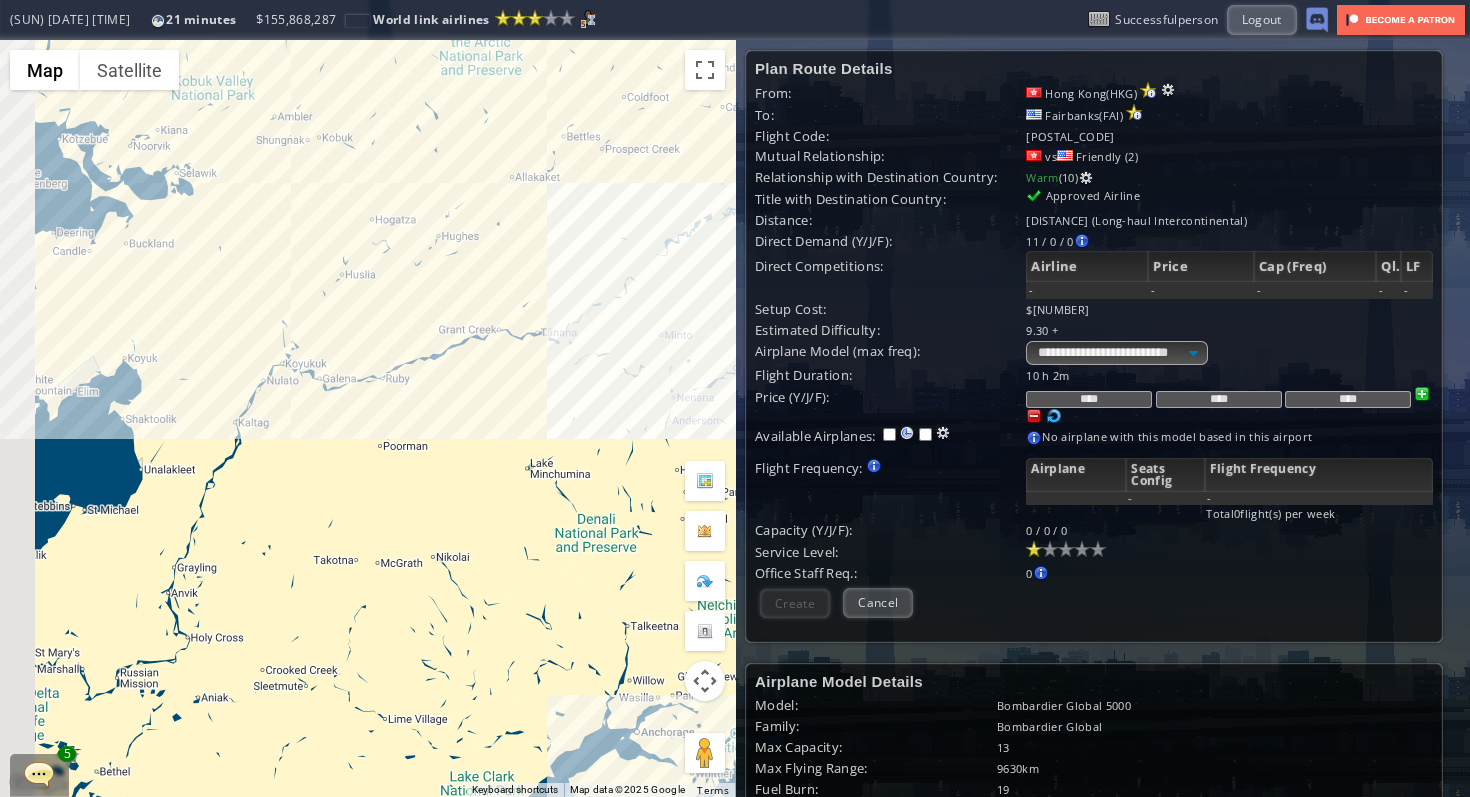 click on "To navigate, press the arrow keys." at bounding box center [367, 418] 